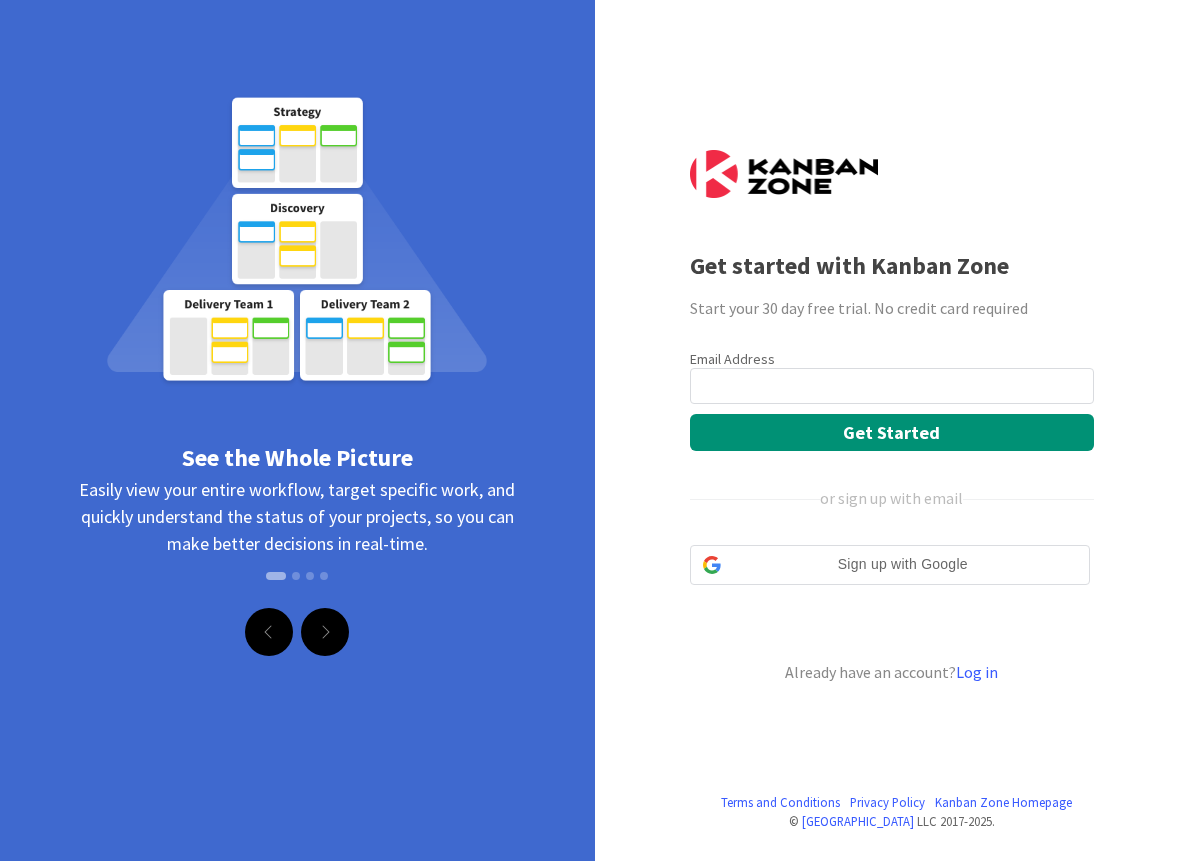 scroll, scrollTop: 0, scrollLeft: 0, axis: both 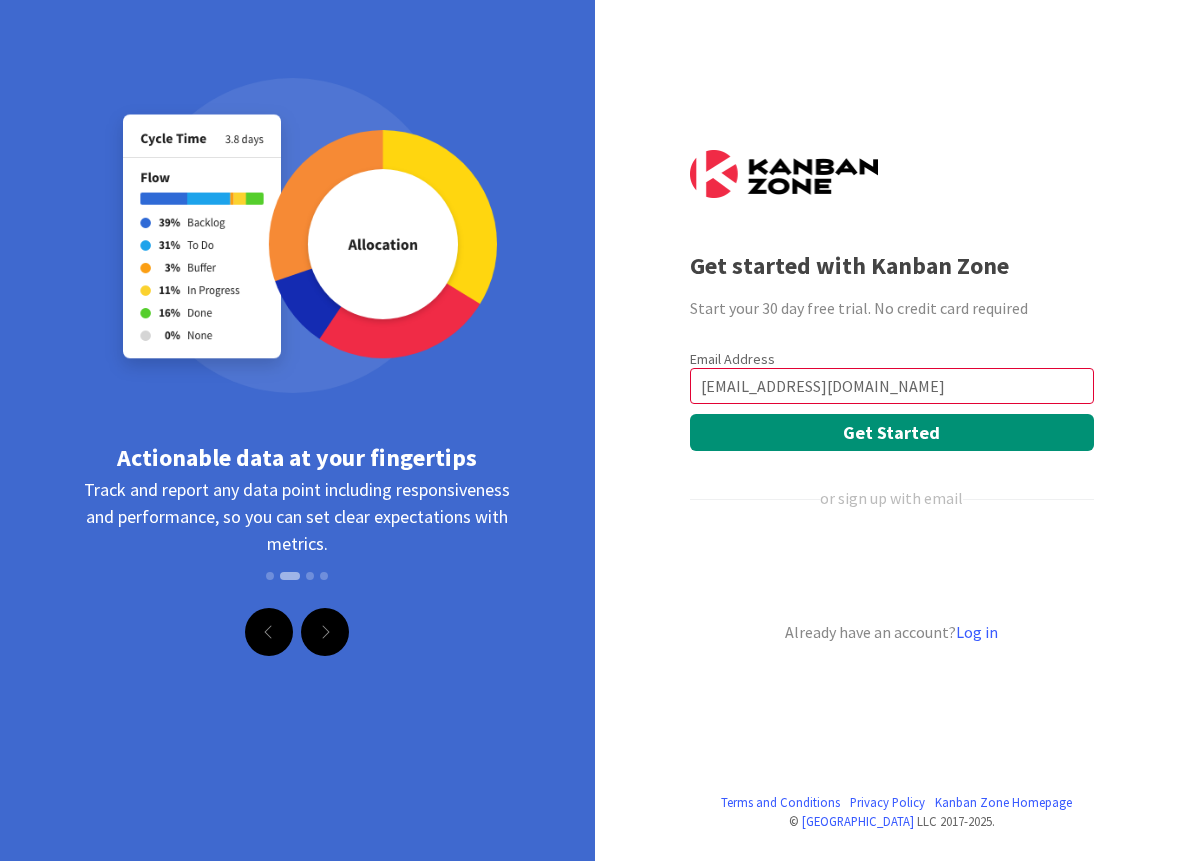 type on "[EMAIL_ADDRESS][DOMAIN_NAME]" 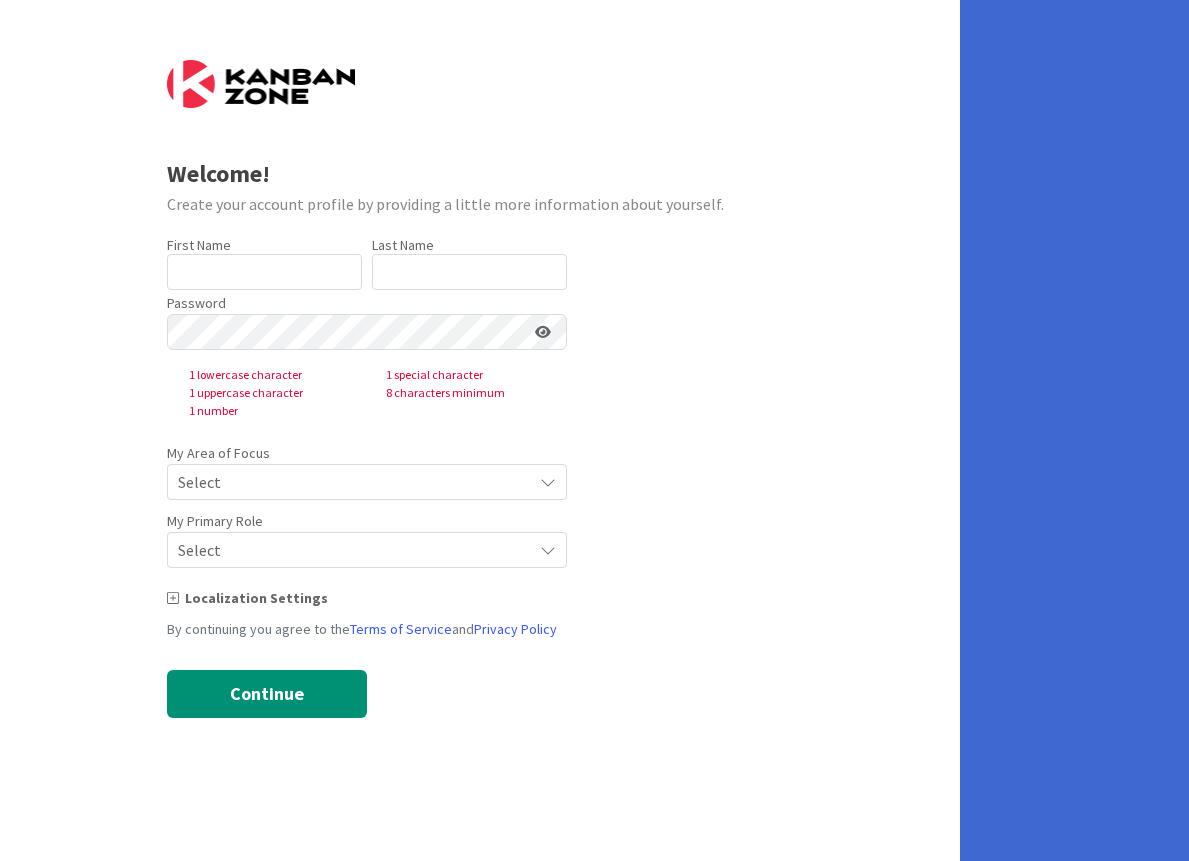 scroll, scrollTop: 0, scrollLeft: 0, axis: both 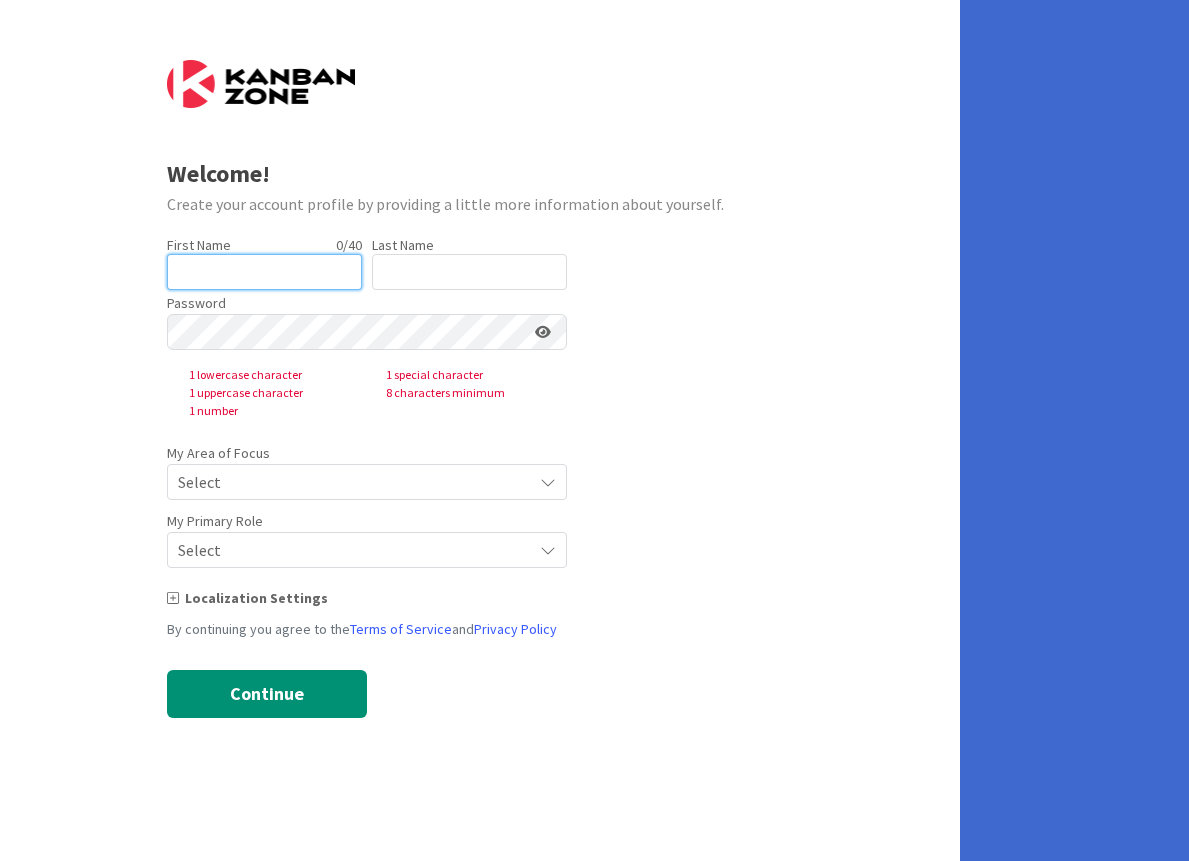 click at bounding box center [264, 272] 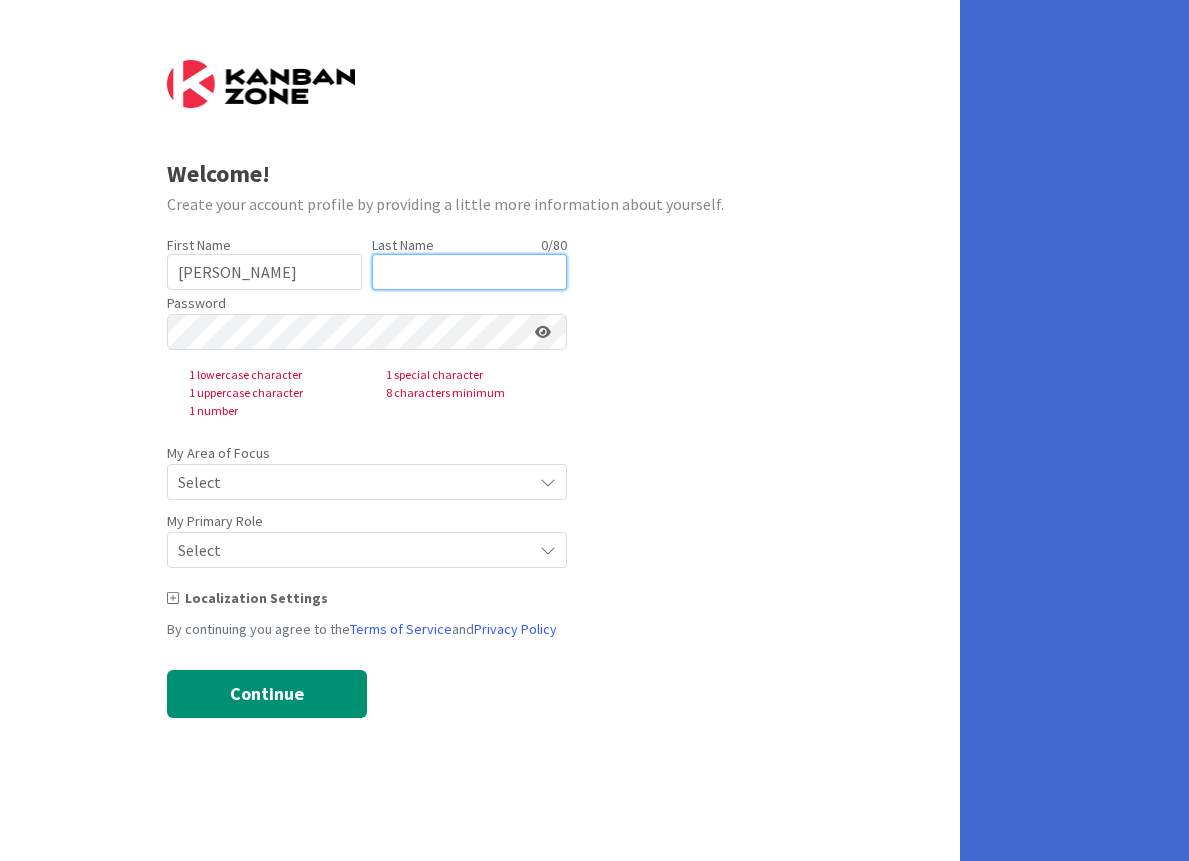 type on "Toledo" 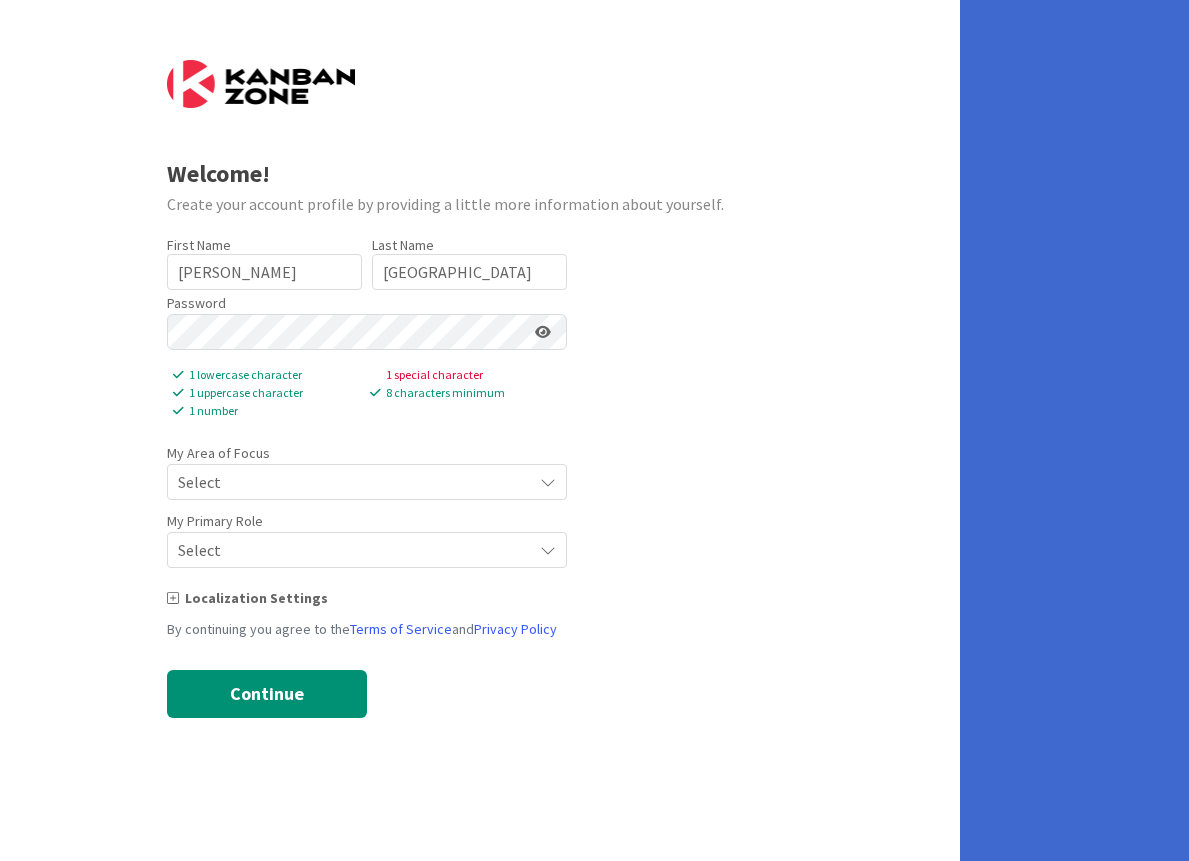 click on "Select" at bounding box center (350, 482) 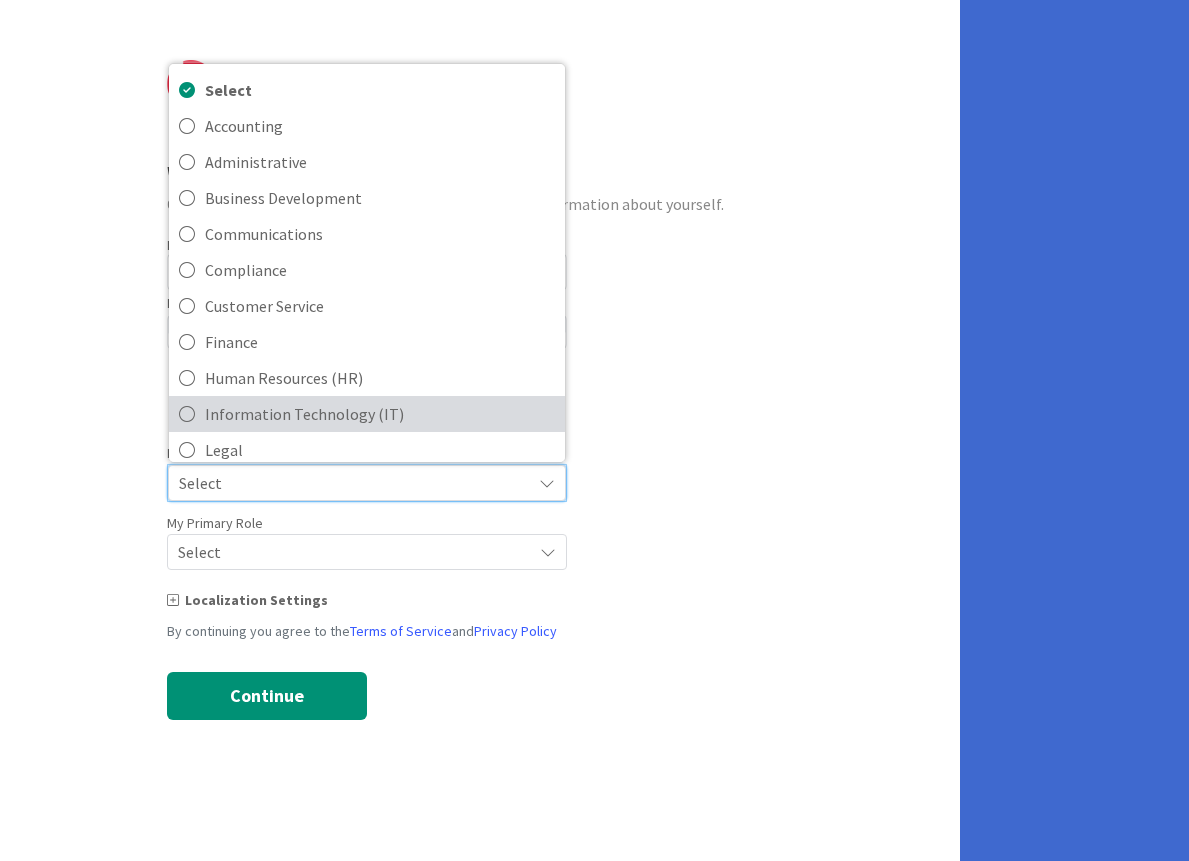 scroll, scrollTop: 446, scrollLeft: 0, axis: vertical 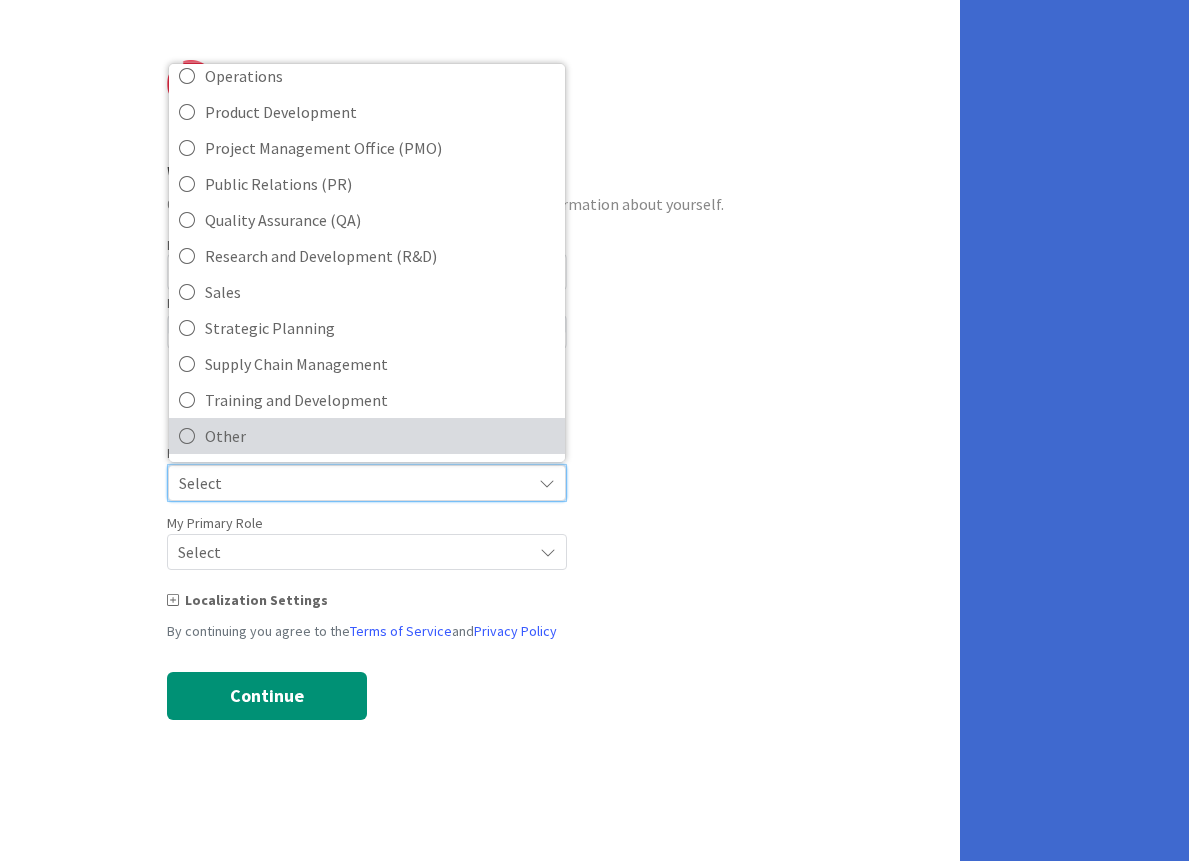 click on "Other" at bounding box center [380, 436] 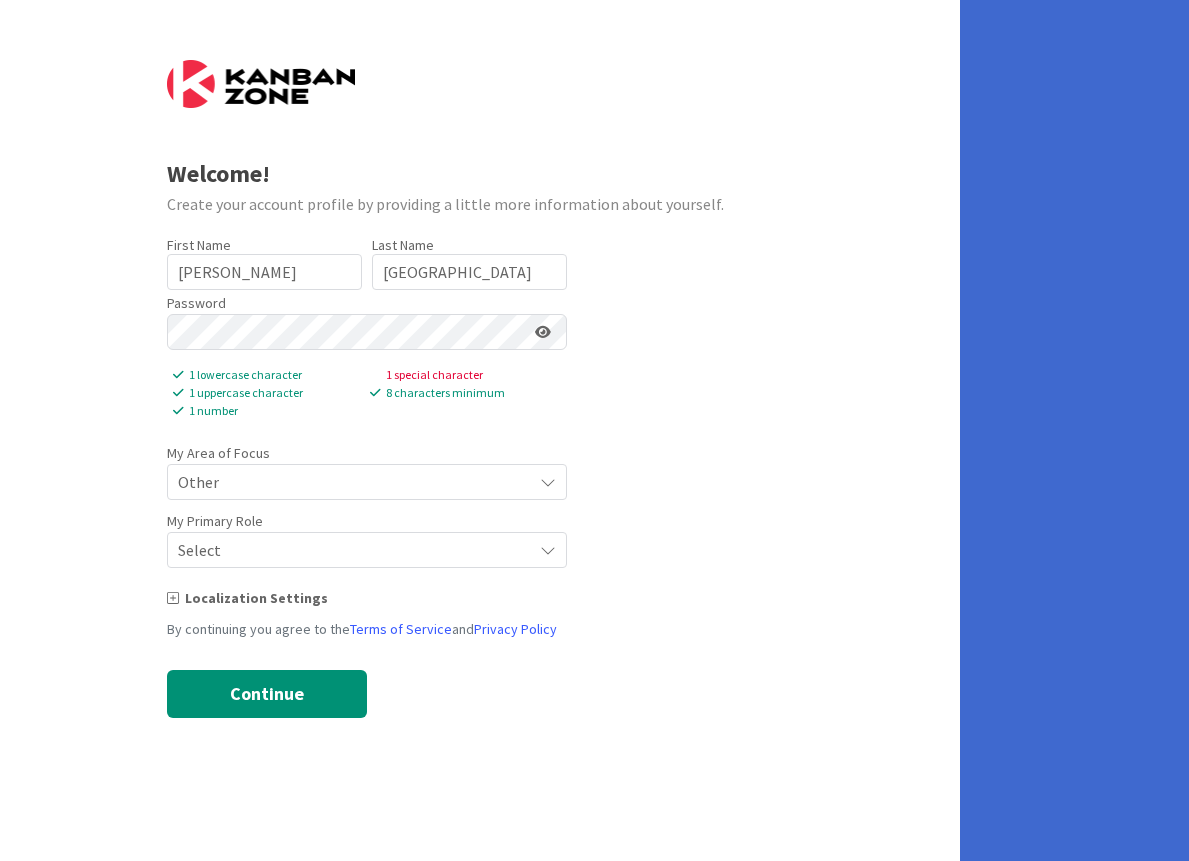 click on "Select" at bounding box center [350, 482] 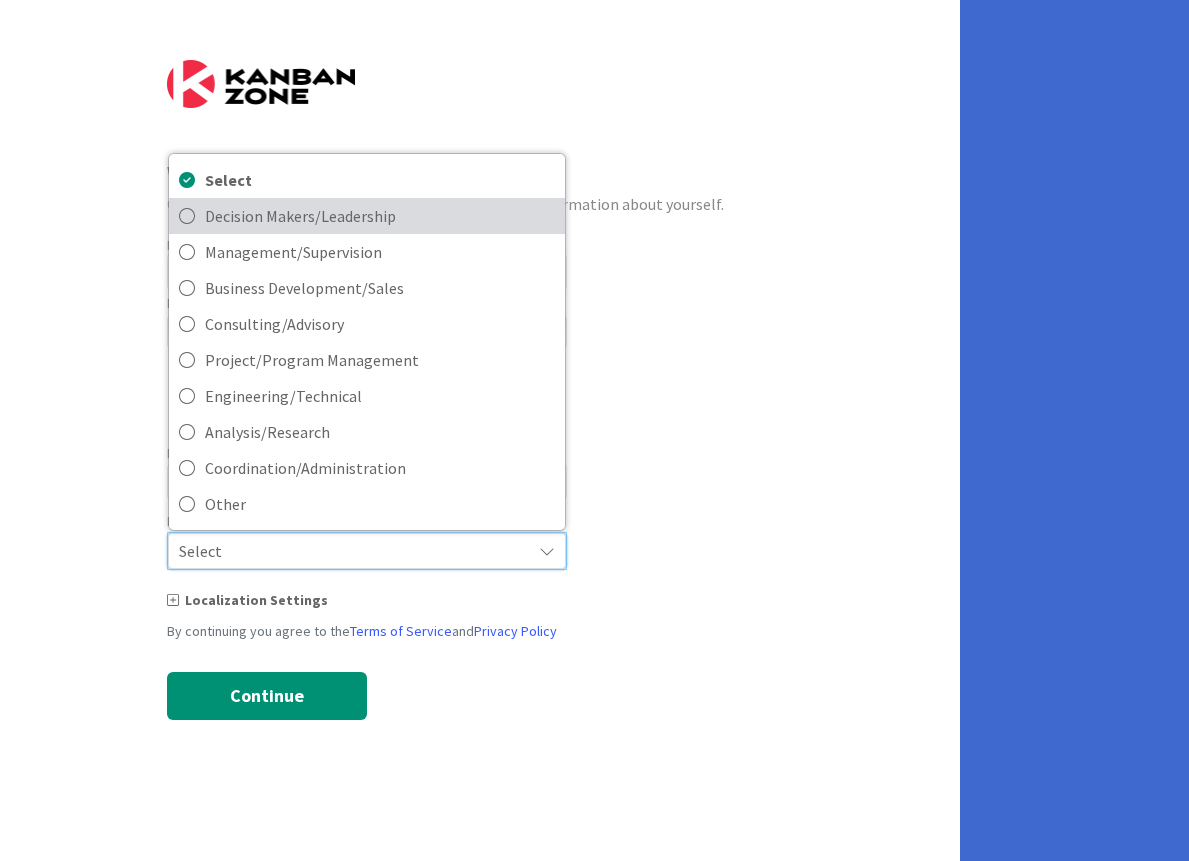 click on "Decision Makers/Leadership" at bounding box center (380, 216) 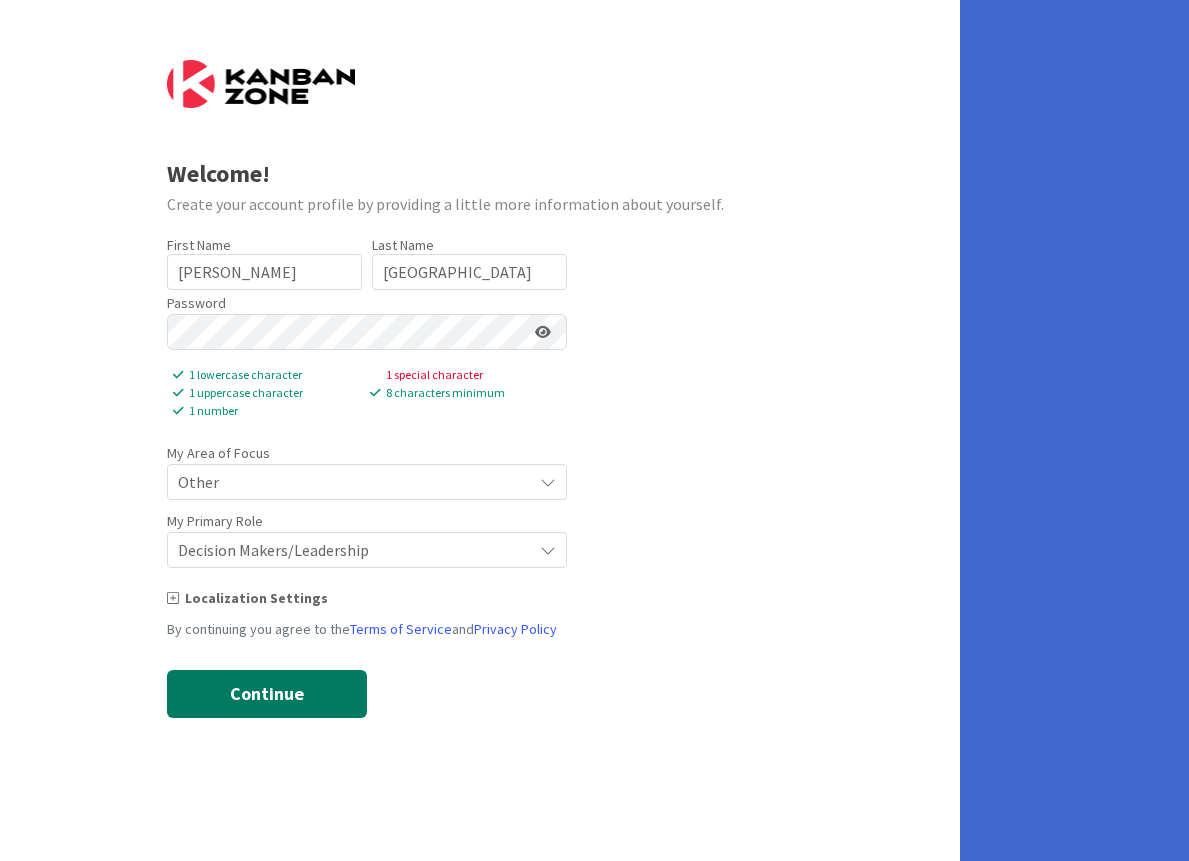 click on "Continue" at bounding box center (267, 694) 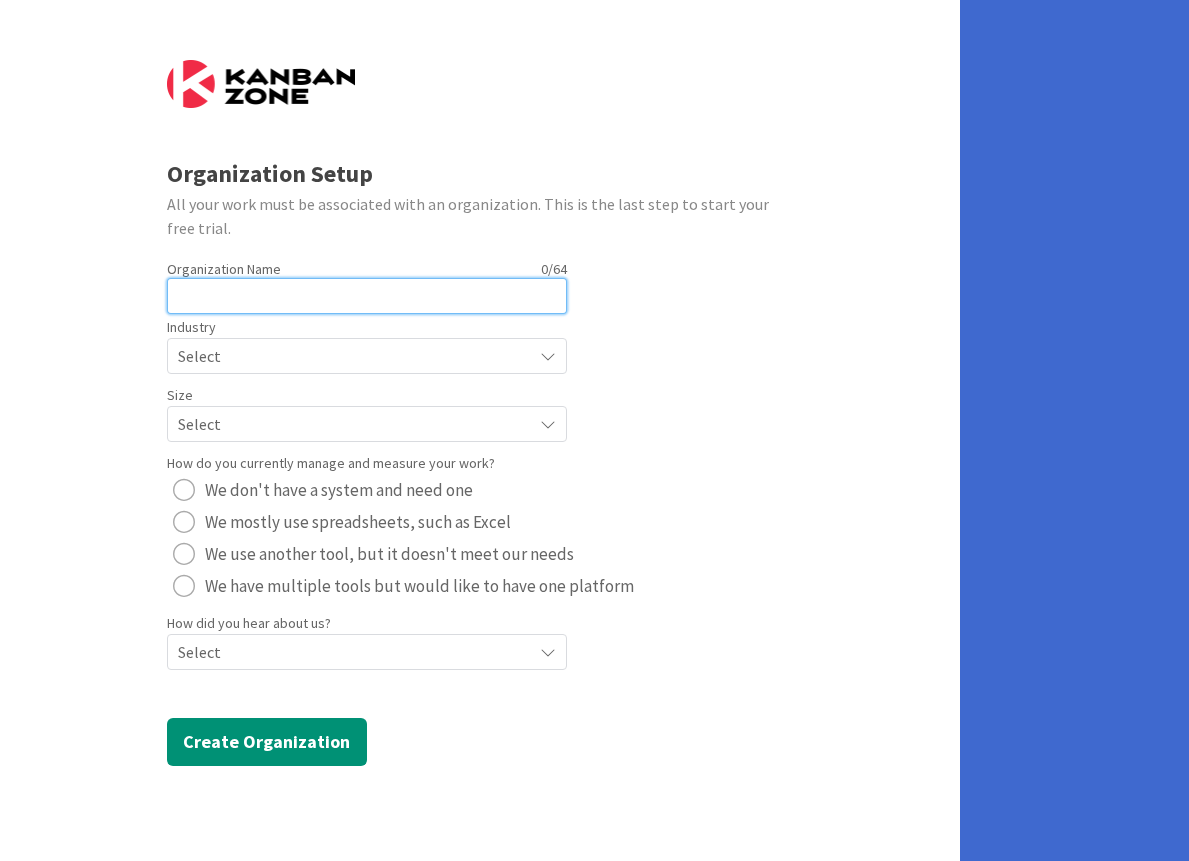 click at bounding box center (367, 296) 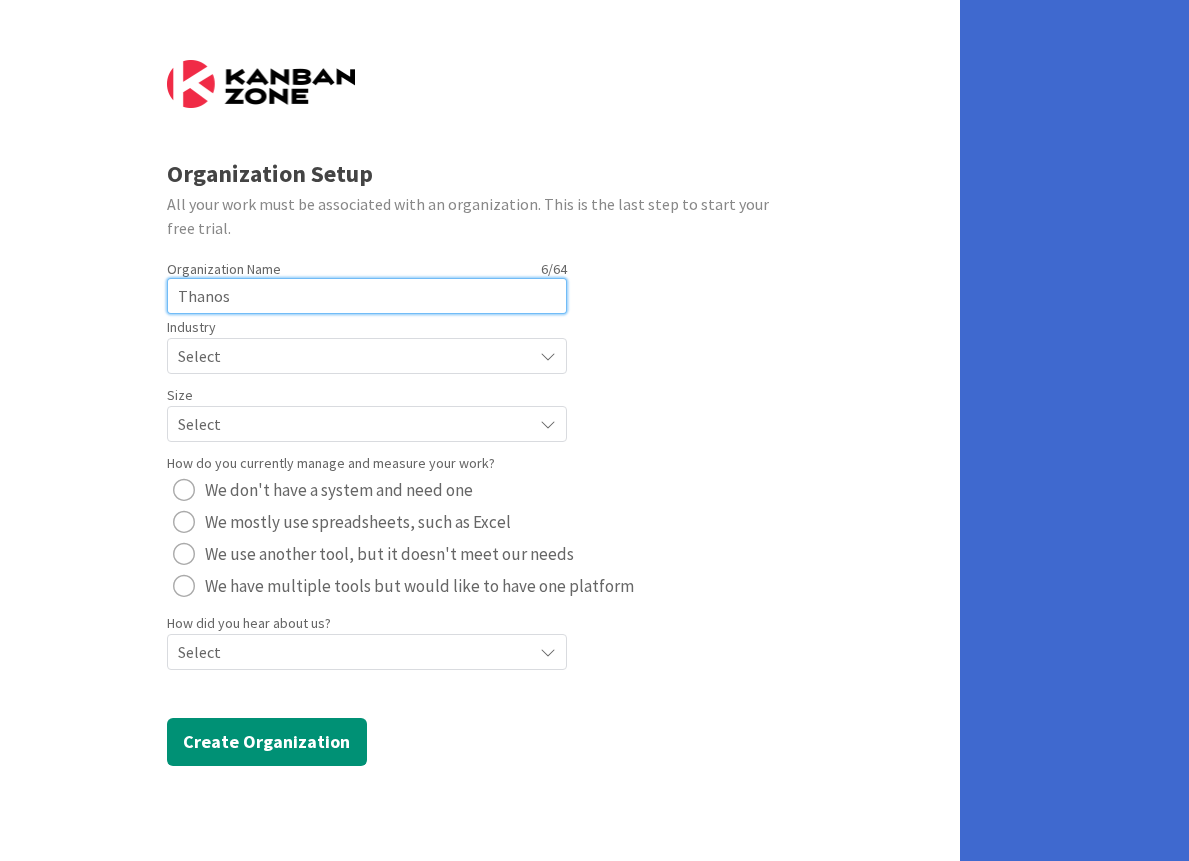 type on "Thanos" 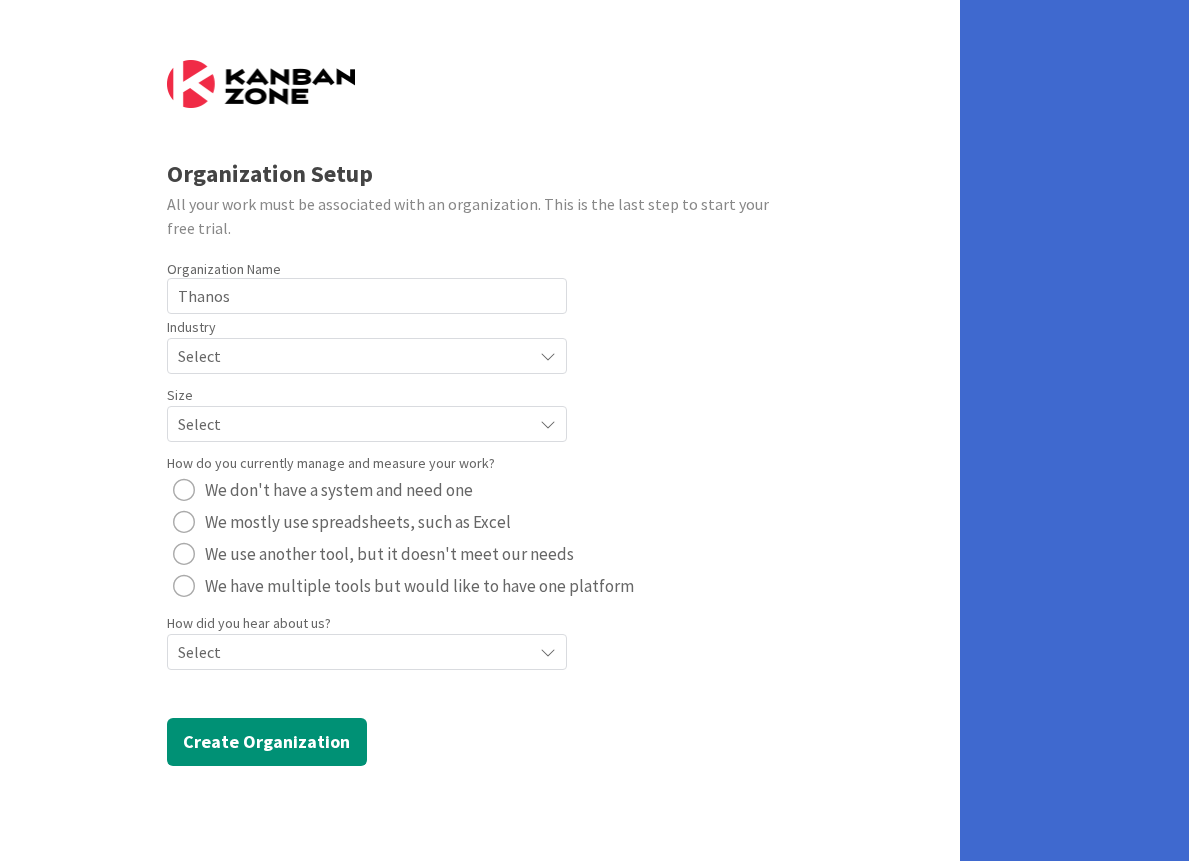 click on "Organization Setup All your work must be associated with an organization. This is the last step to start your free trial. Organization Name 6 / 64 Thanos Industry Select Size Select How do you currently manage and measure your work? We don't have a system and need one We mostly use spreadsheets, such as Excel We use another tool, but it doesn't meet our needs We have multiple tools but would like to have one platform How did you hear about us? Select Create Organization" at bounding box center (480, 413) 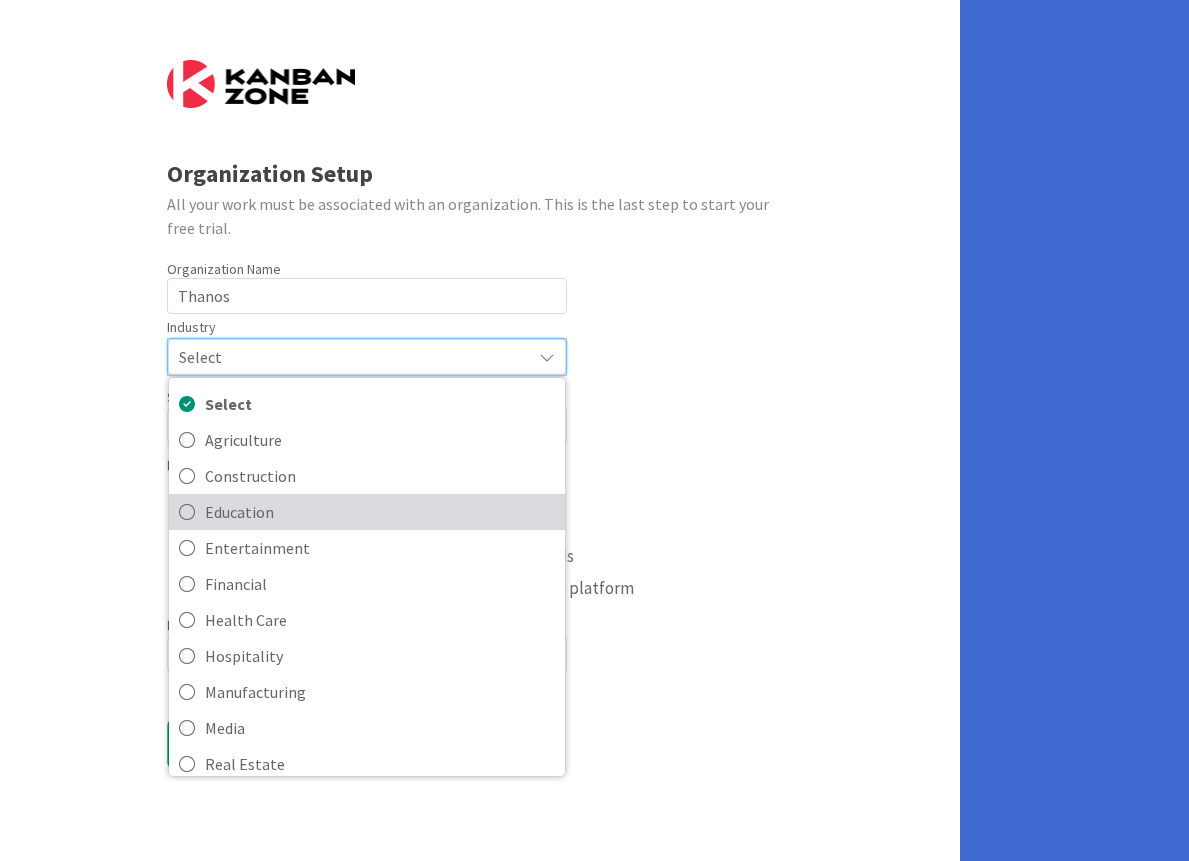 click on "Education" at bounding box center (380, 512) 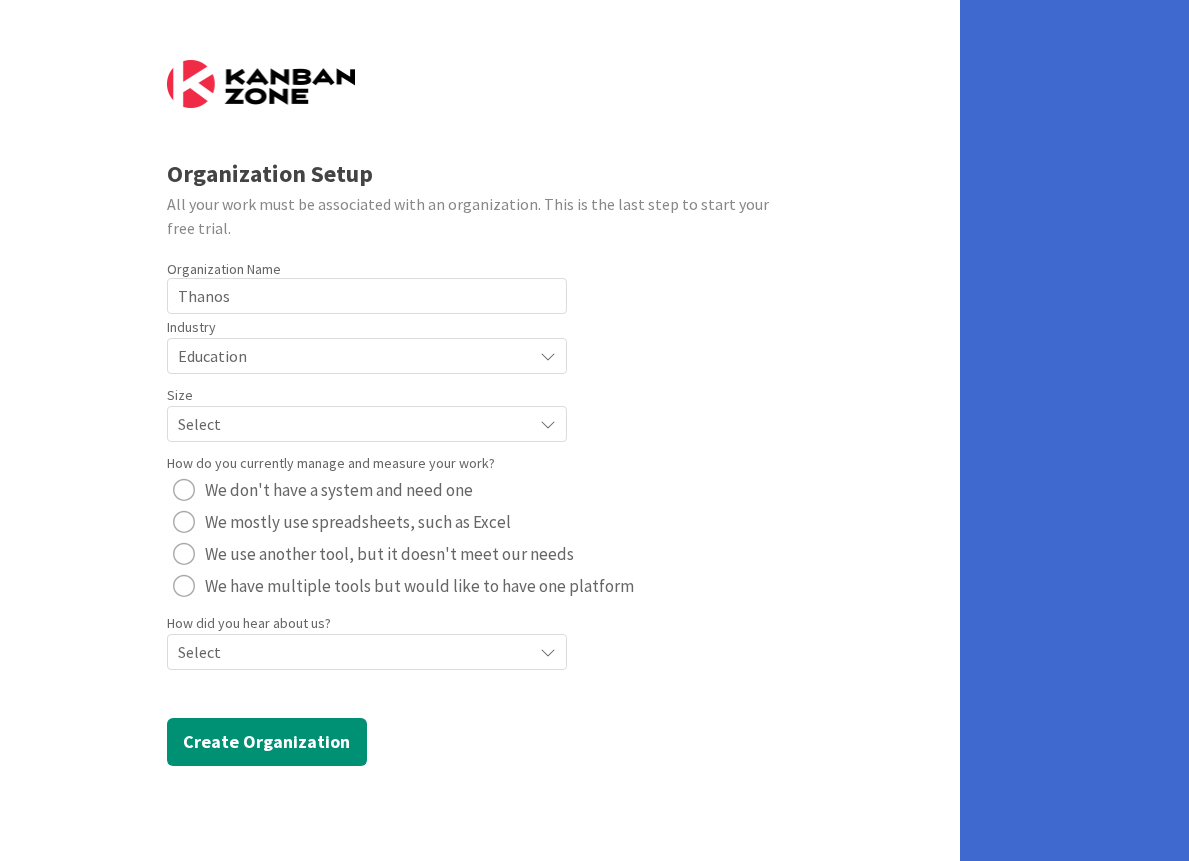 click on "Select" at bounding box center [350, 356] 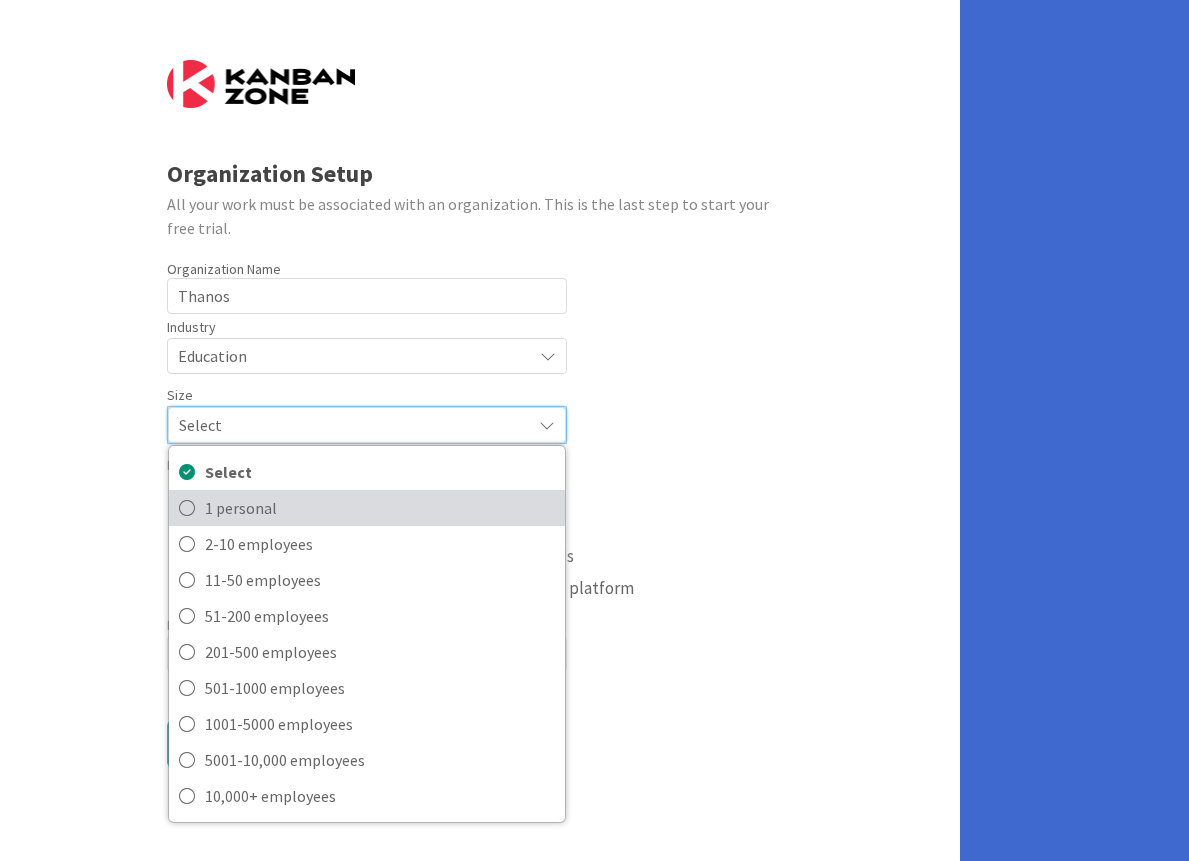 click on "1 personal" at bounding box center (380, 508) 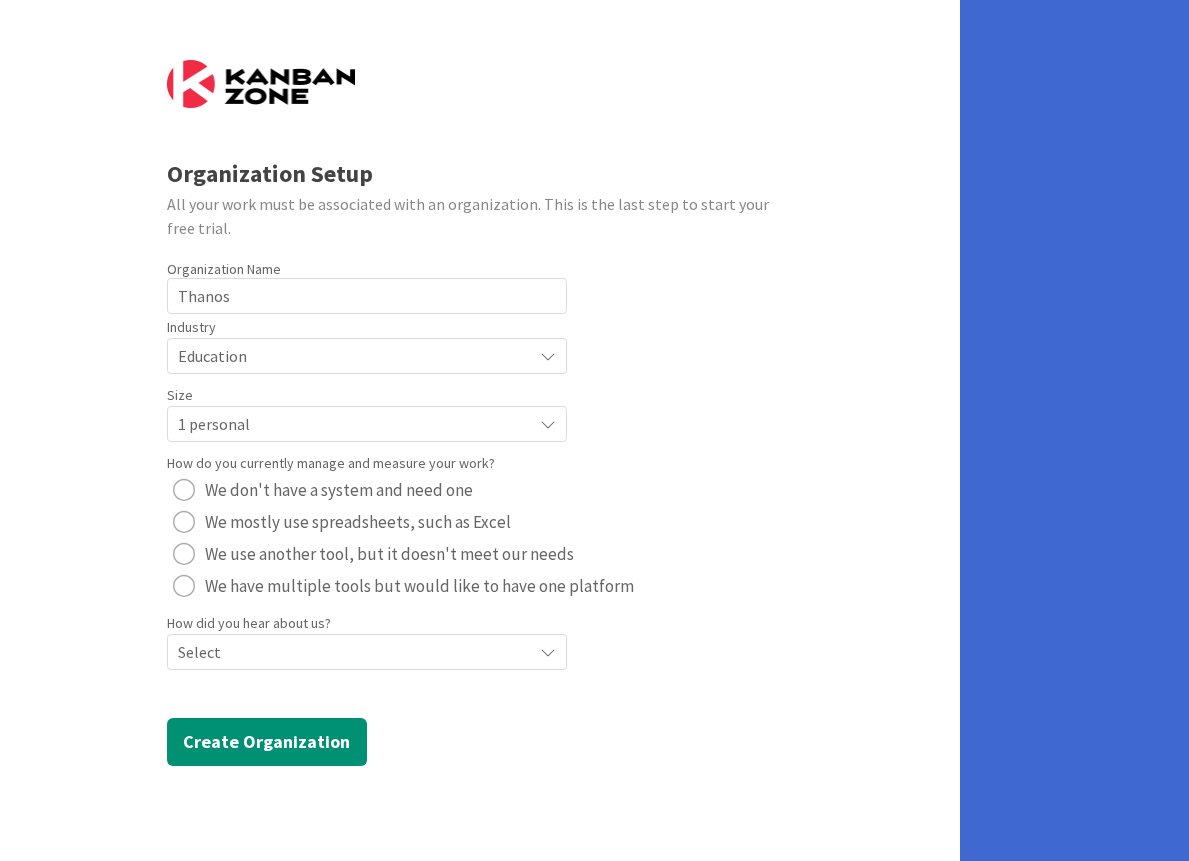 drag, startPoint x: 187, startPoint y: 486, endPoint x: 208, endPoint y: 529, distance: 47.853943 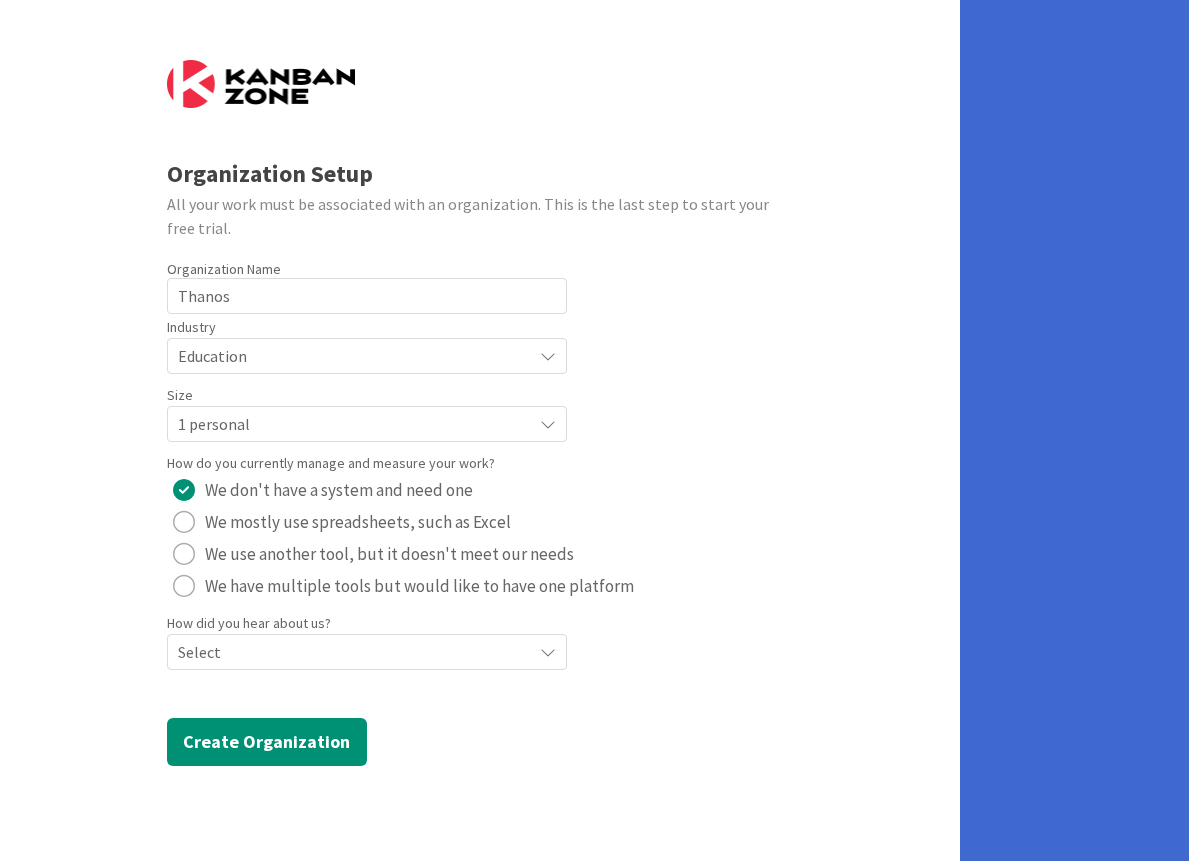 click on "Select" at bounding box center [350, 356] 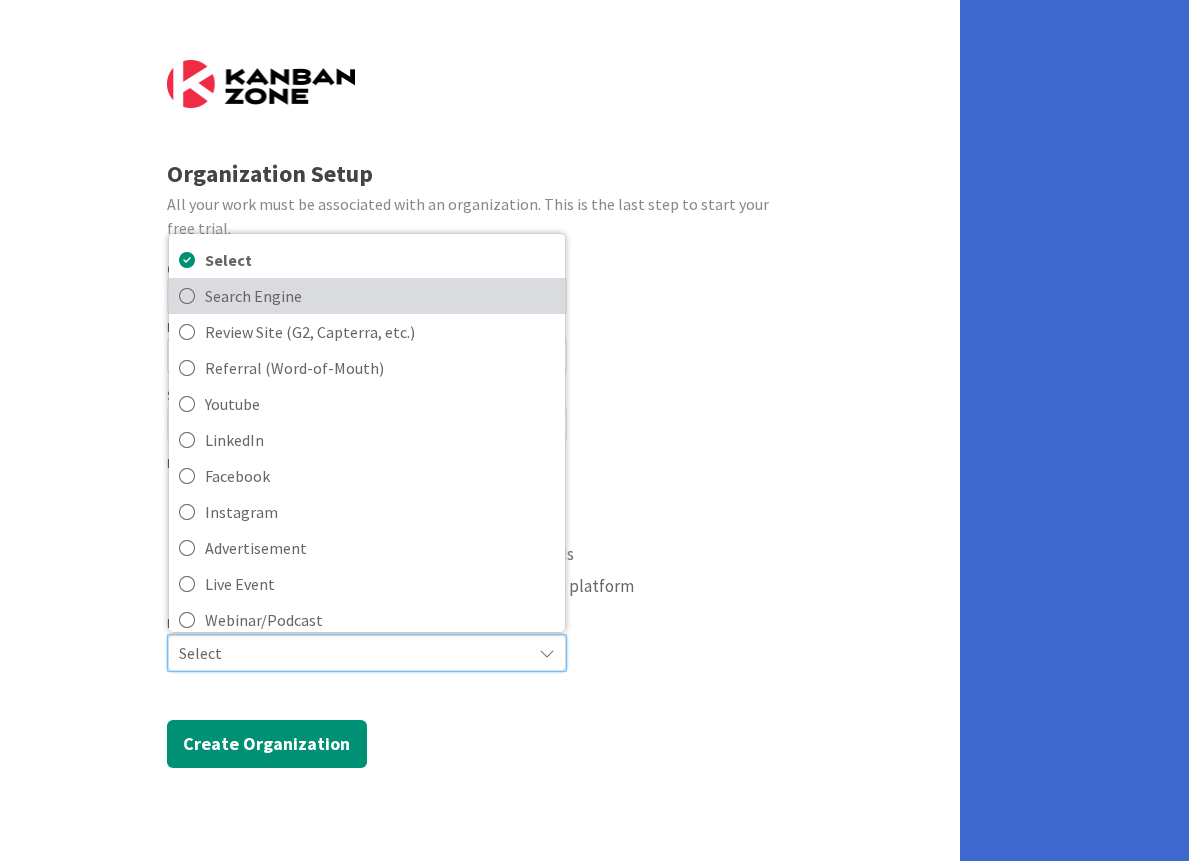 click on "Search Engine" at bounding box center (380, 296) 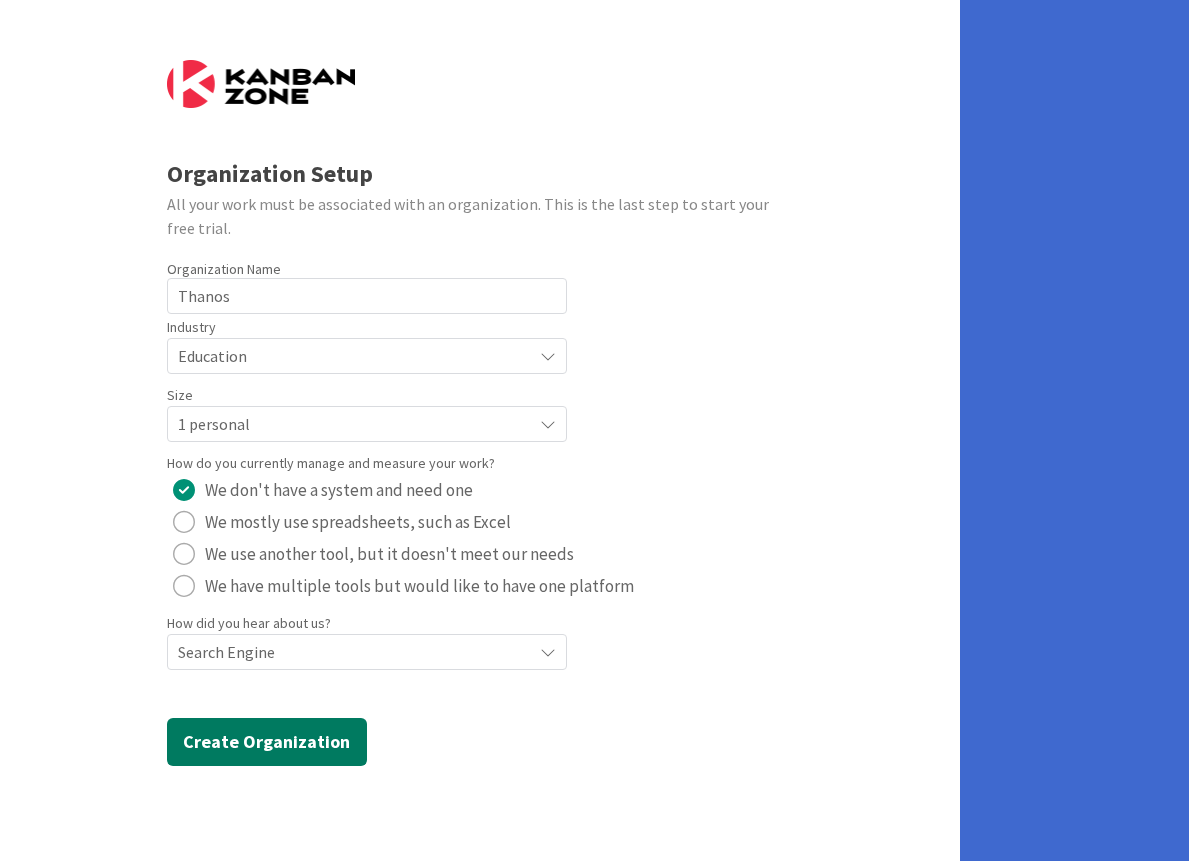 click on "Create Organization" at bounding box center (267, 742) 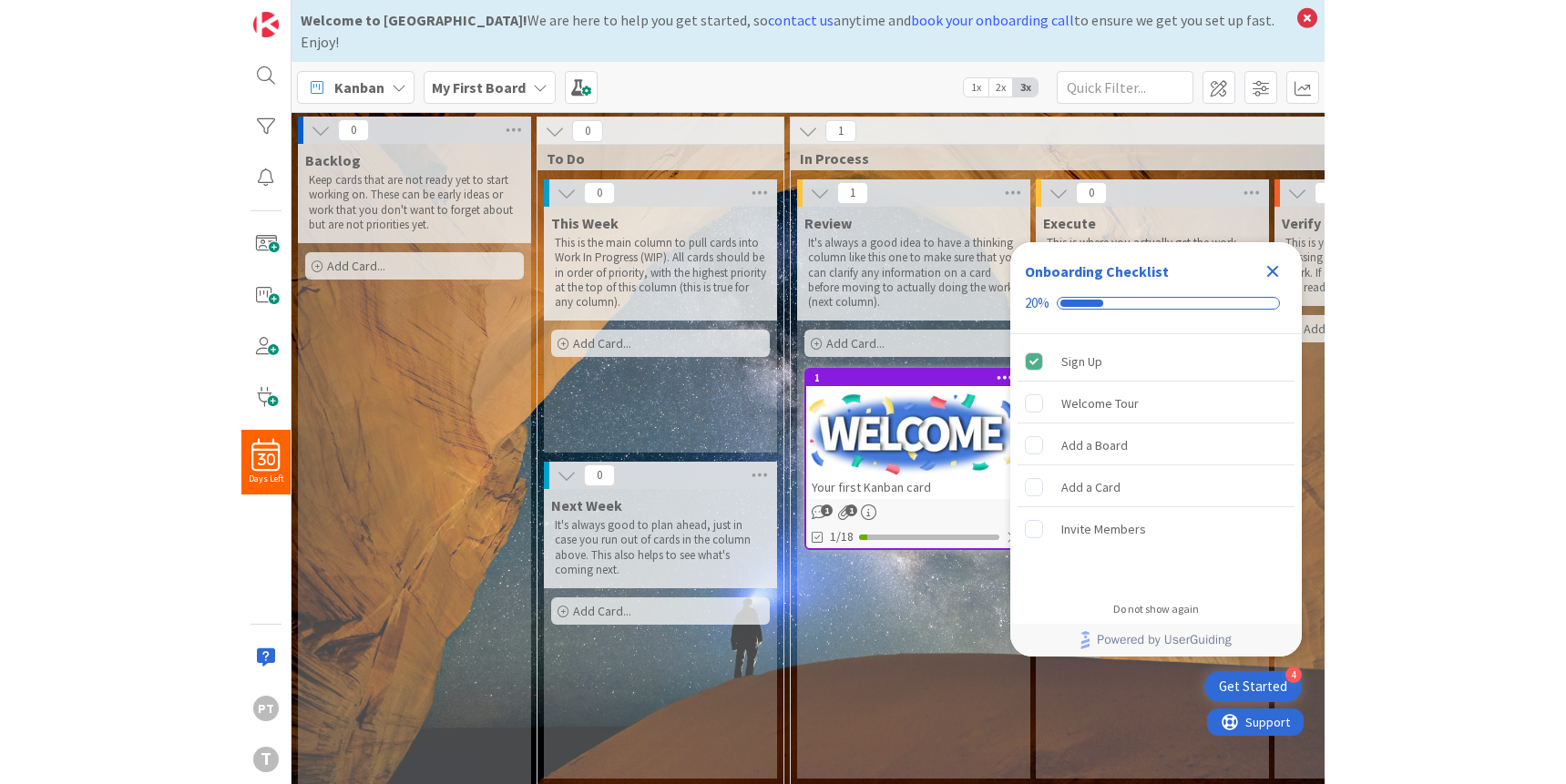 scroll, scrollTop: 0, scrollLeft: 0, axis: both 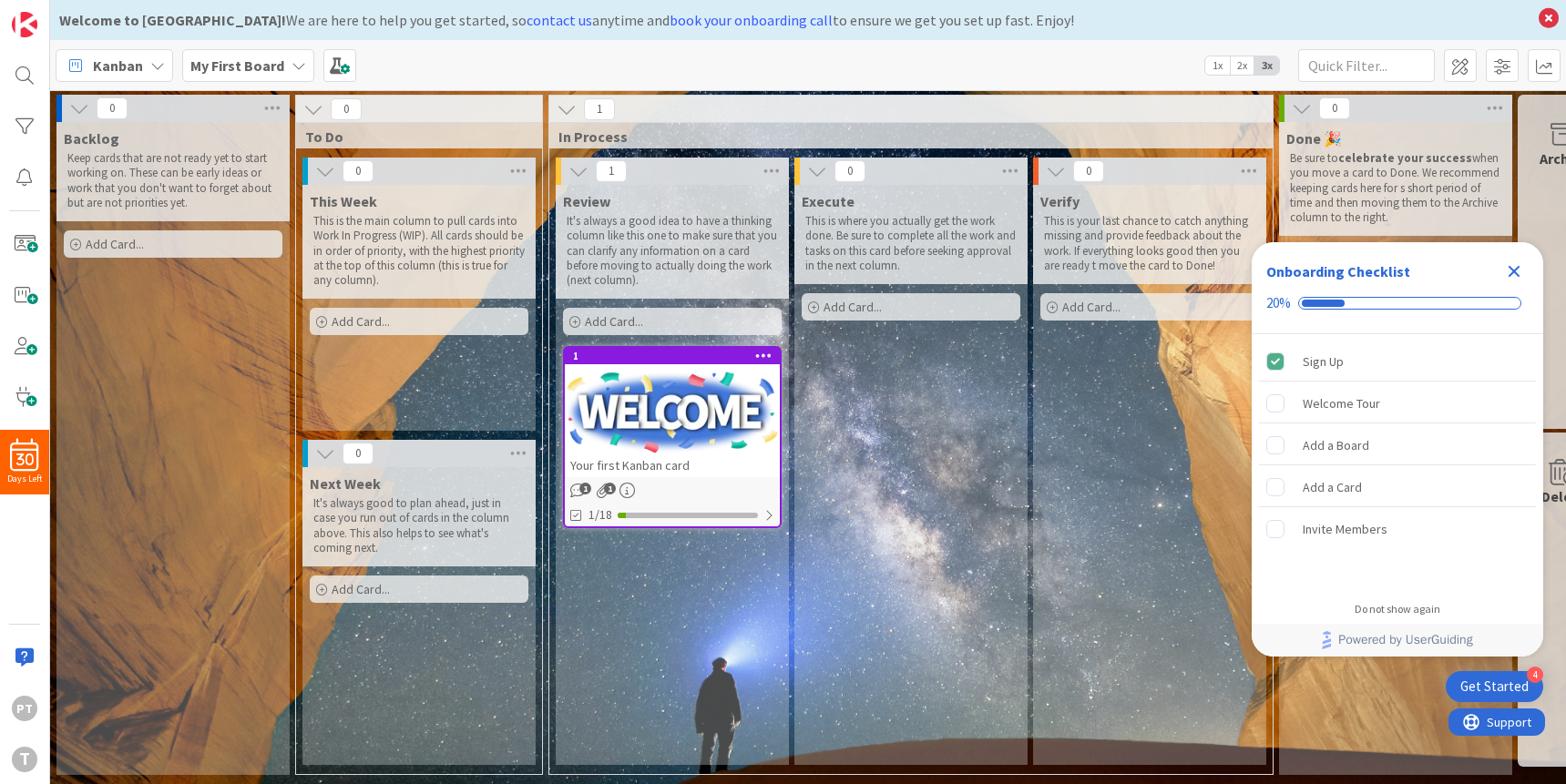 click 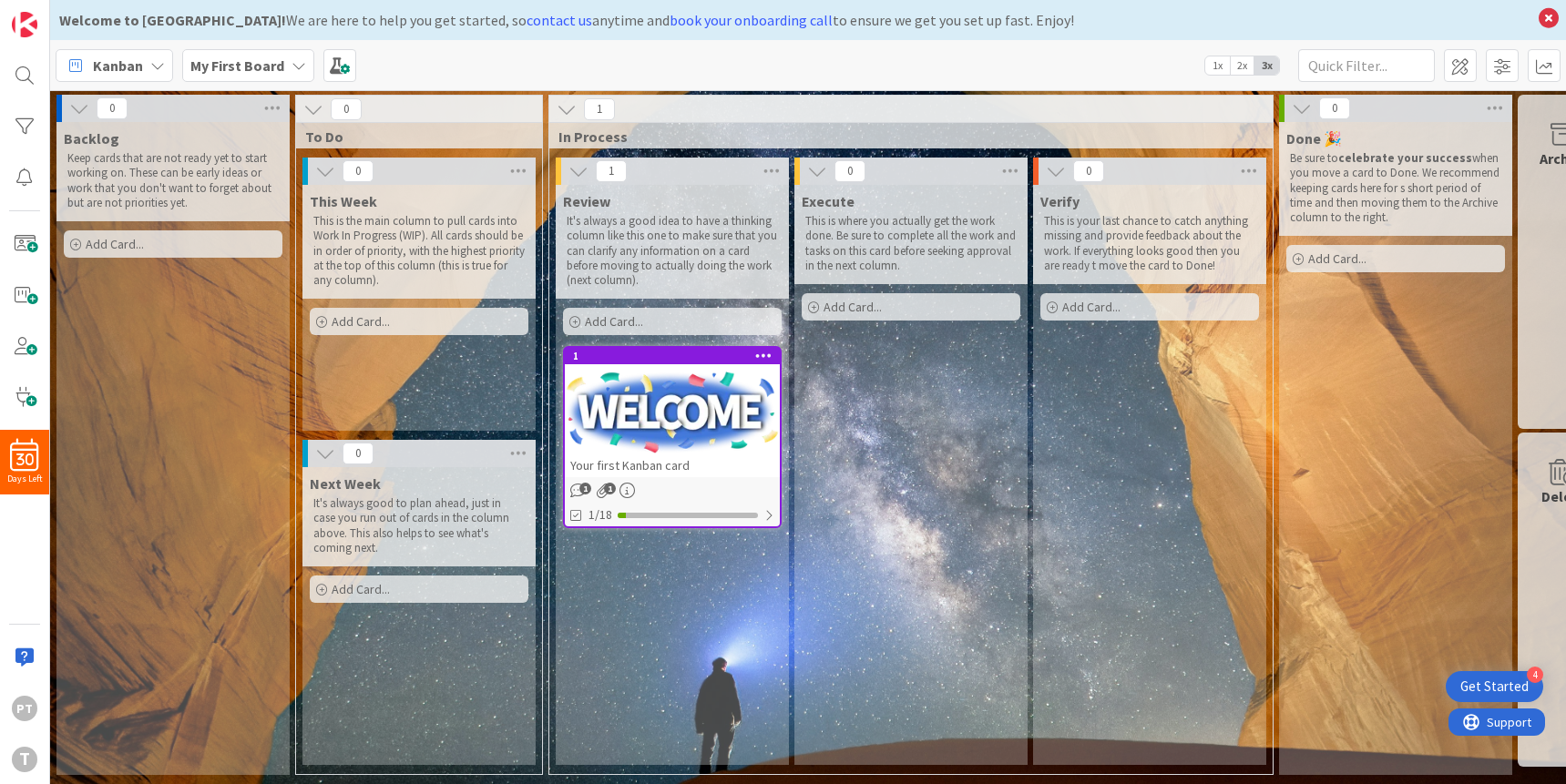 scroll, scrollTop: 0, scrollLeft: 0, axis: both 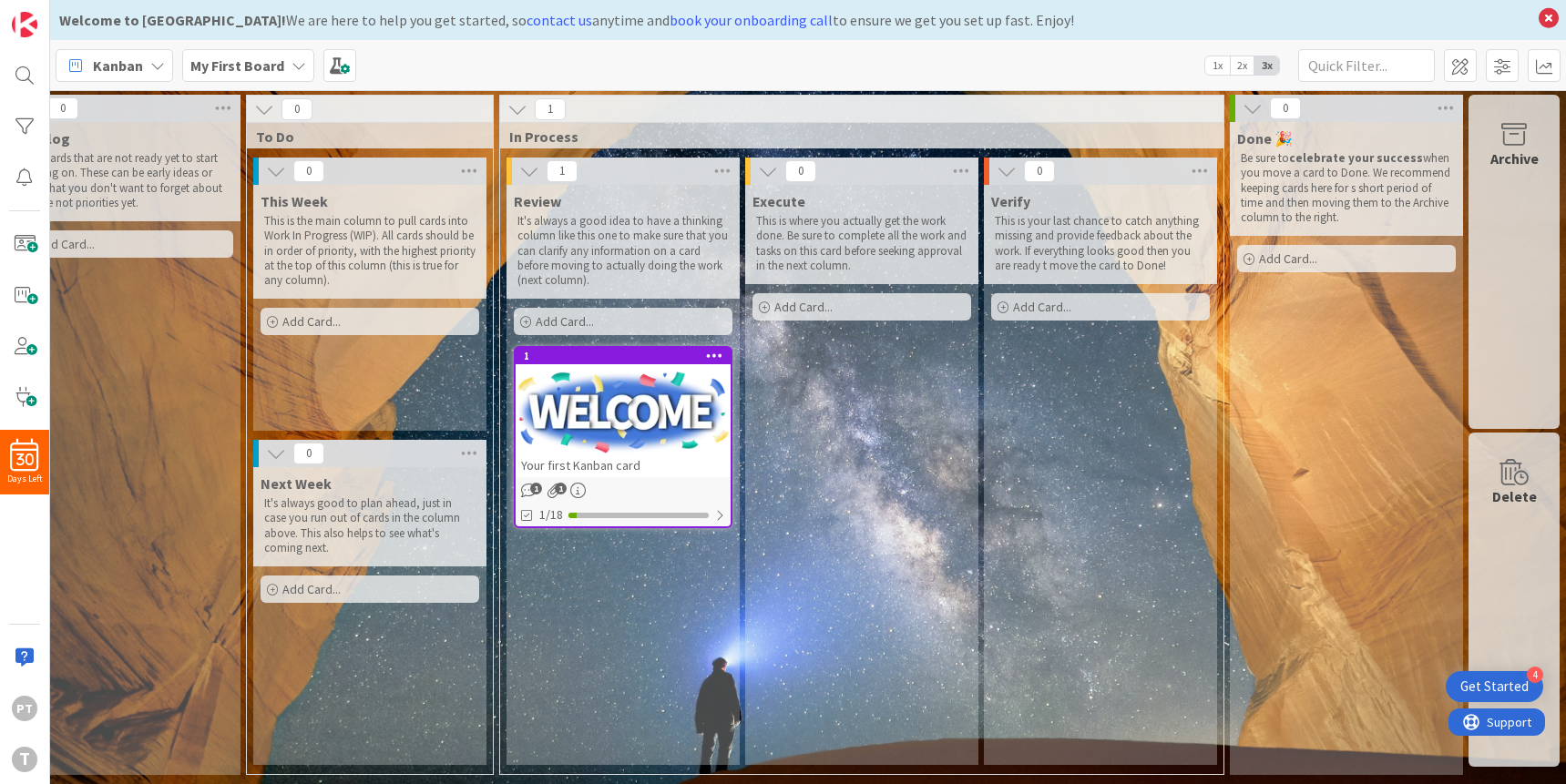 click at bounding box center (276, 453) 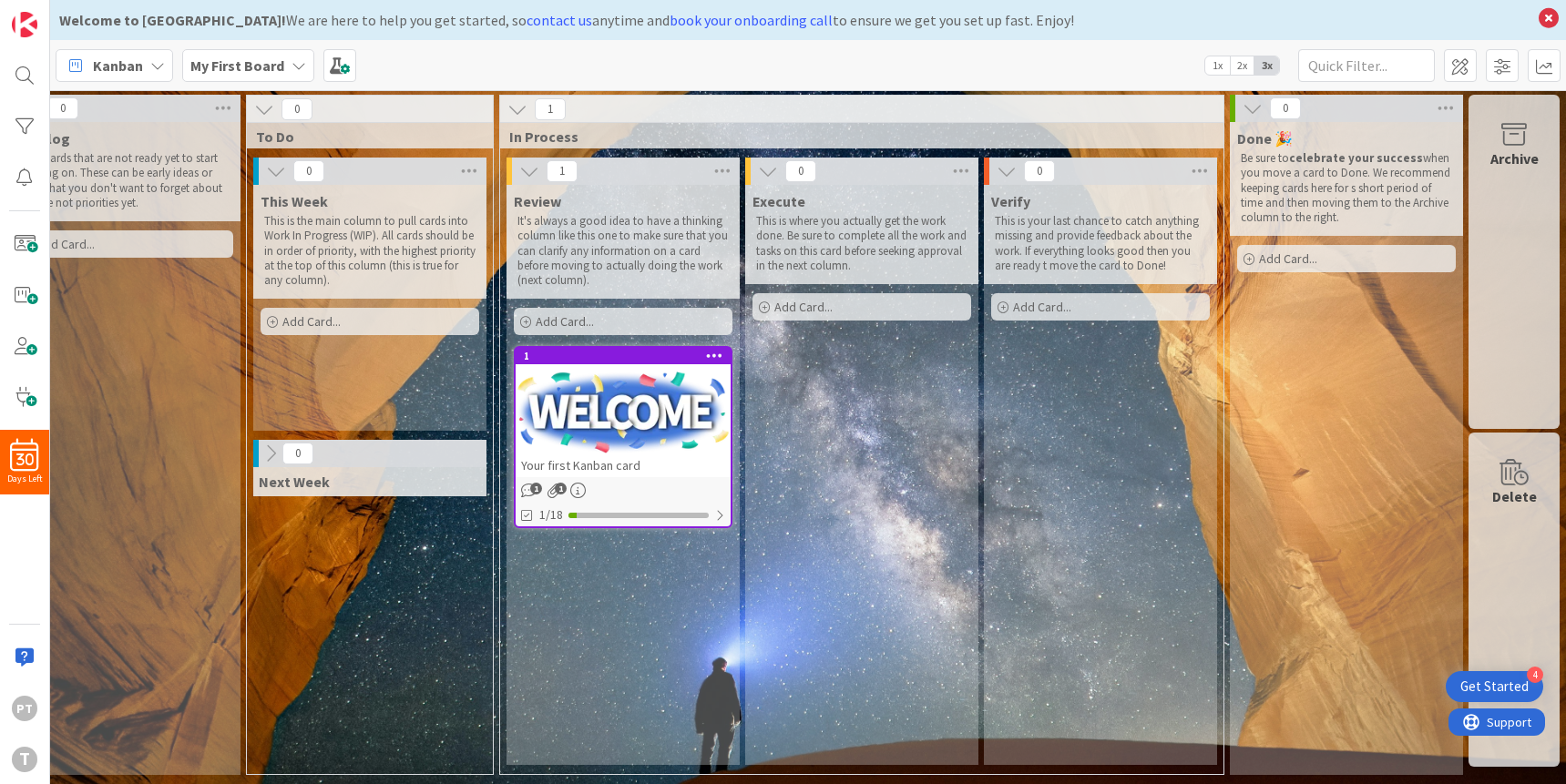 click at bounding box center [271, 453] 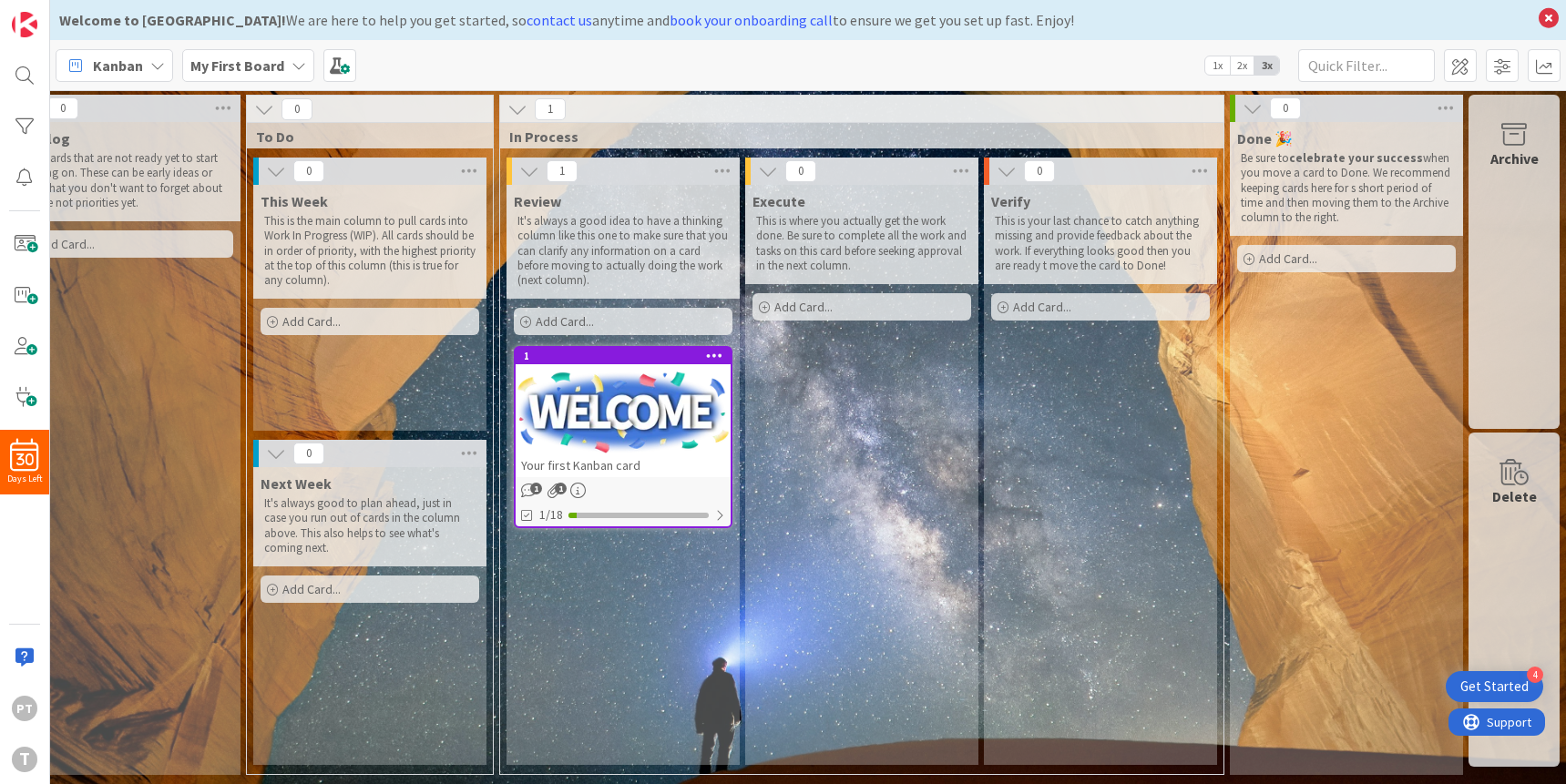 click at bounding box center [276, 453] 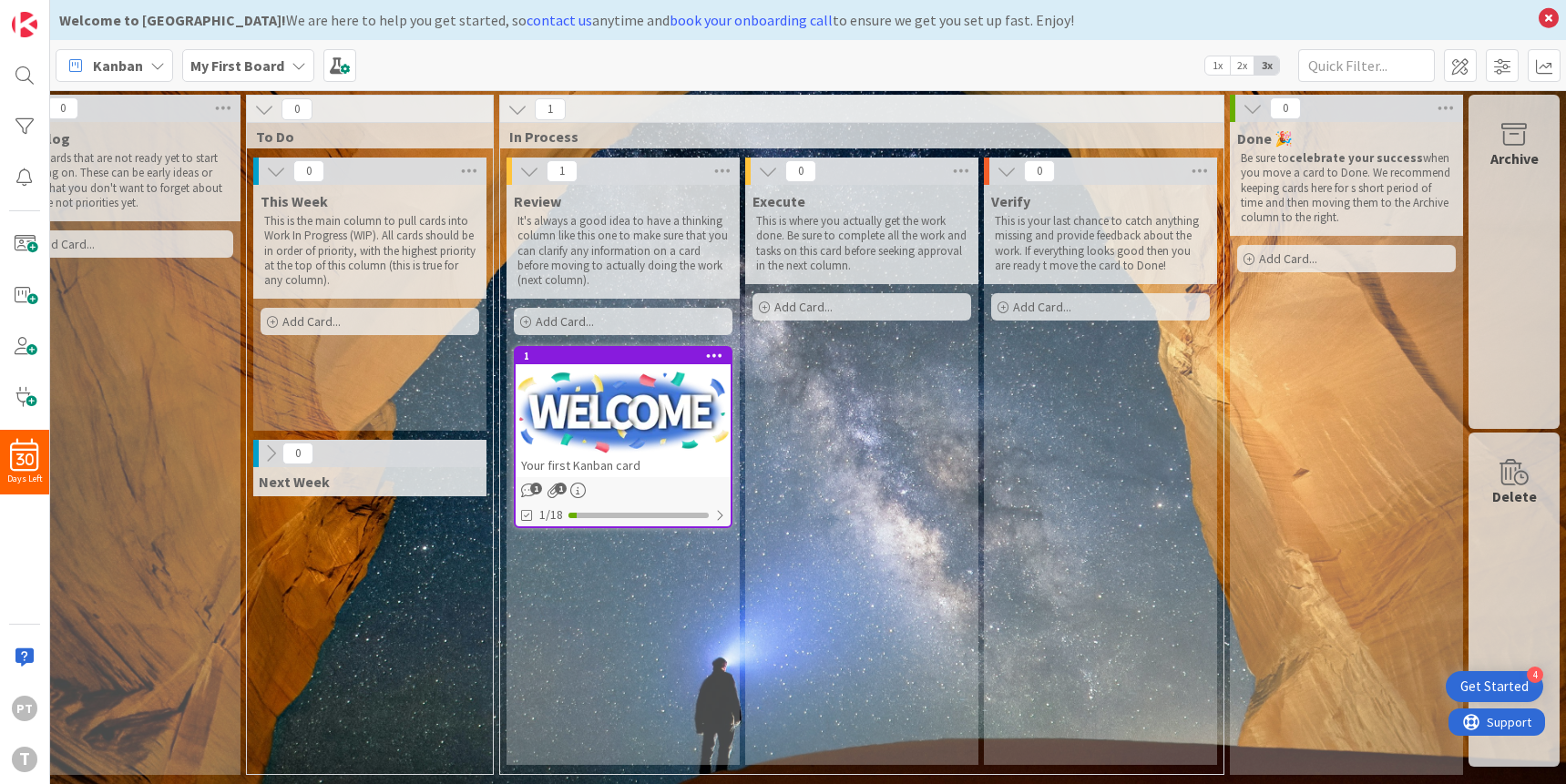 click on "Kanban My First Board 1x 2x 3x" at bounding box center [808, 65] 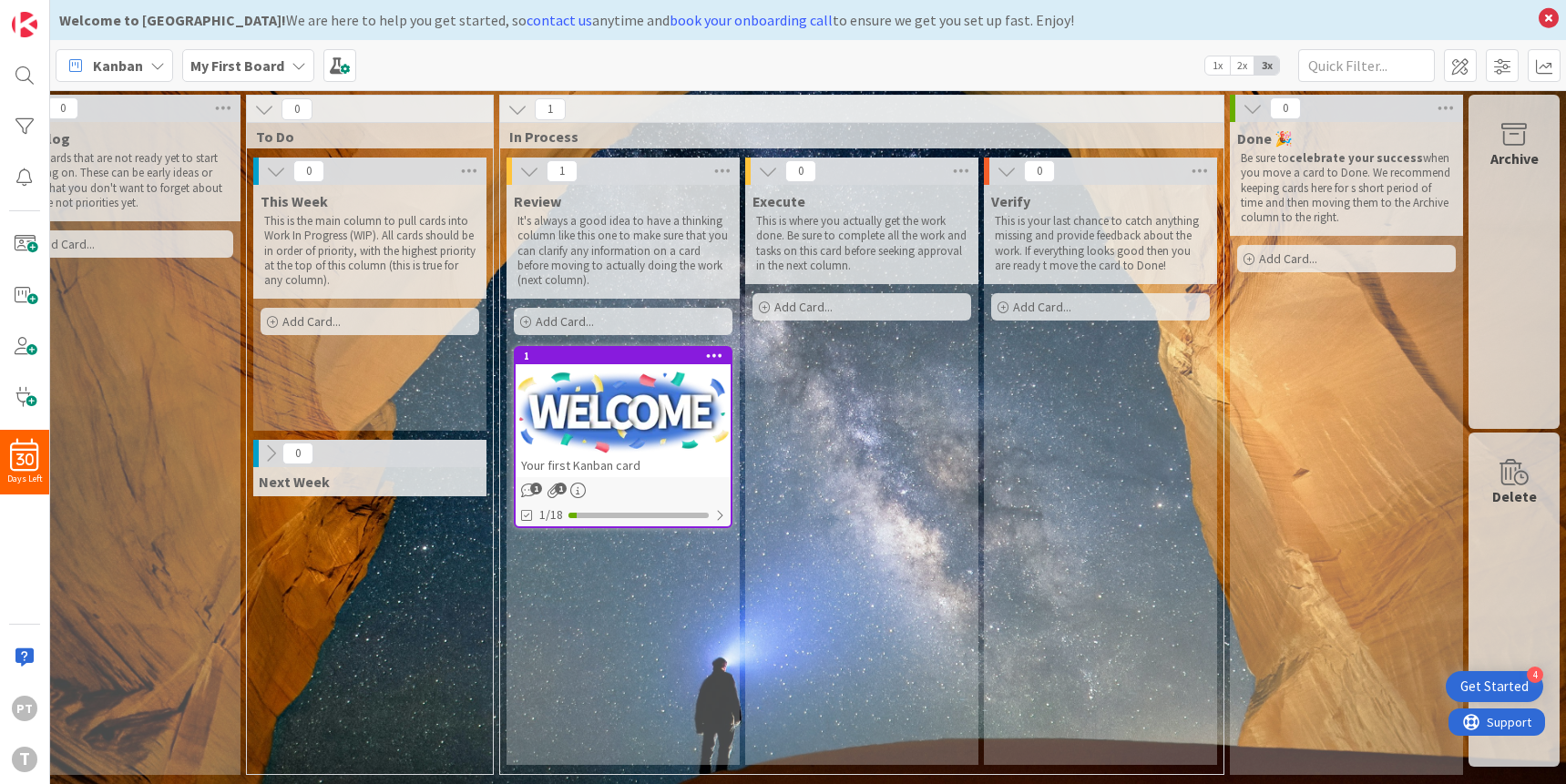 click on "Kanban" at bounding box center [118, 66] 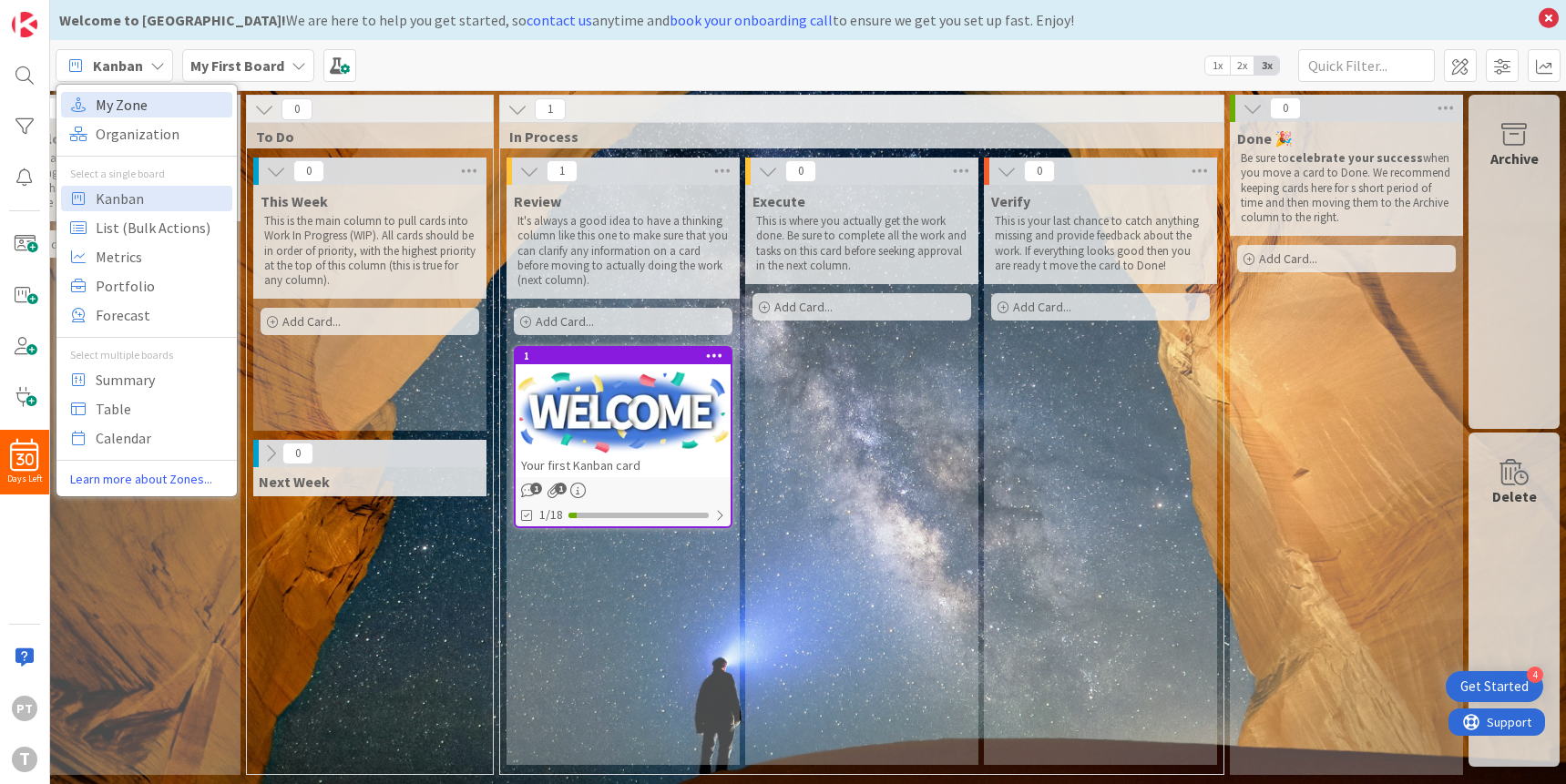 click on "My Zone" at bounding box center [161, 105] 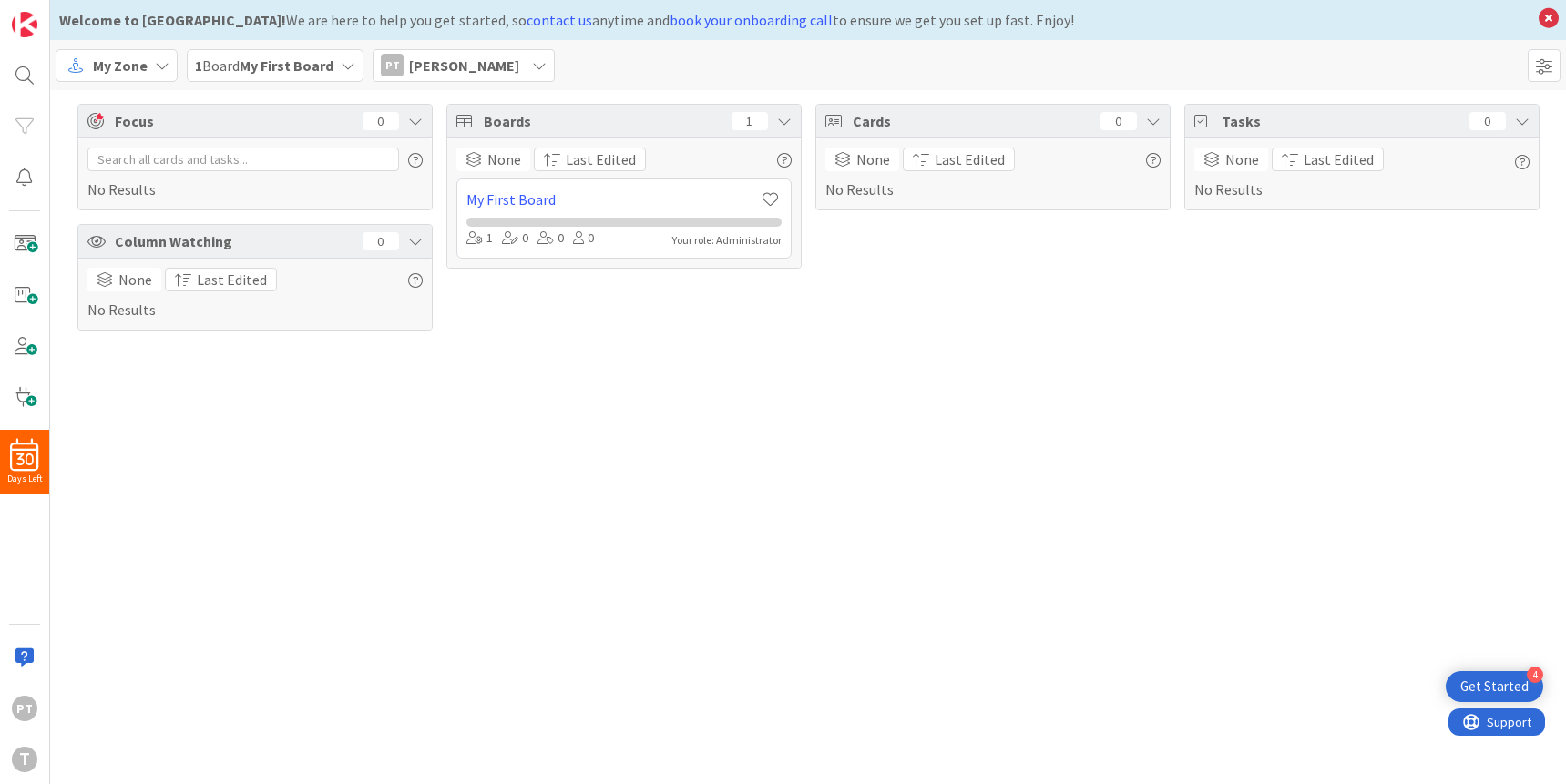 scroll, scrollTop: 0, scrollLeft: 0, axis: both 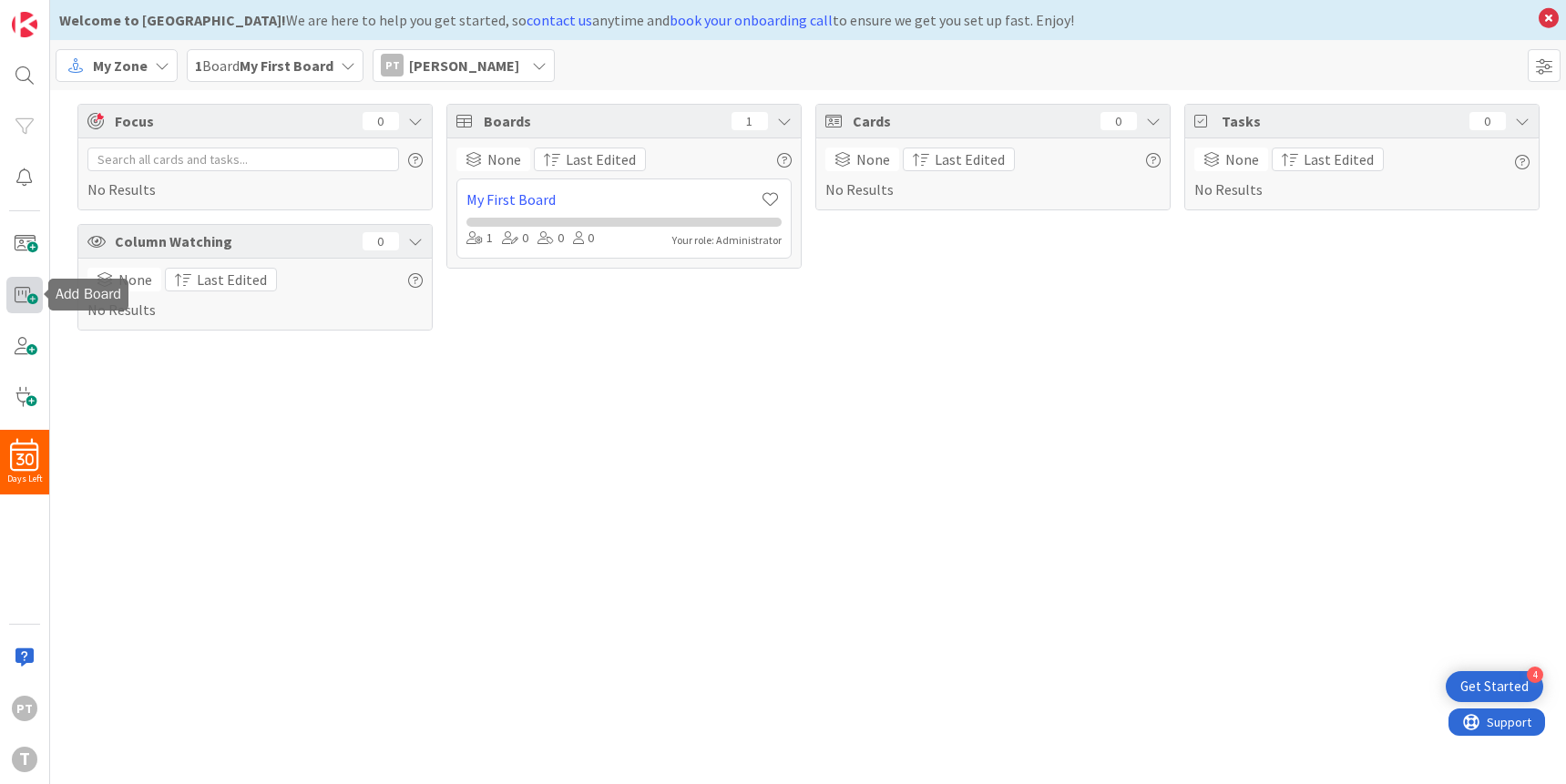 click at bounding box center (25, 295) 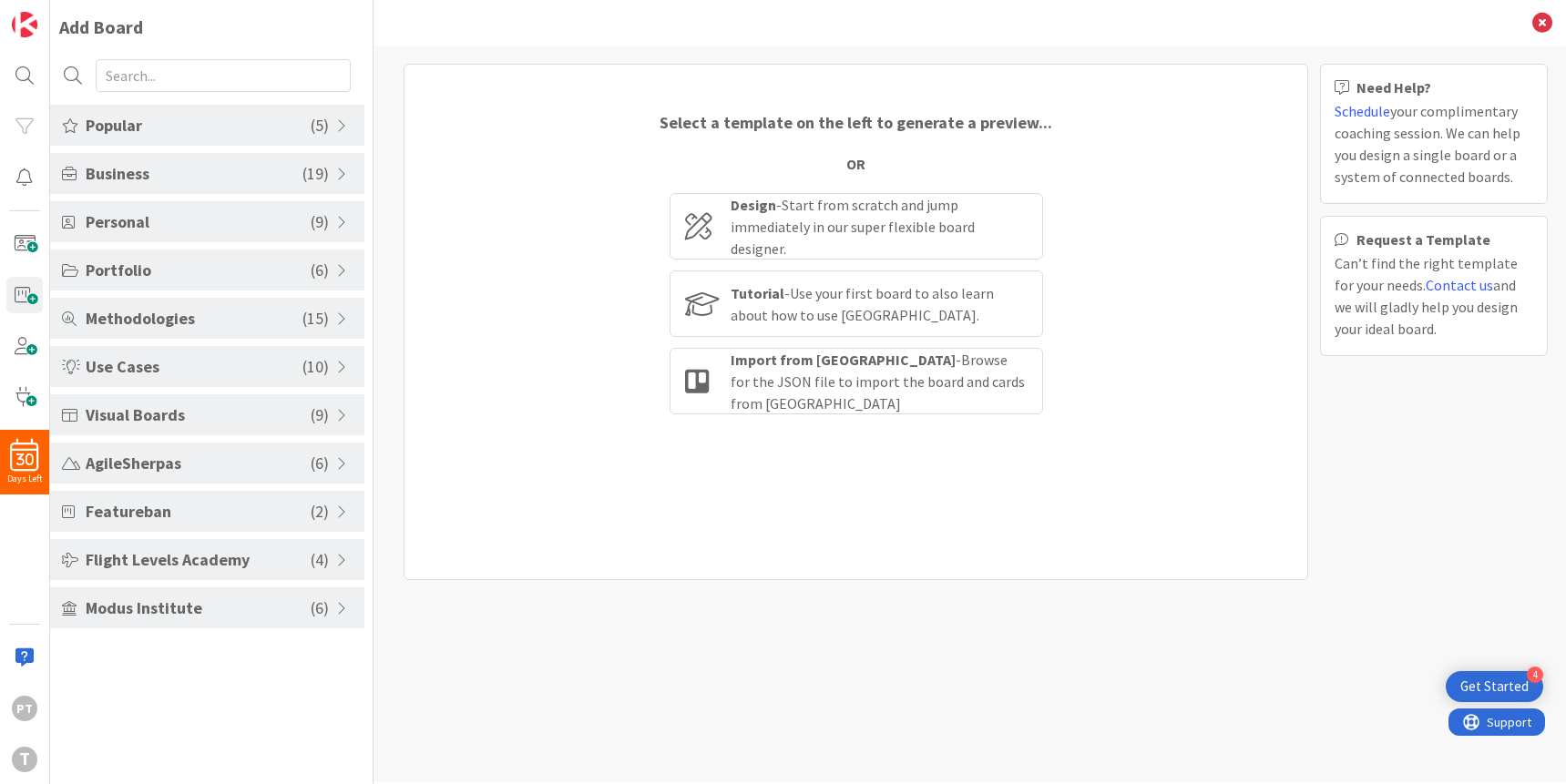 scroll, scrollTop: 0, scrollLeft: 0, axis: both 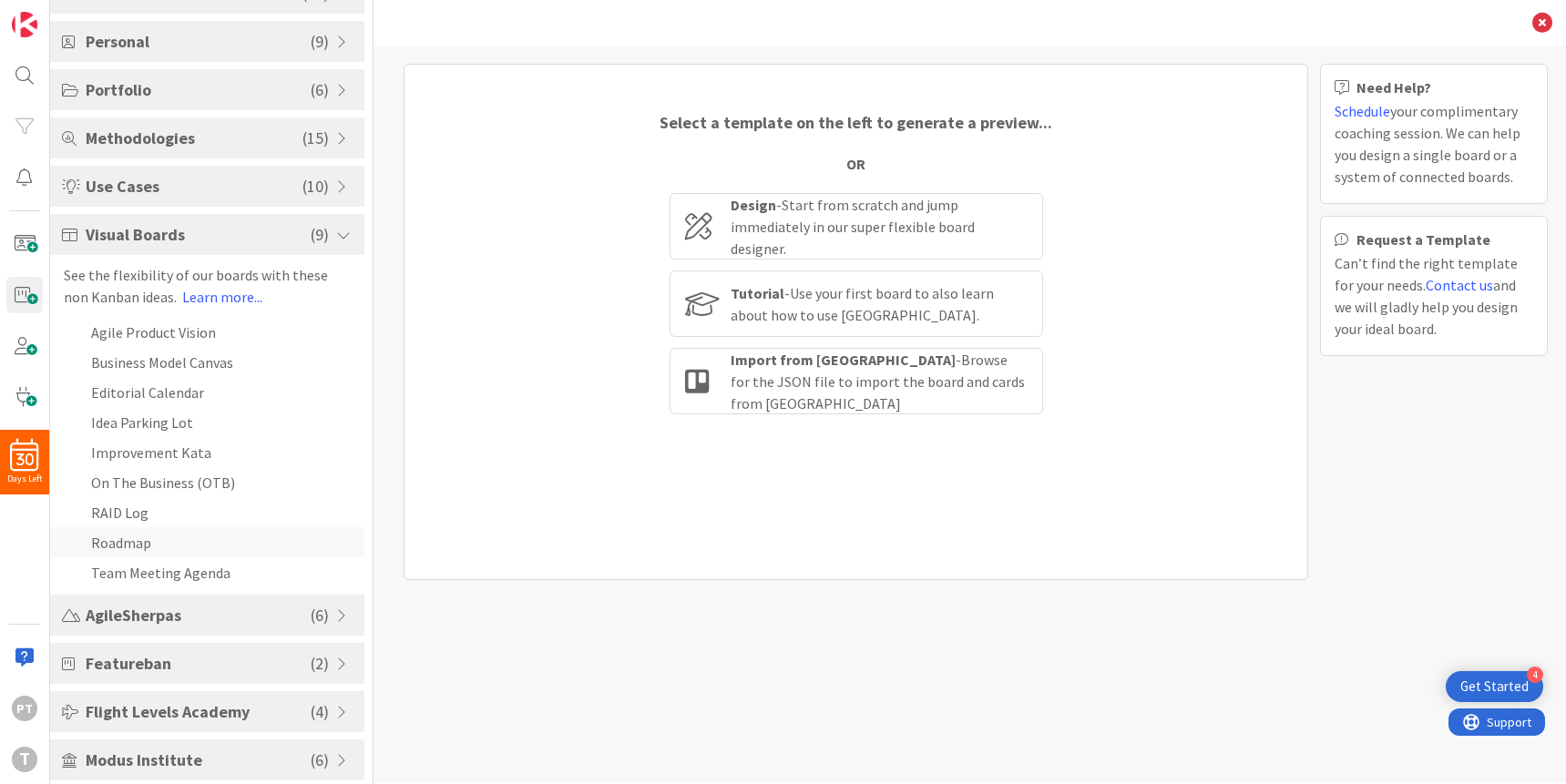 click on "Roadmap" at bounding box center [207, 542] 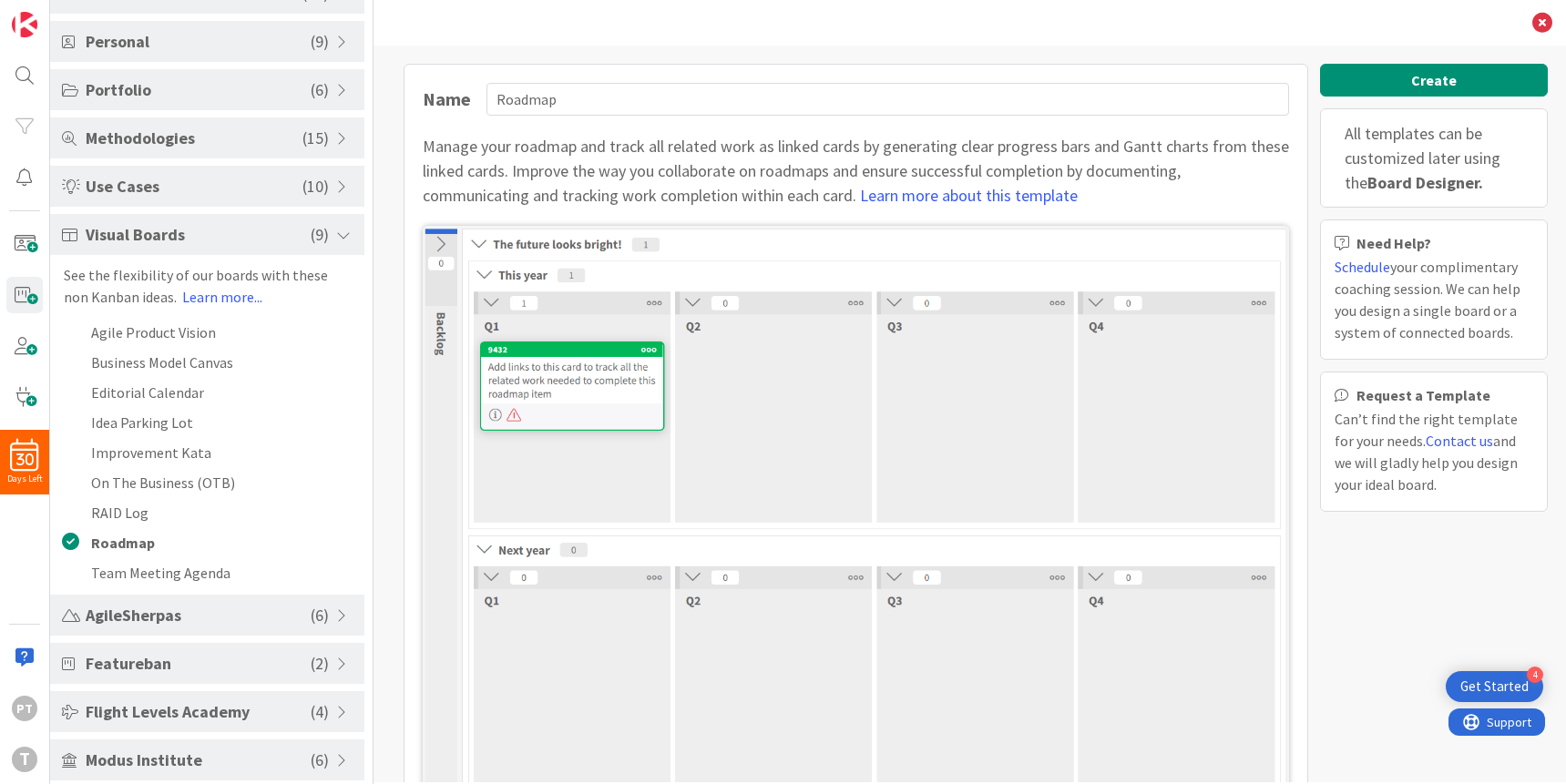 scroll, scrollTop: 62, scrollLeft: 0, axis: vertical 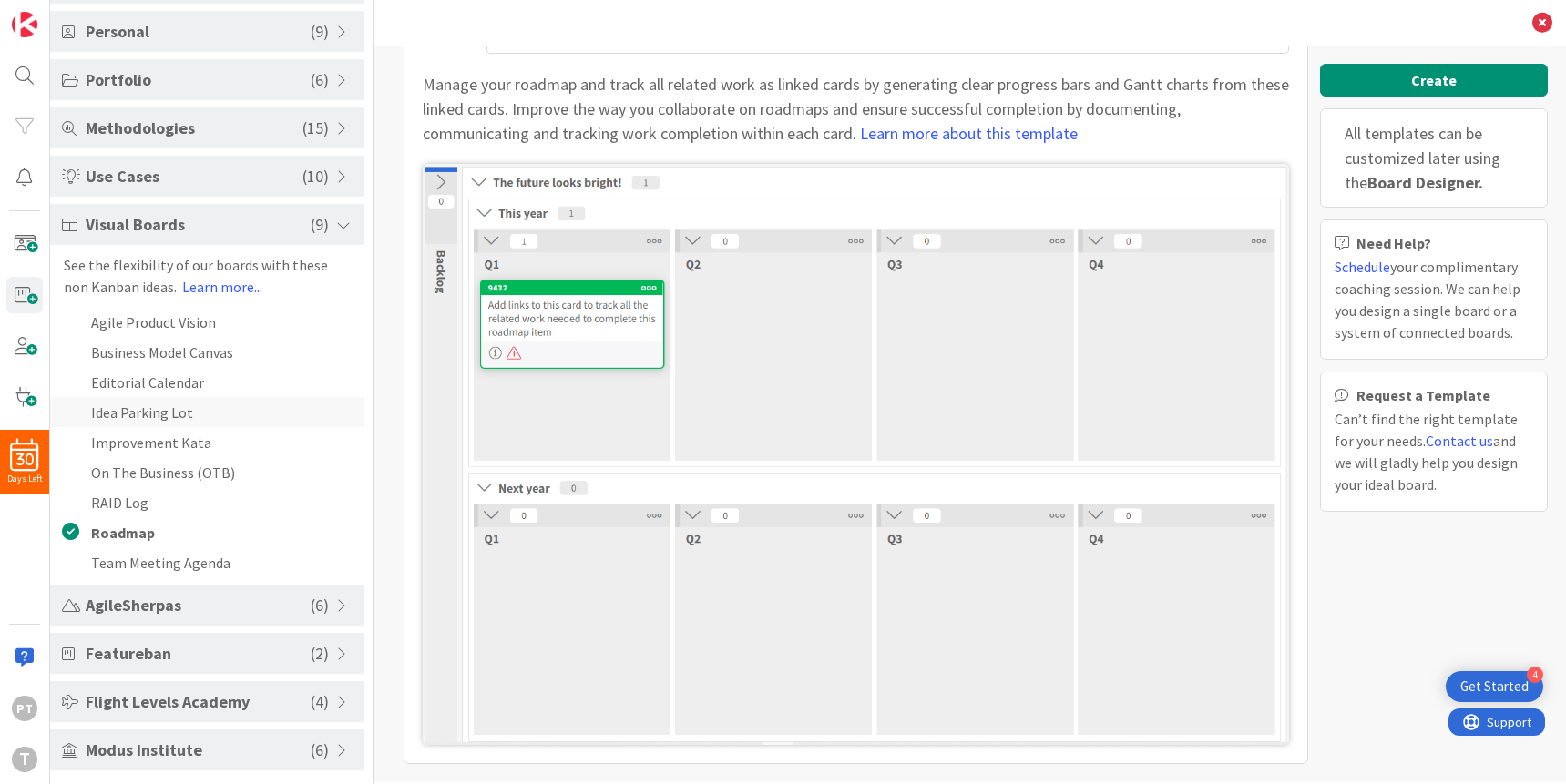 click on "Idea Parking Lot" at bounding box center (207, 412) 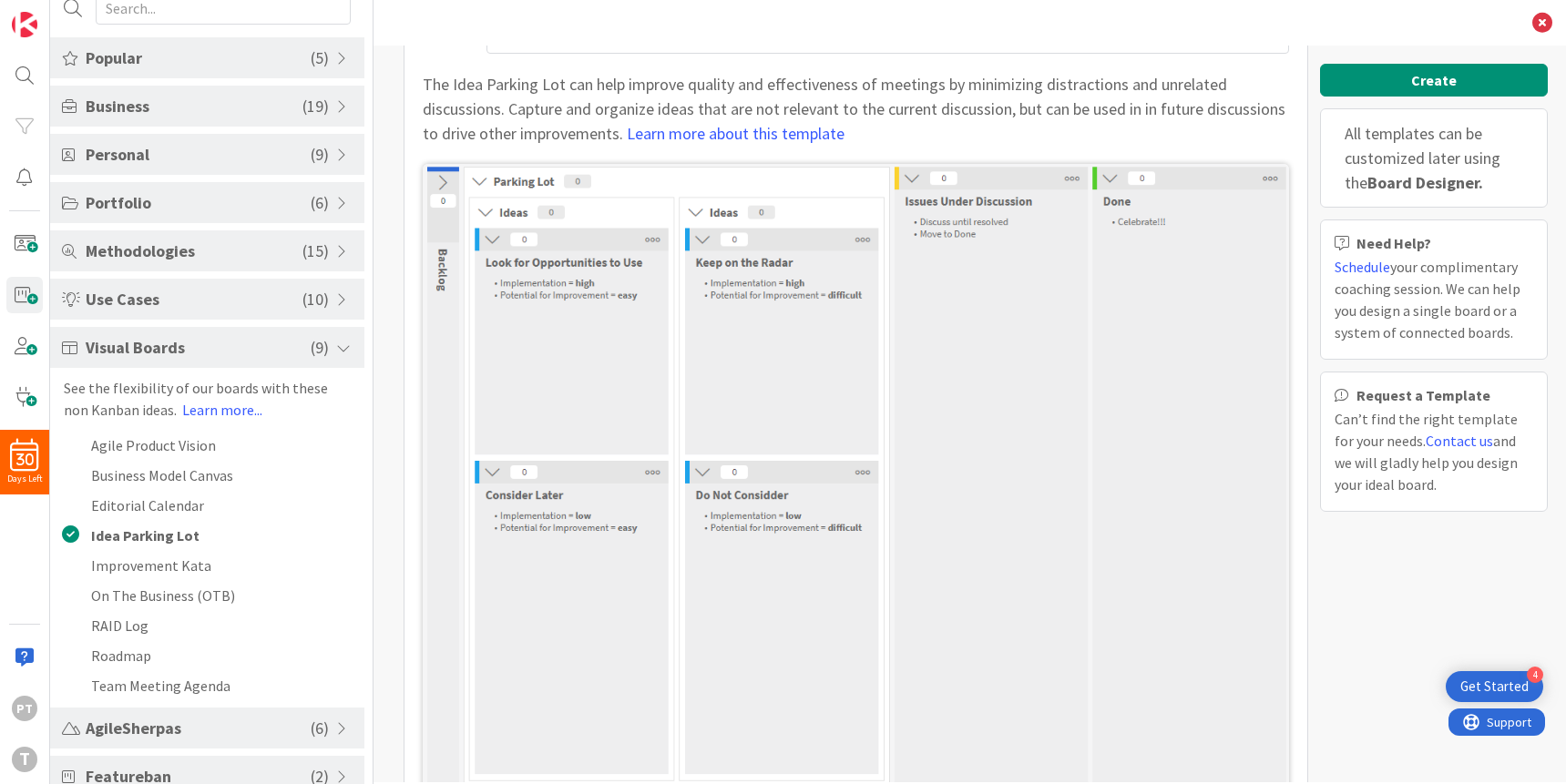scroll, scrollTop: 15, scrollLeft: 0, axis: vertical 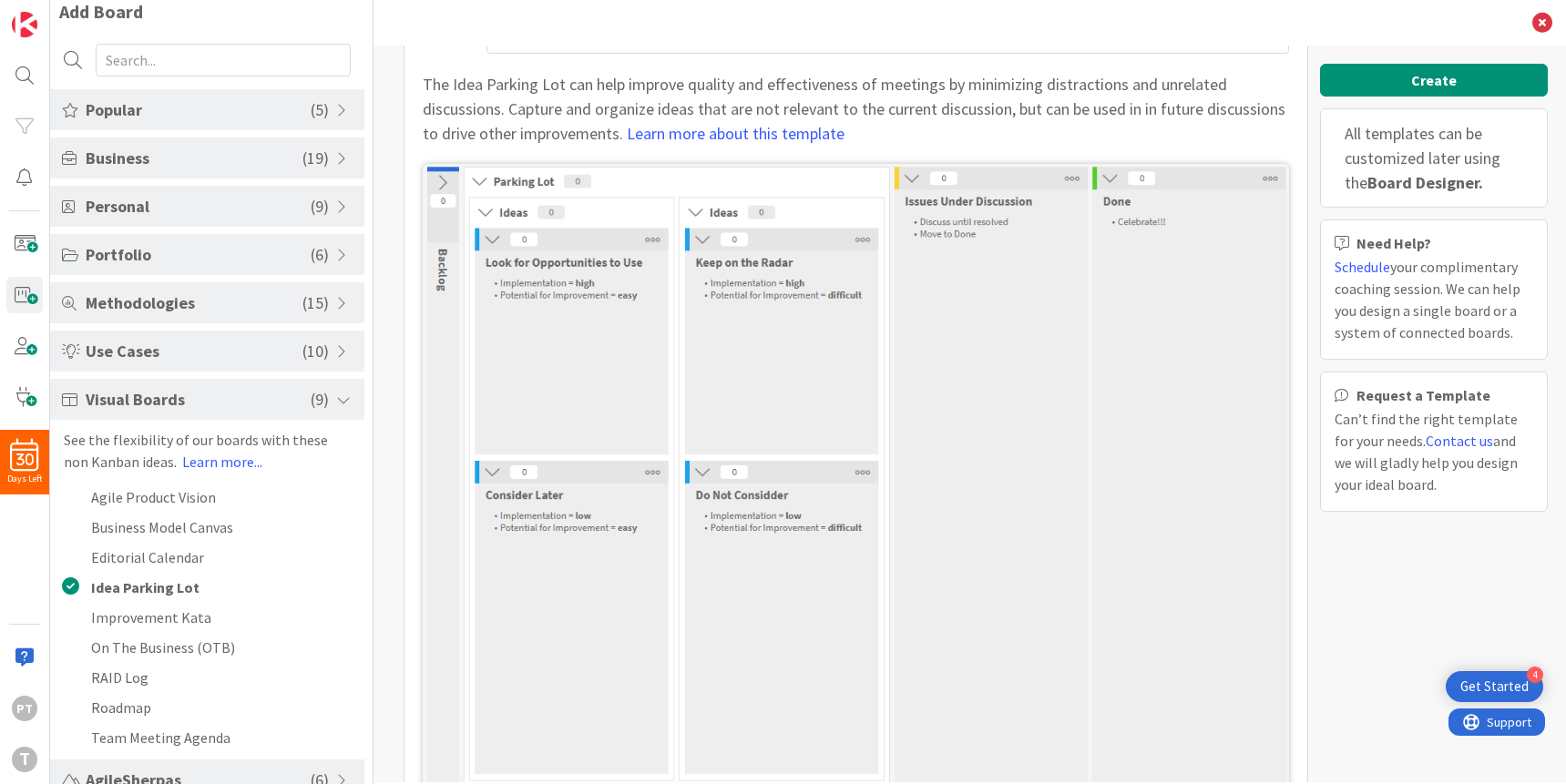click on "Methodologies" at bounding box center [194, 302] 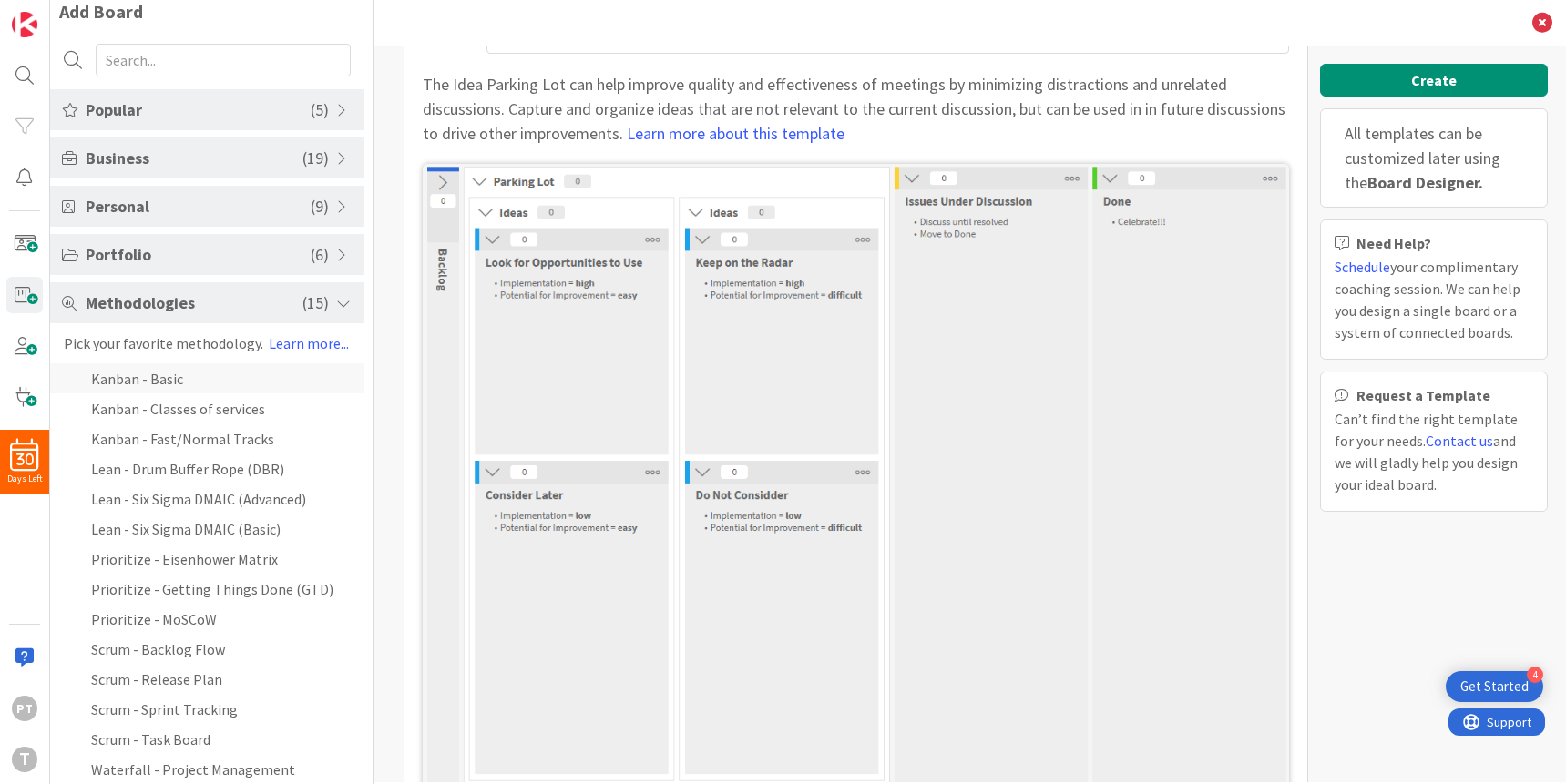 click on "Kanban - Basic" at bounding box center [207, 378] 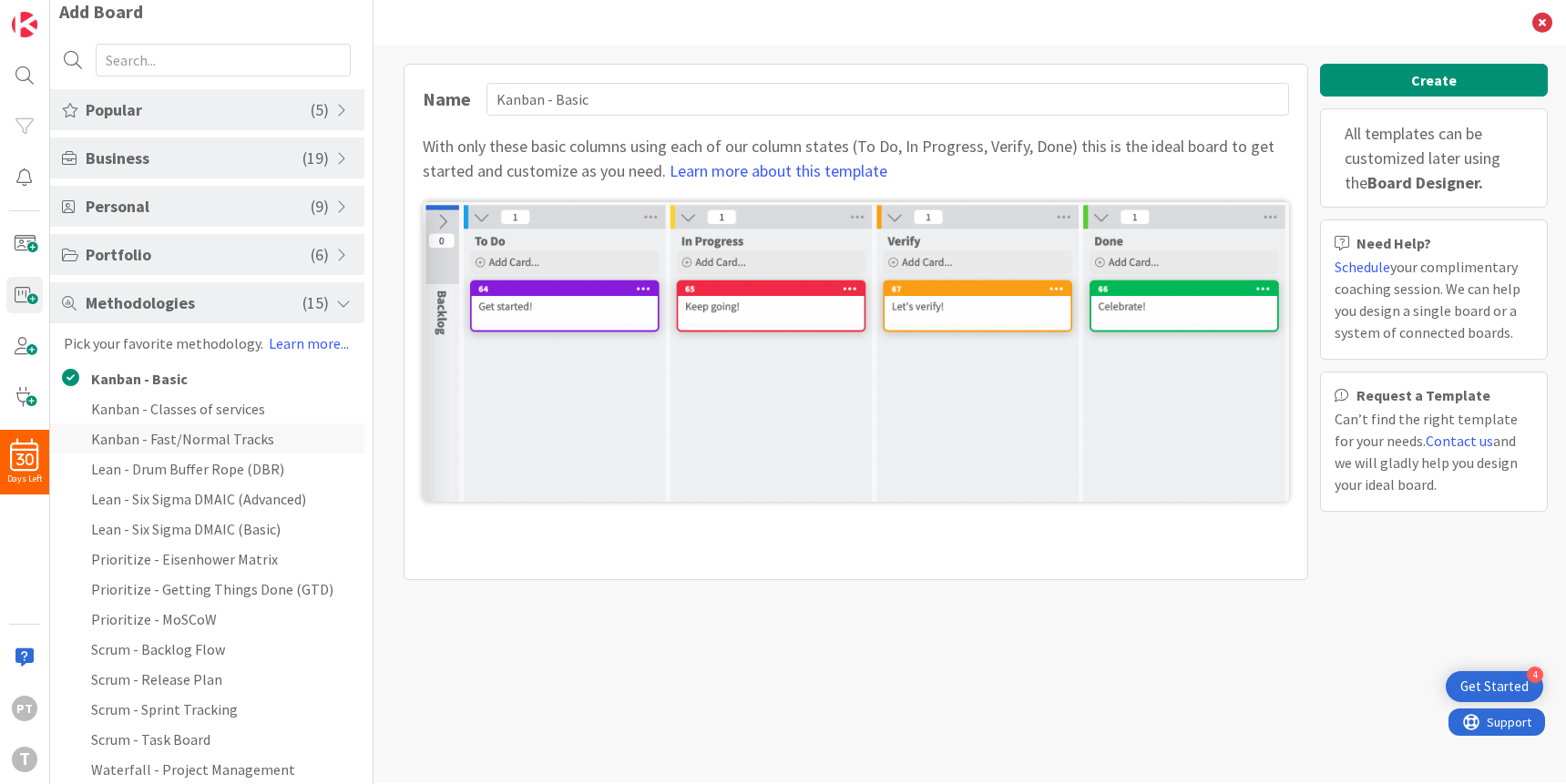 scroll, scrollTop: 0, scrollLeft: 0, axis: both 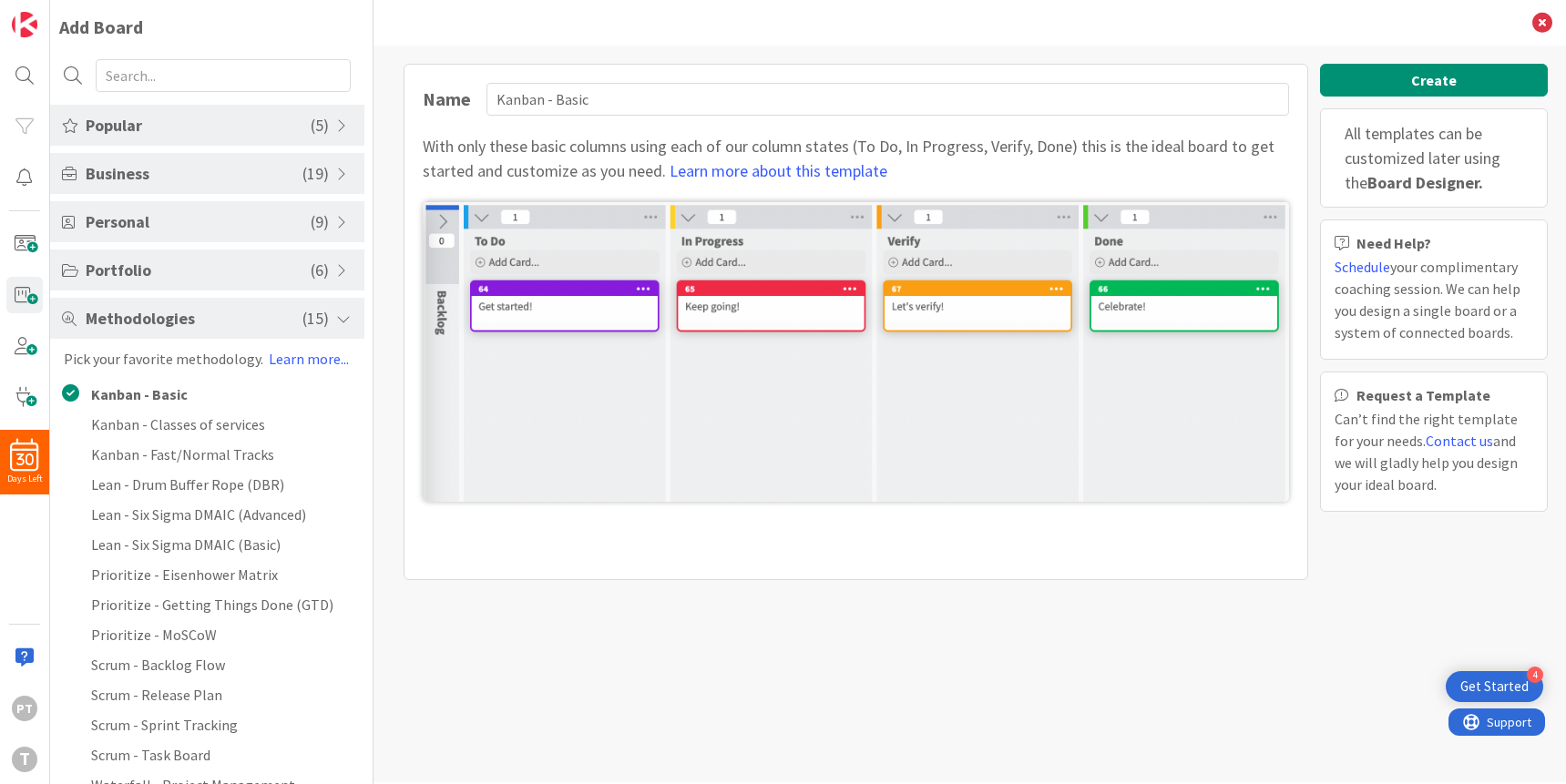 click on "Personal" at bounding box center (198, 221) 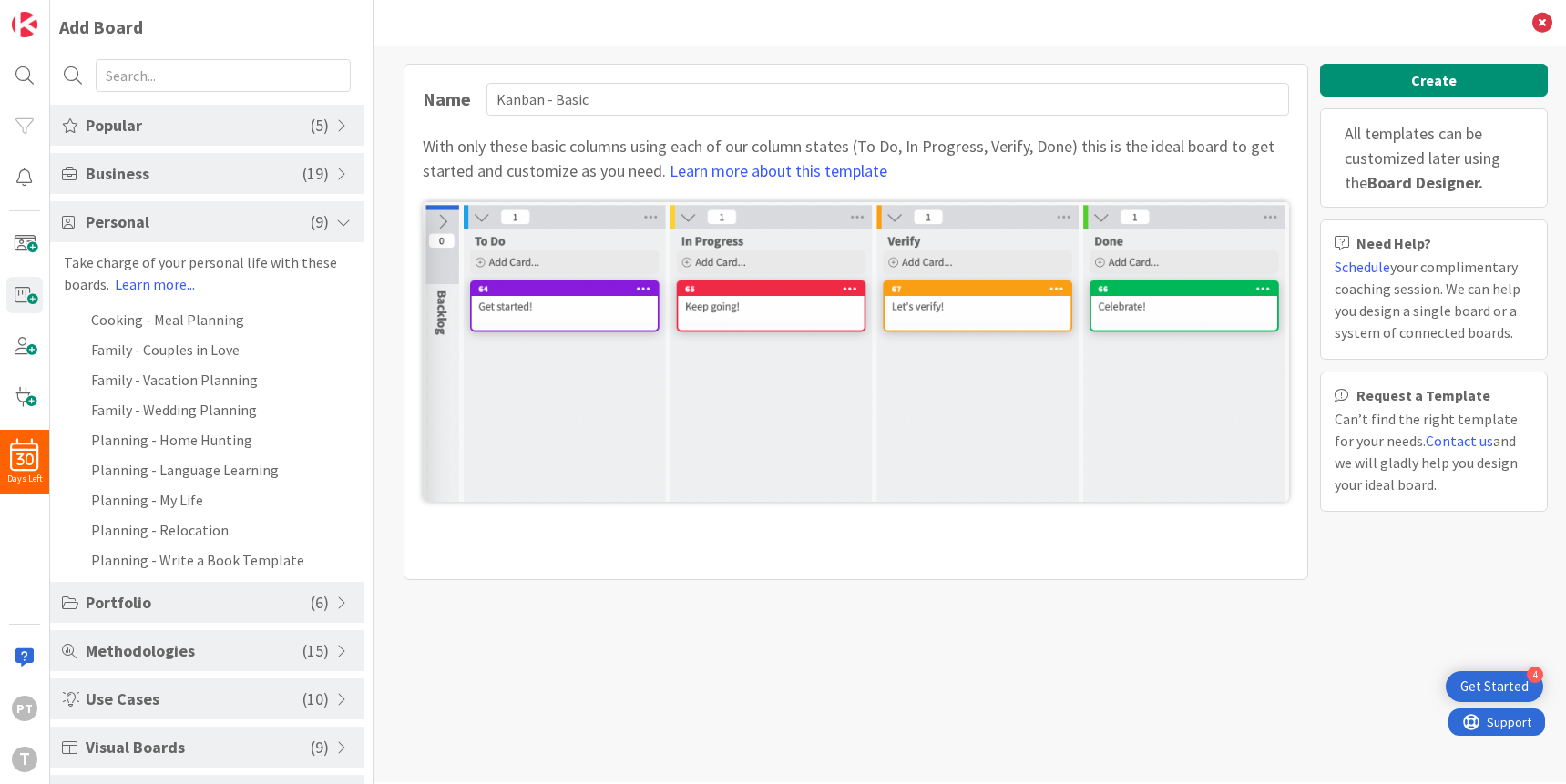 click on "Business ( 19 )" at bounding box center [207, 173] 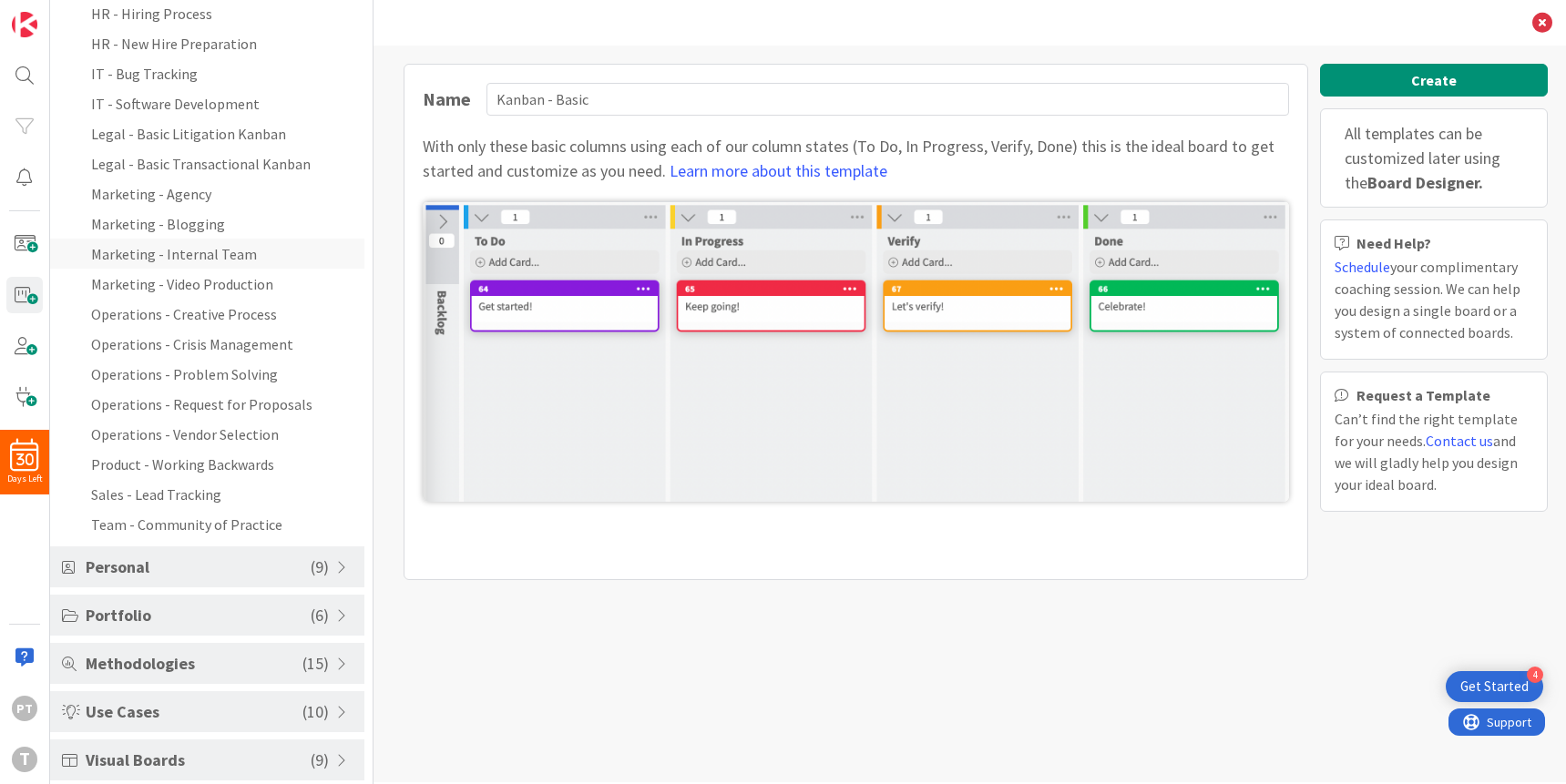 scroll, scrollTop: 0, scrollLeft: 0, axis: both 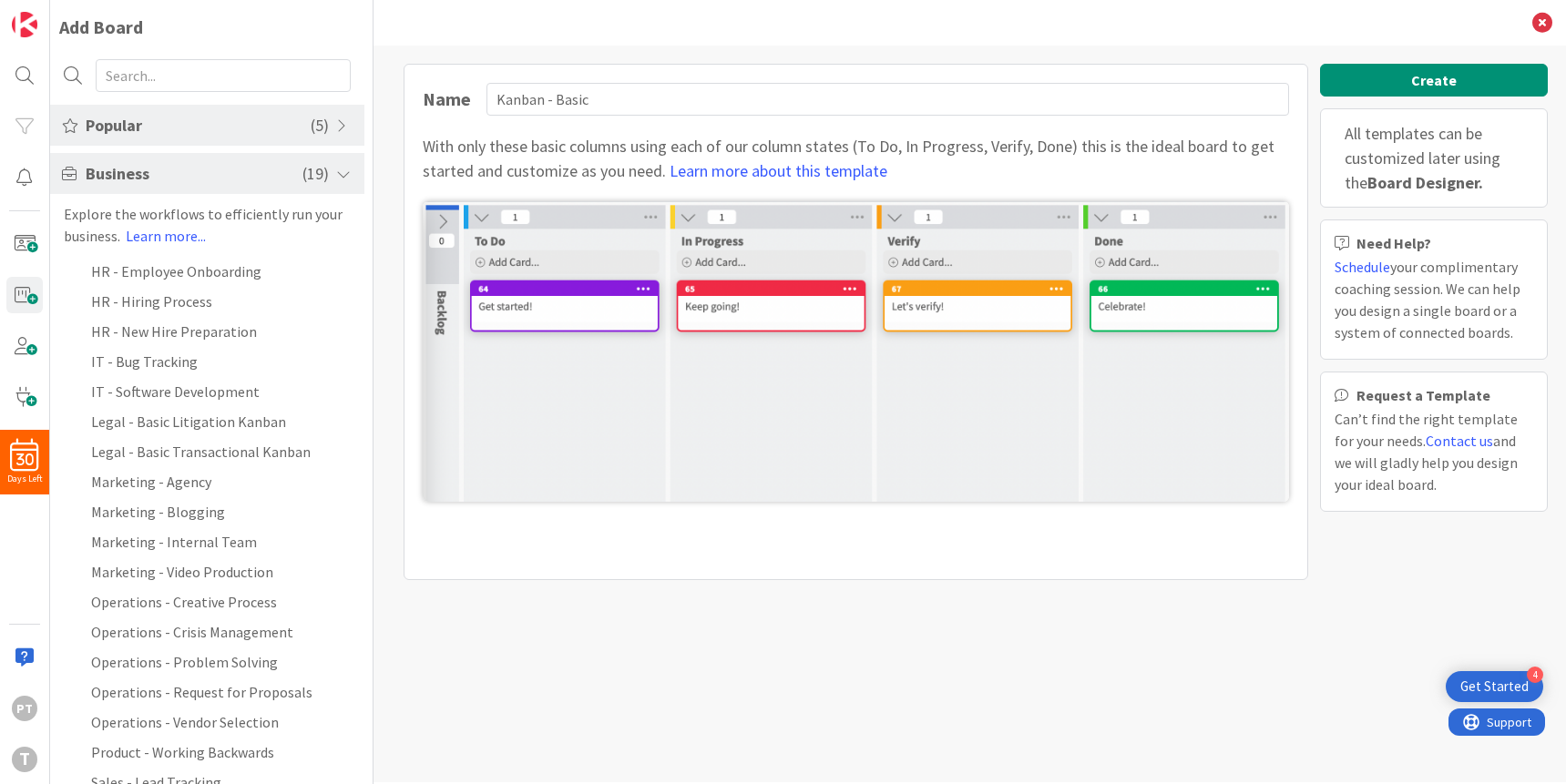 click on "Popular" at bounding box center [198, 125] 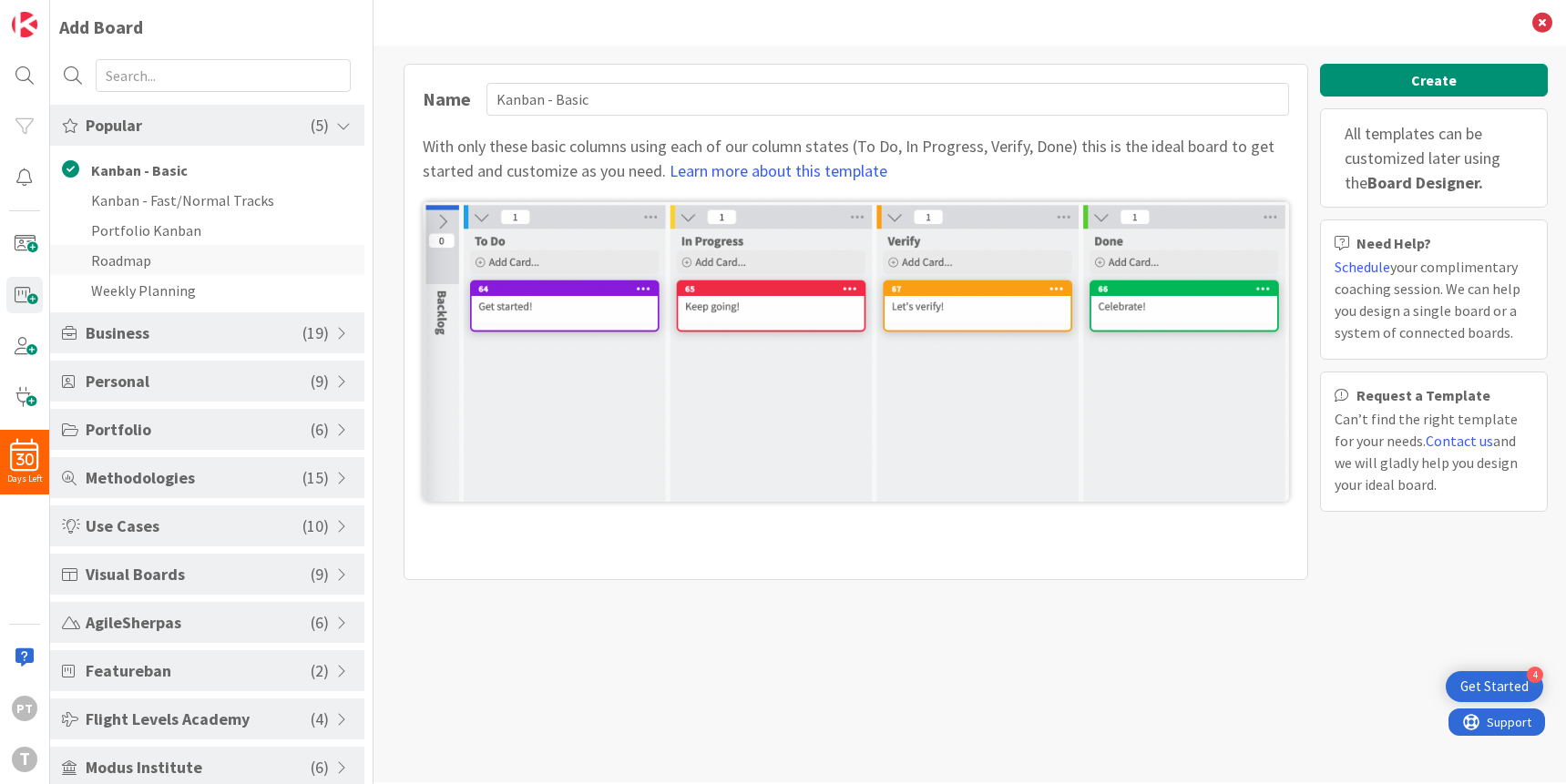click on "Roadmap" at bounding box center [207, 260] 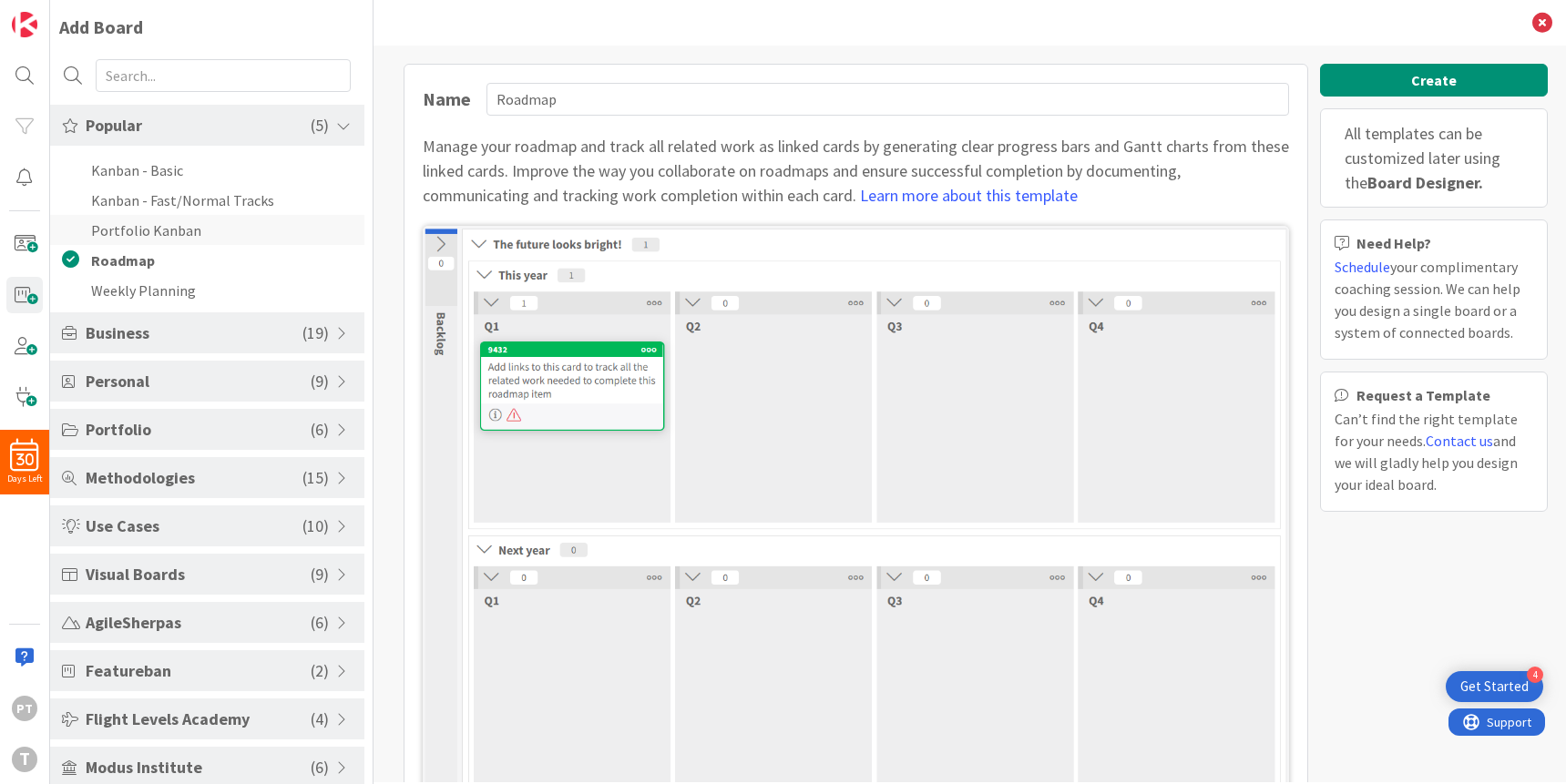 click on "Portfolio Kanban" at bounding box center [207, 229] 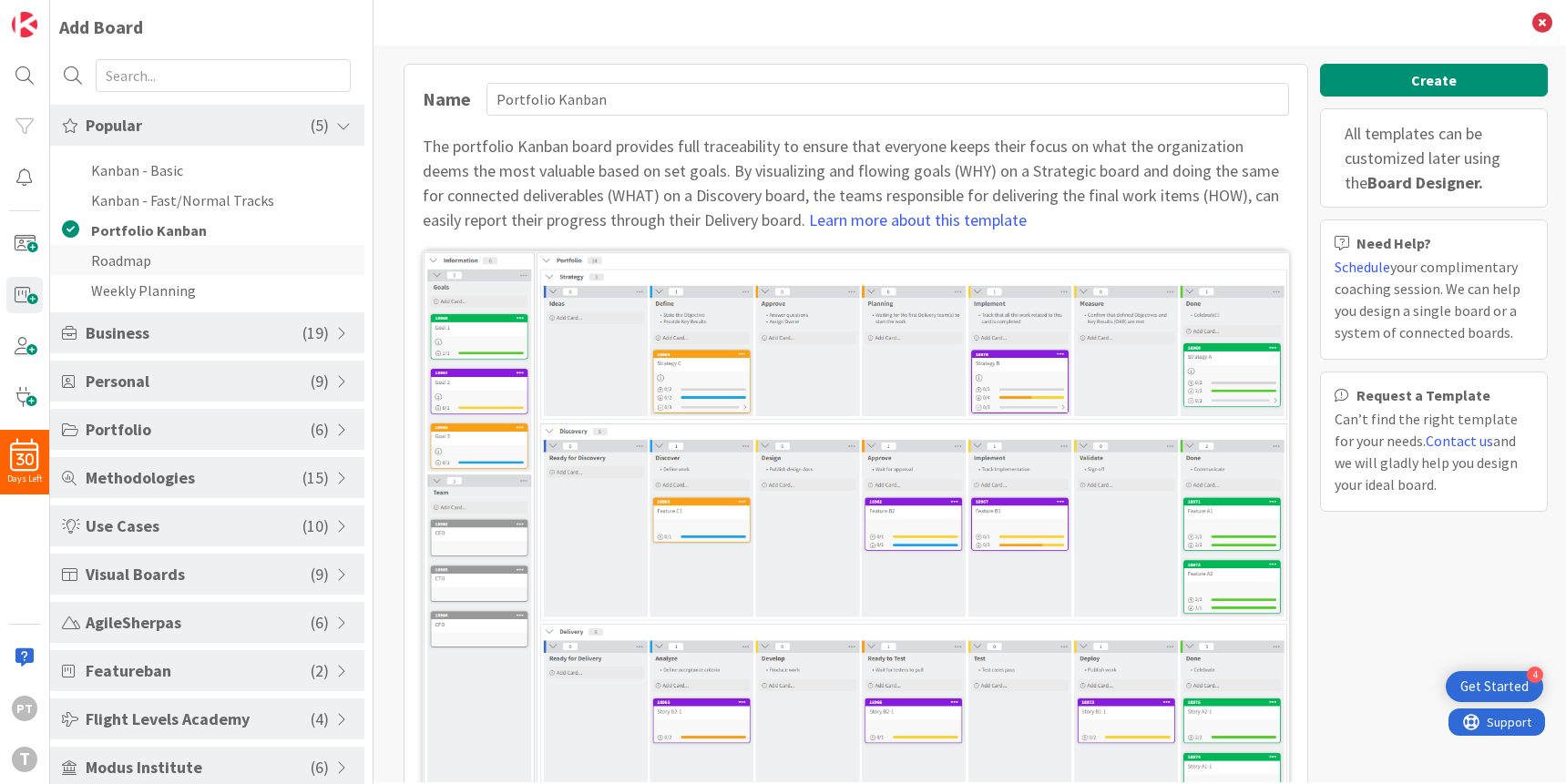 click on "Roadmap" at bounding box center [207, 260] 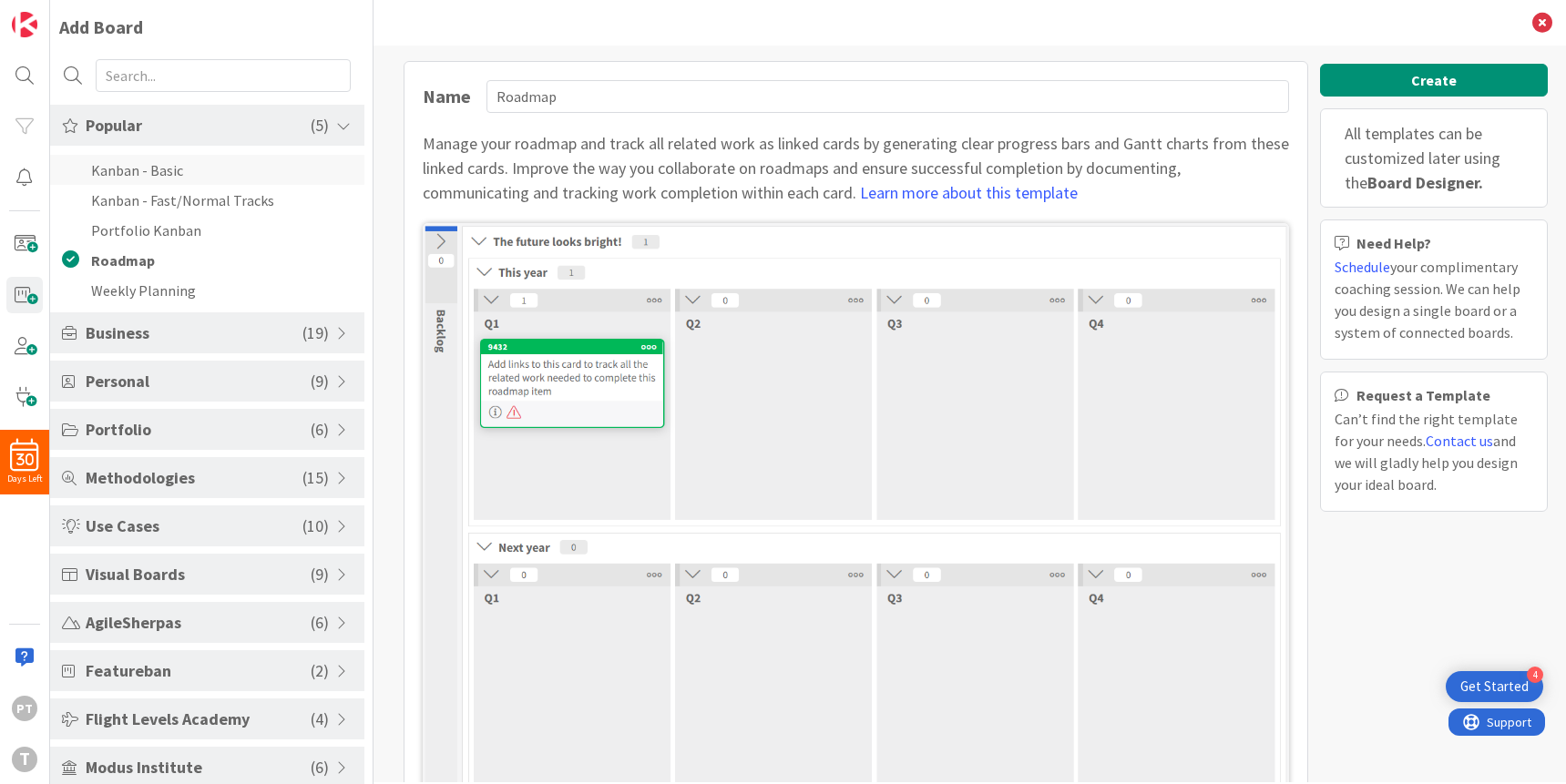 scroll, scrollTop: 1, scrollLeft: 0, axis: vertical 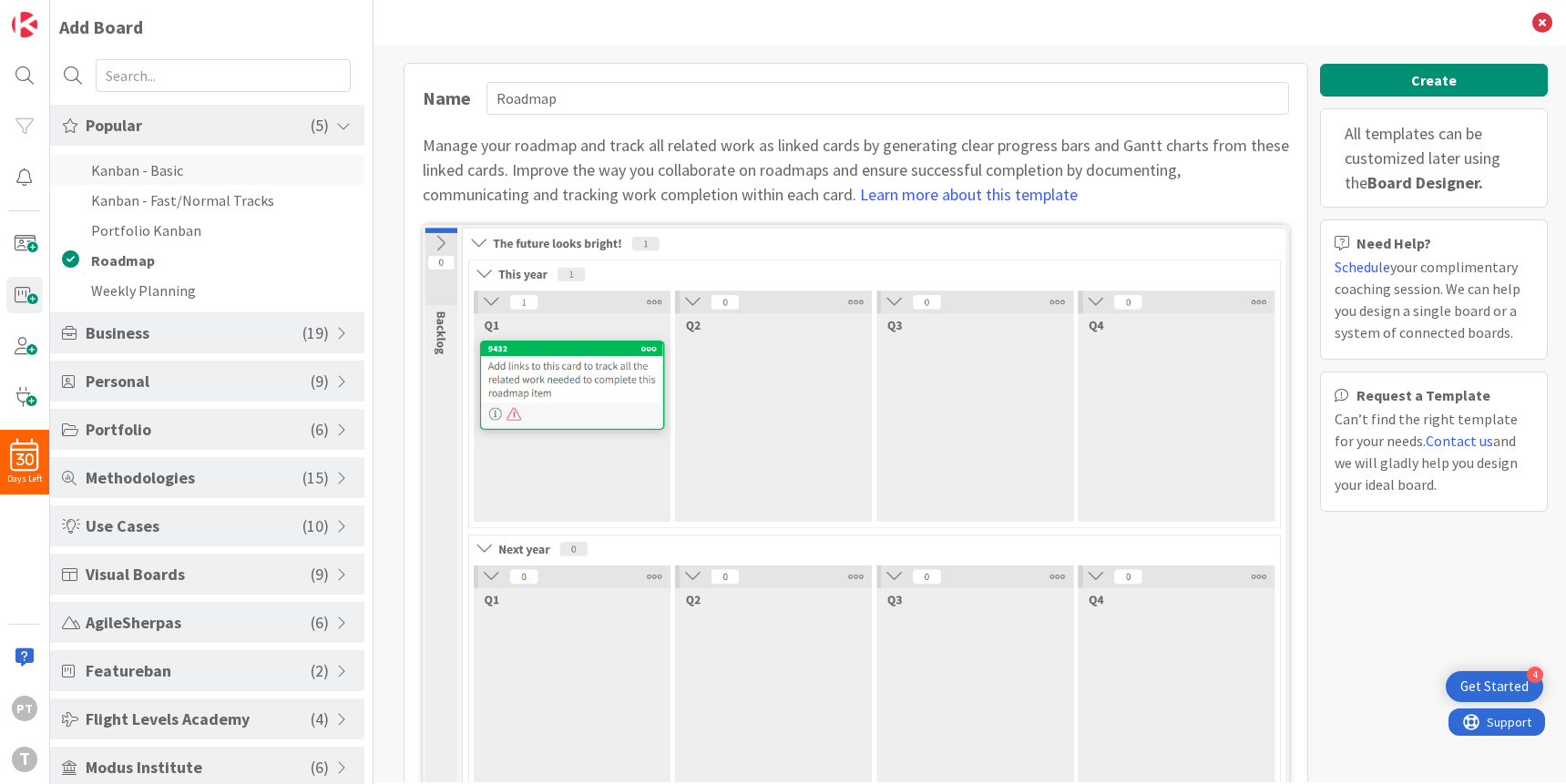 click on "Kanban - Basic" at bounding box center (207, 169) 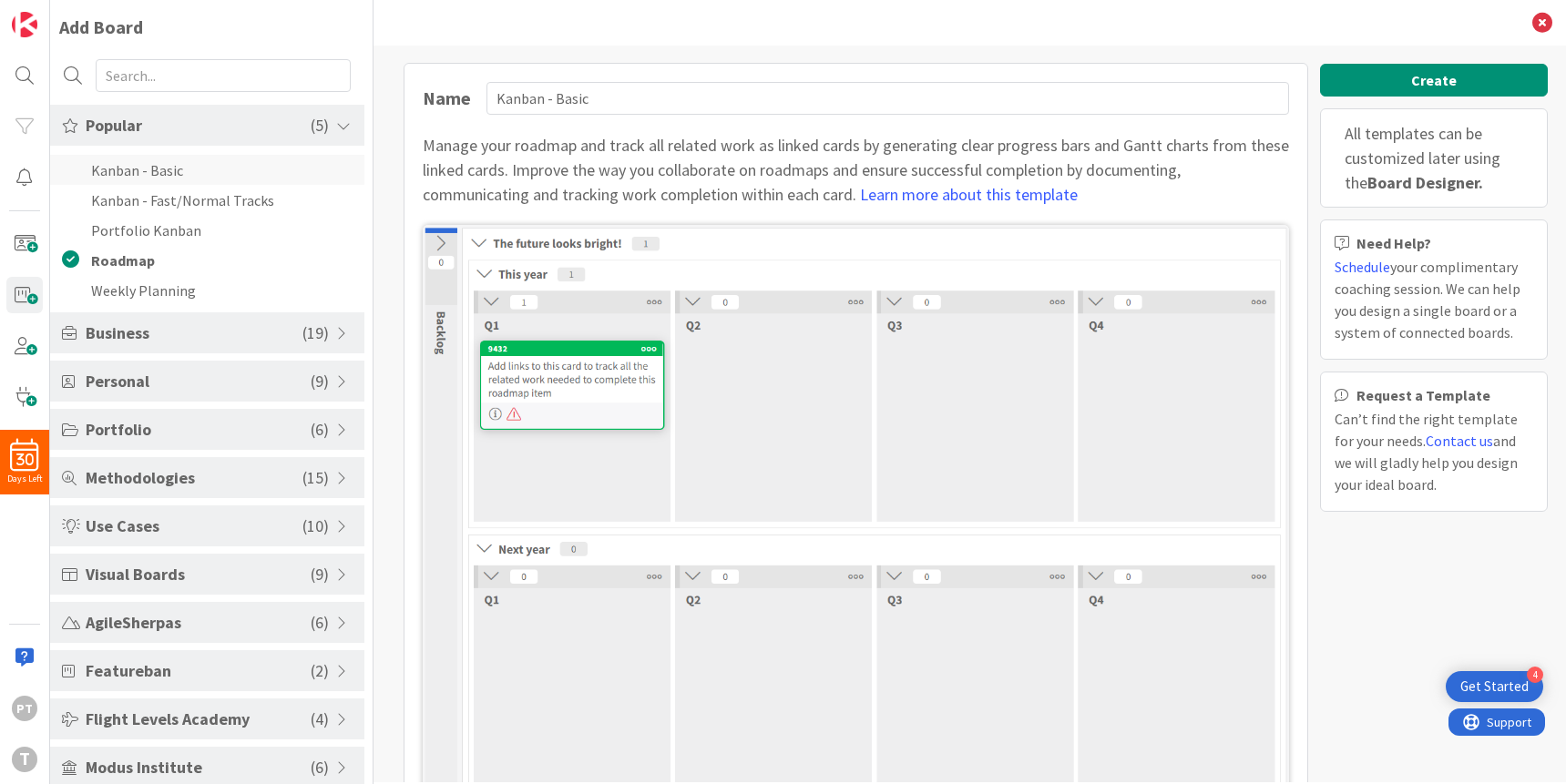 scroll, scrollTop: 0, scrollLeft: 0, axis: both 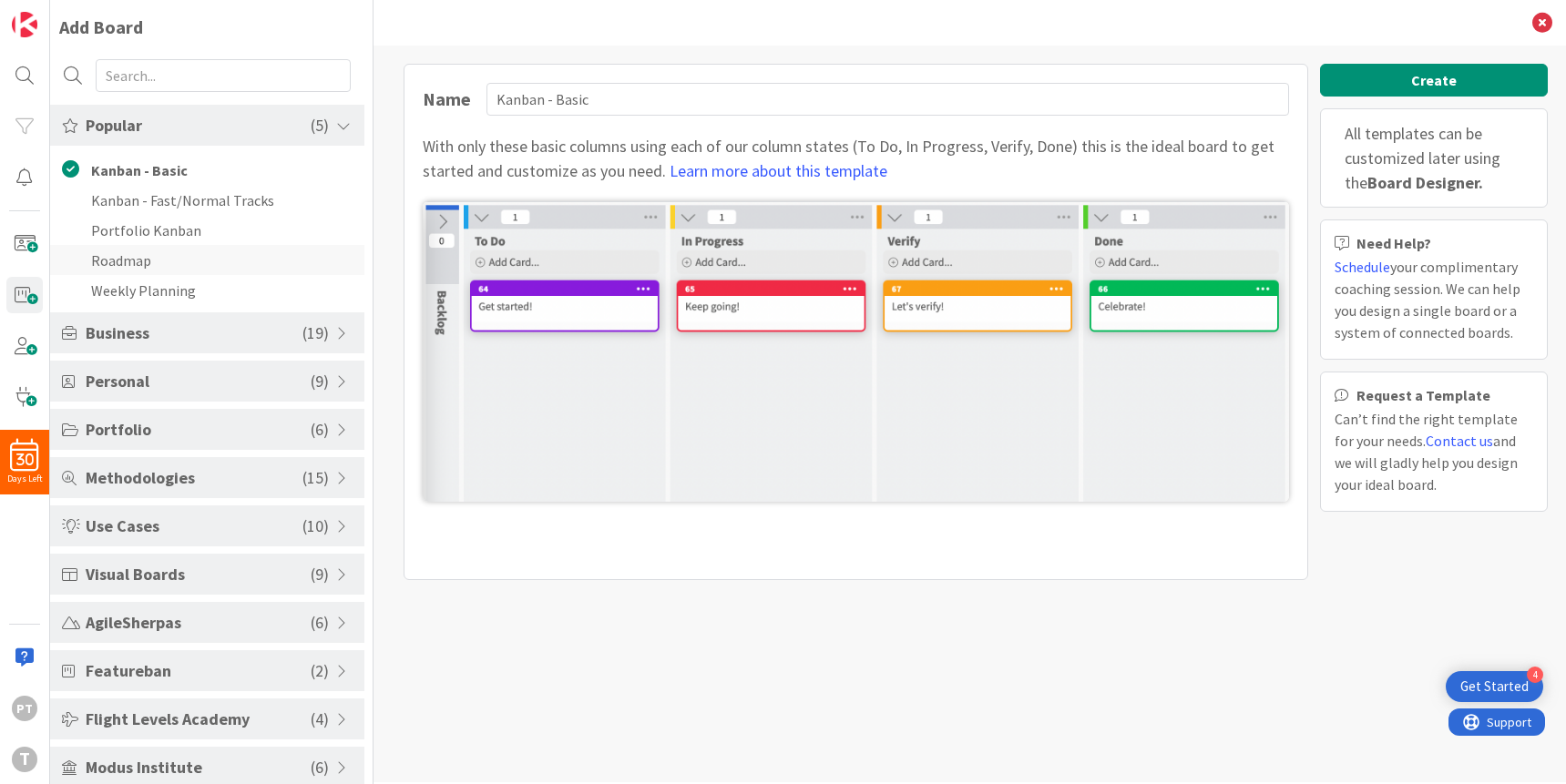 click on "Roadmap" at bounding box center (207, 260) 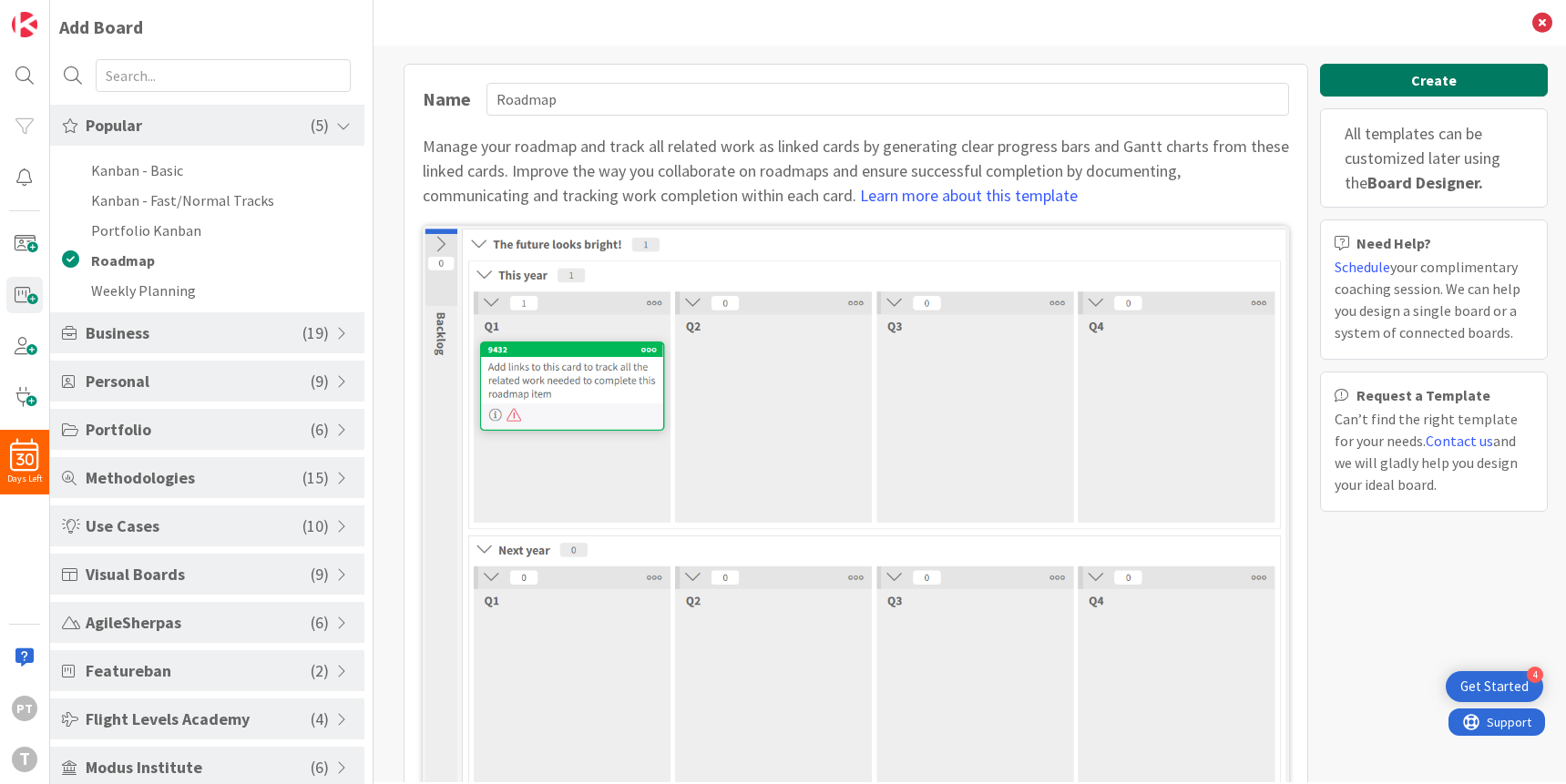 click on "Create" at bounding box center [1434, 80] 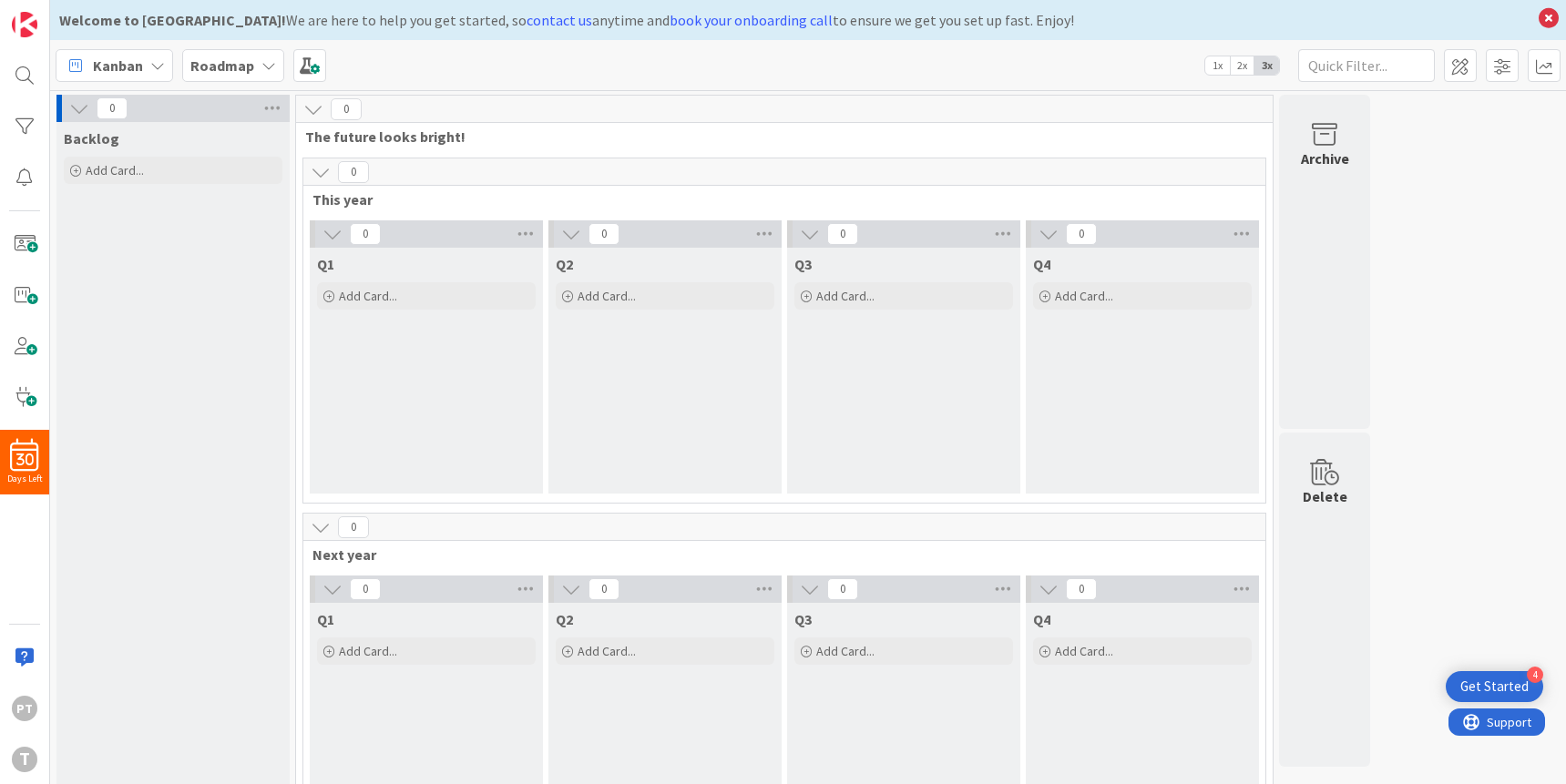scroll, scrollTop: 0, scrollLeft: 0, axis: both 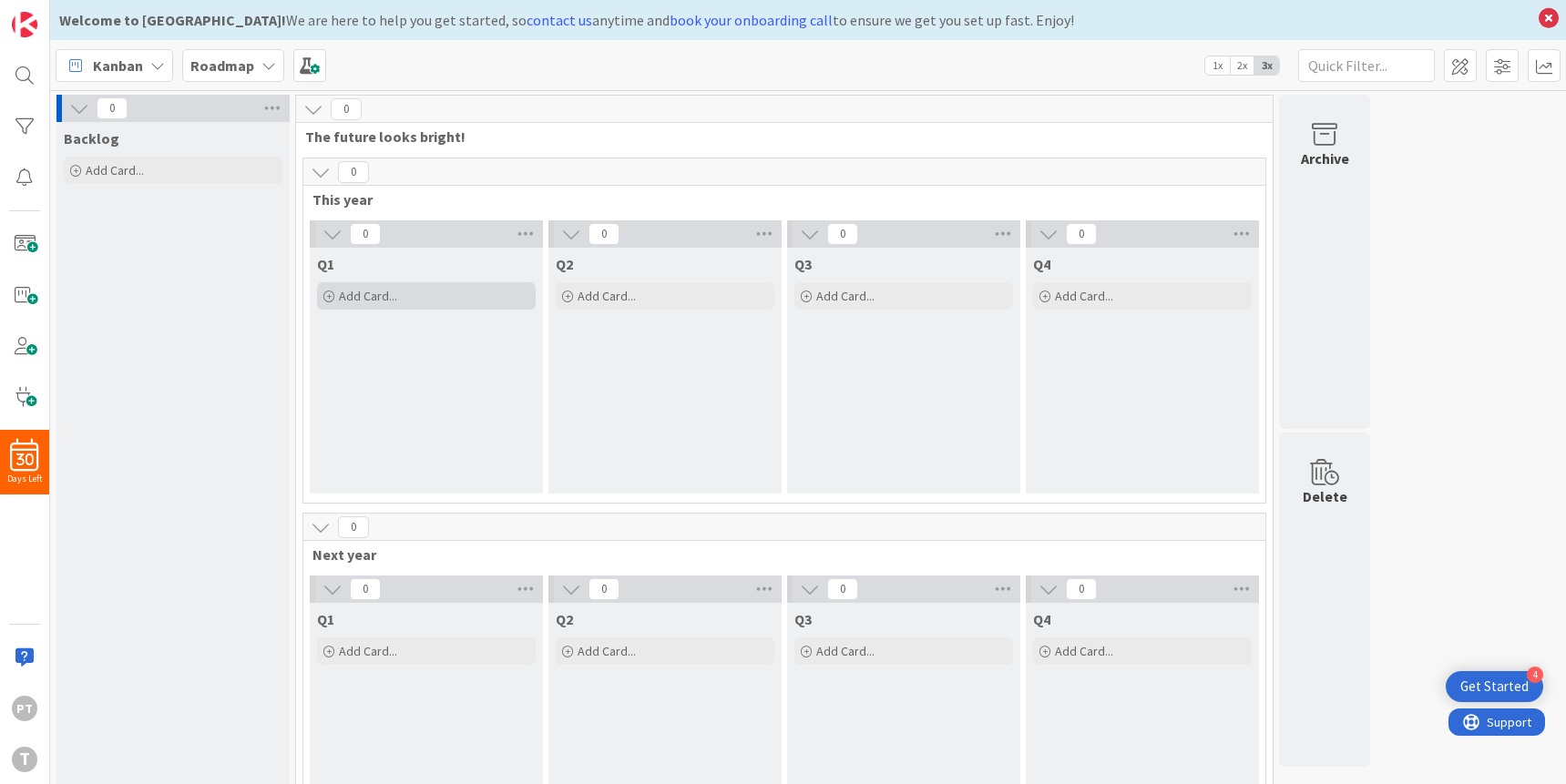 click on "Add Card..." at bounding box center (368, 296) 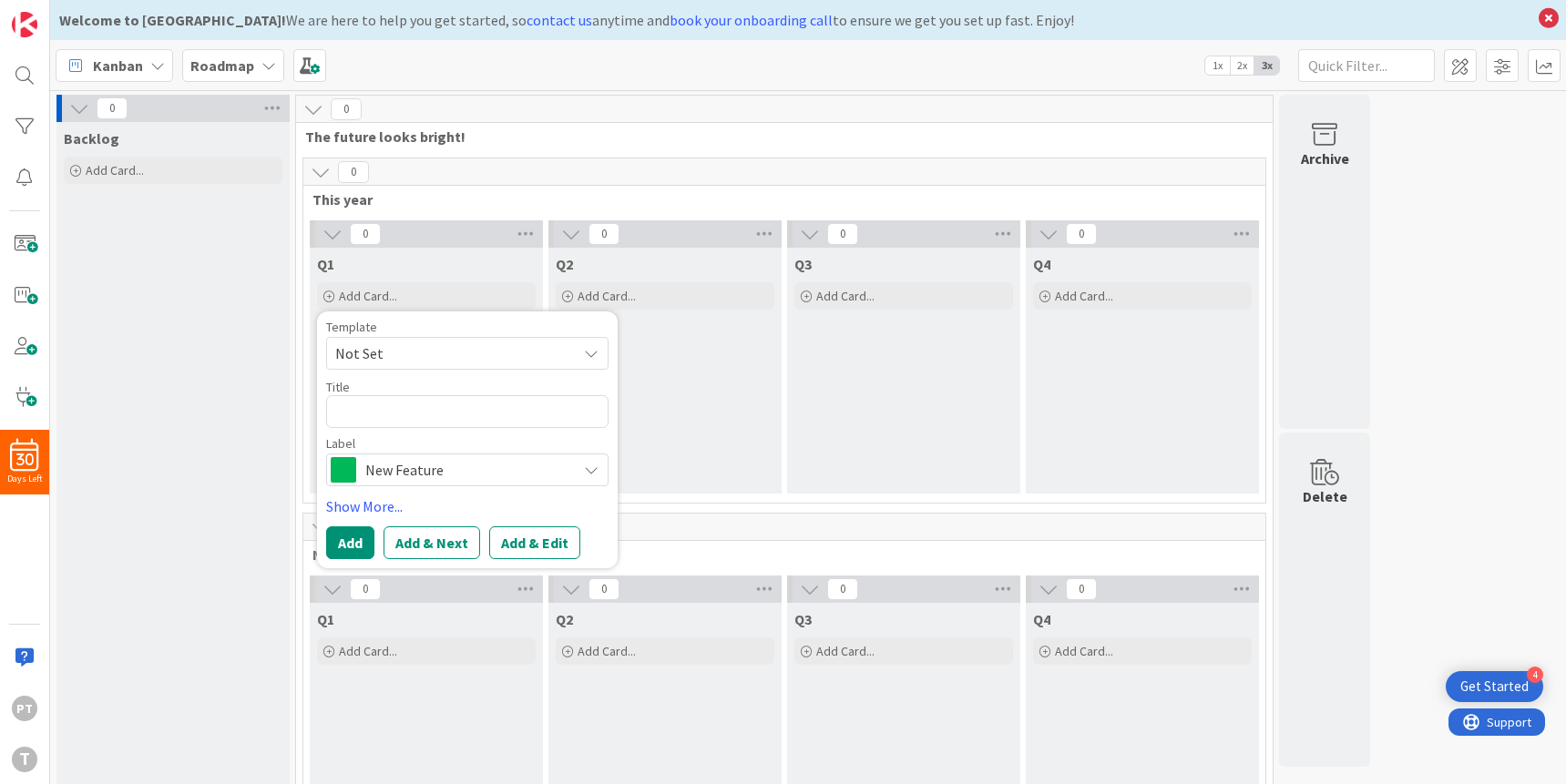 click on "New Feature" at bounding box center [466, 470] 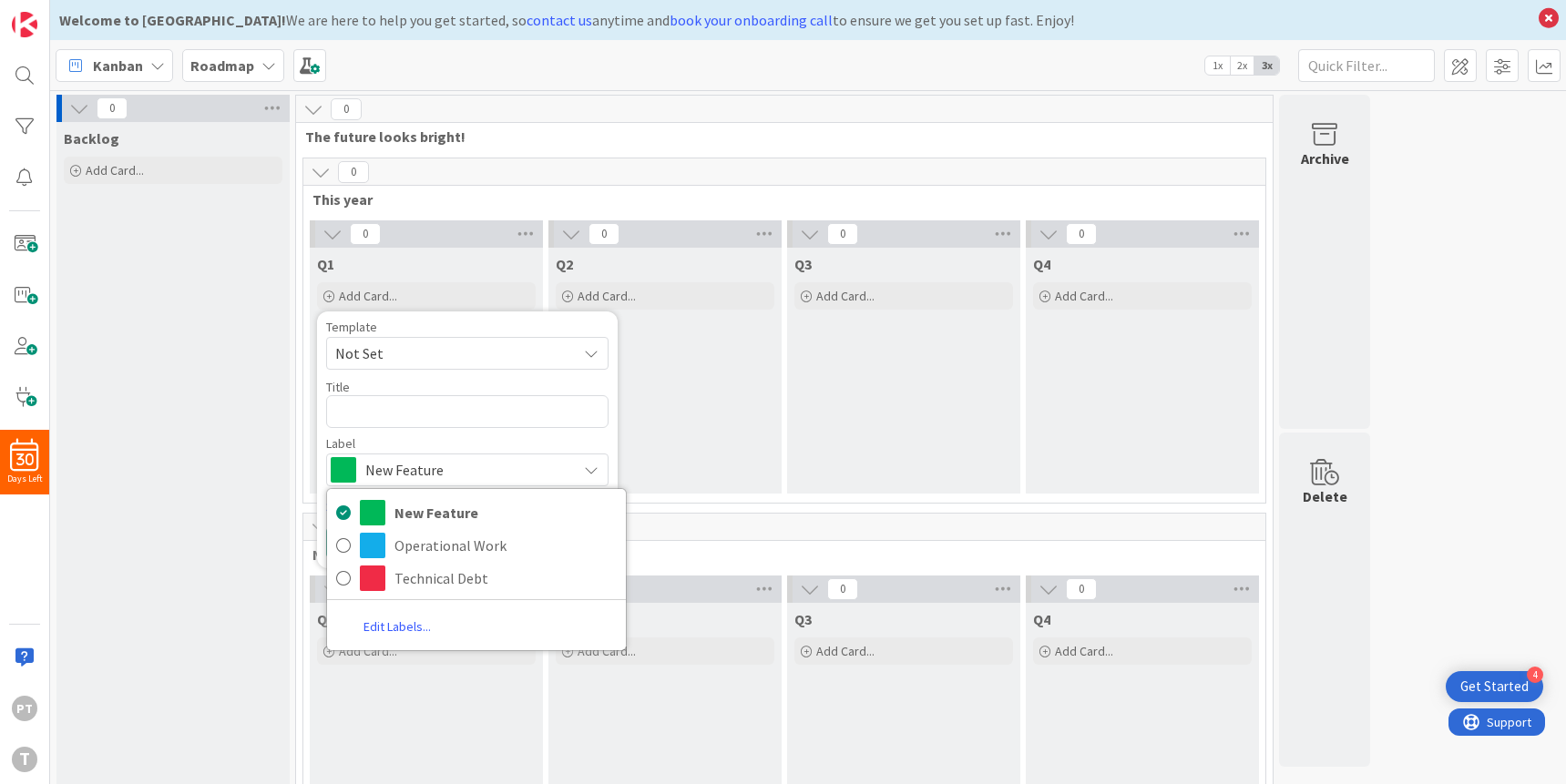 click on "Template" at bounding box center (467, 327) 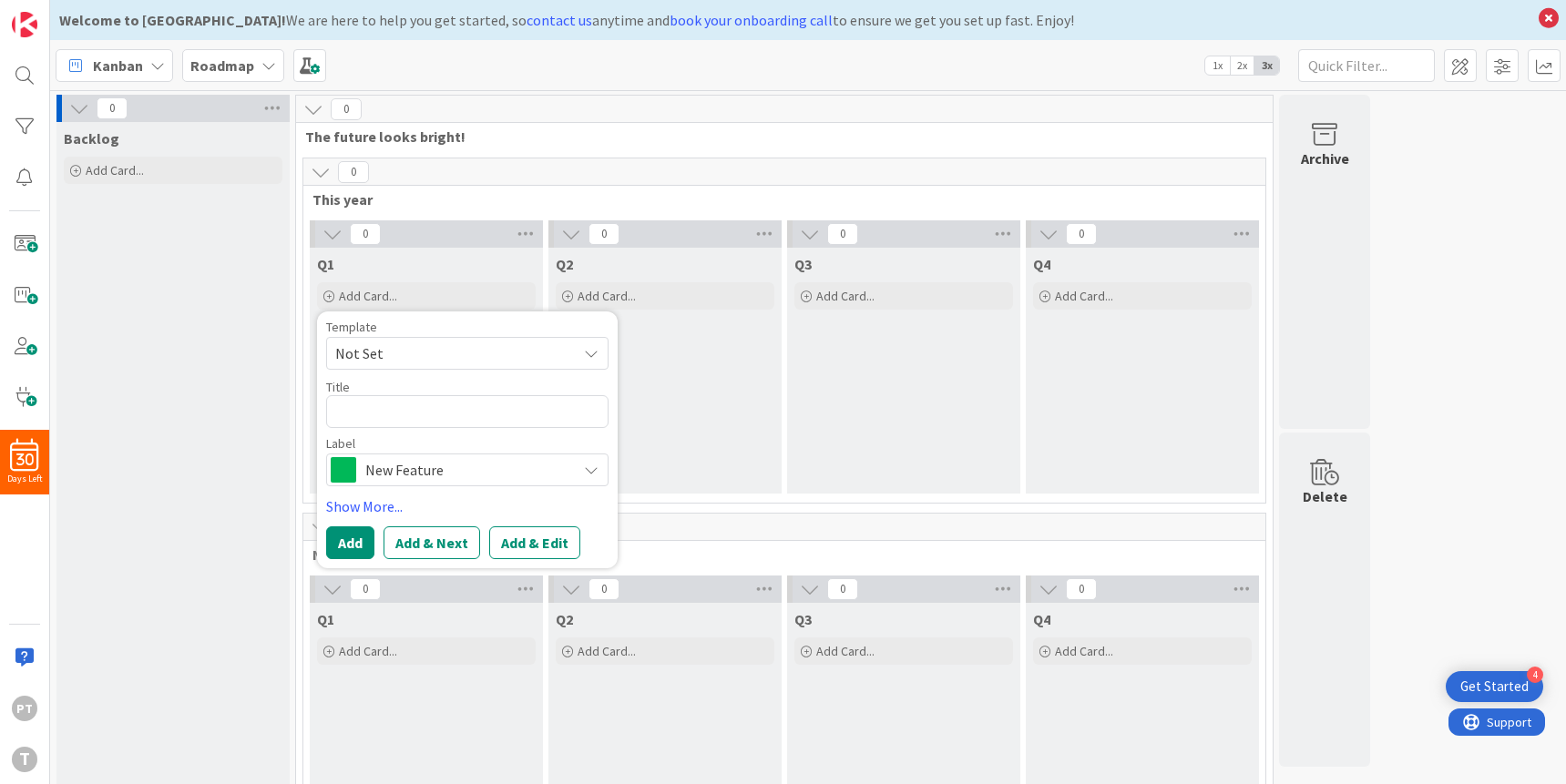 click on "Not Set" at bounding box center (449, 353) 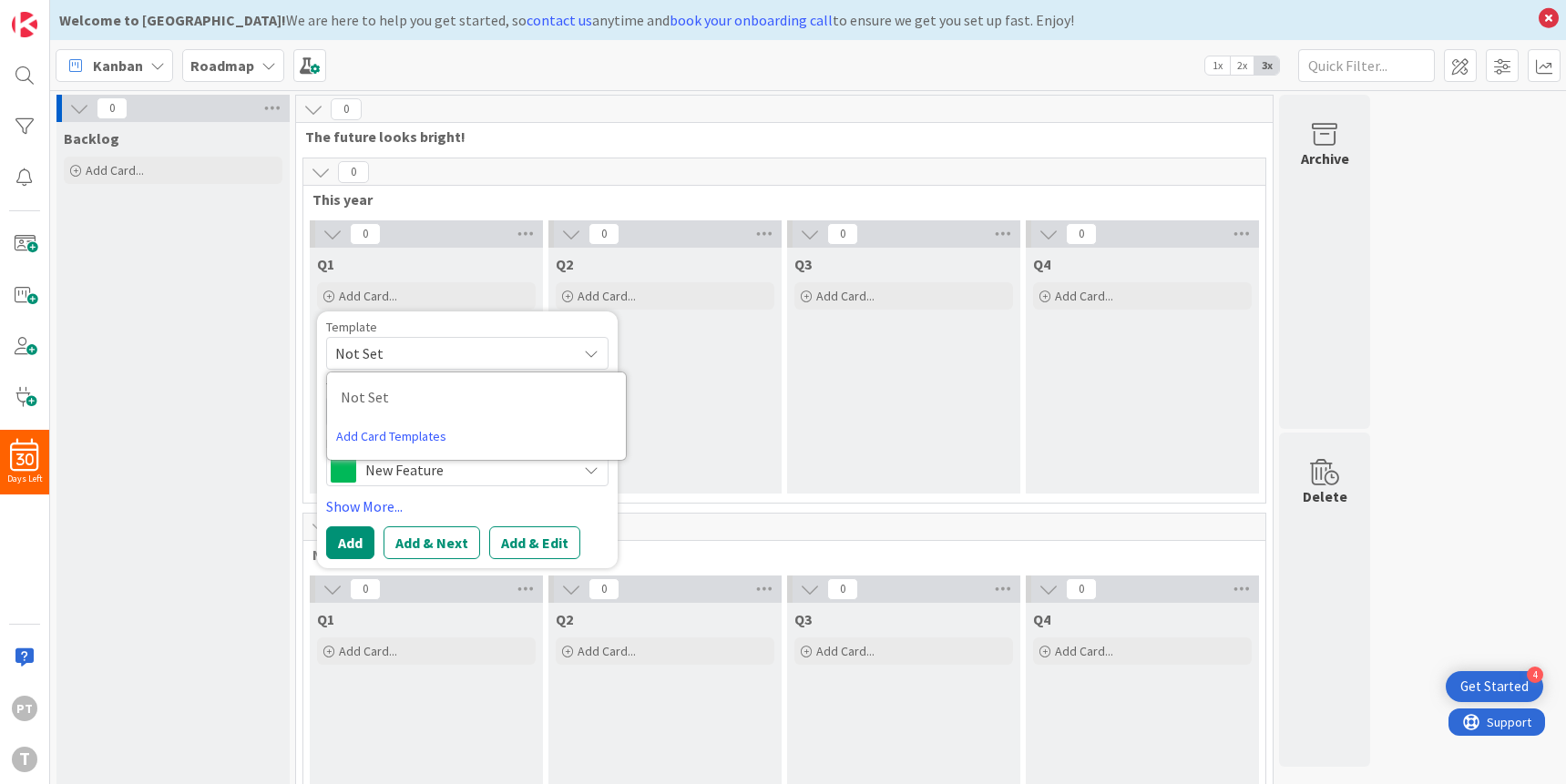 click on "Template Not Set Not Set Add Card Templates Title 0 / 128 Label New Feature New Feature Operational Work Technical Debt Edit Labels... Show More... Add Add & Next Add & Edit" at bounding box center [467, 440] 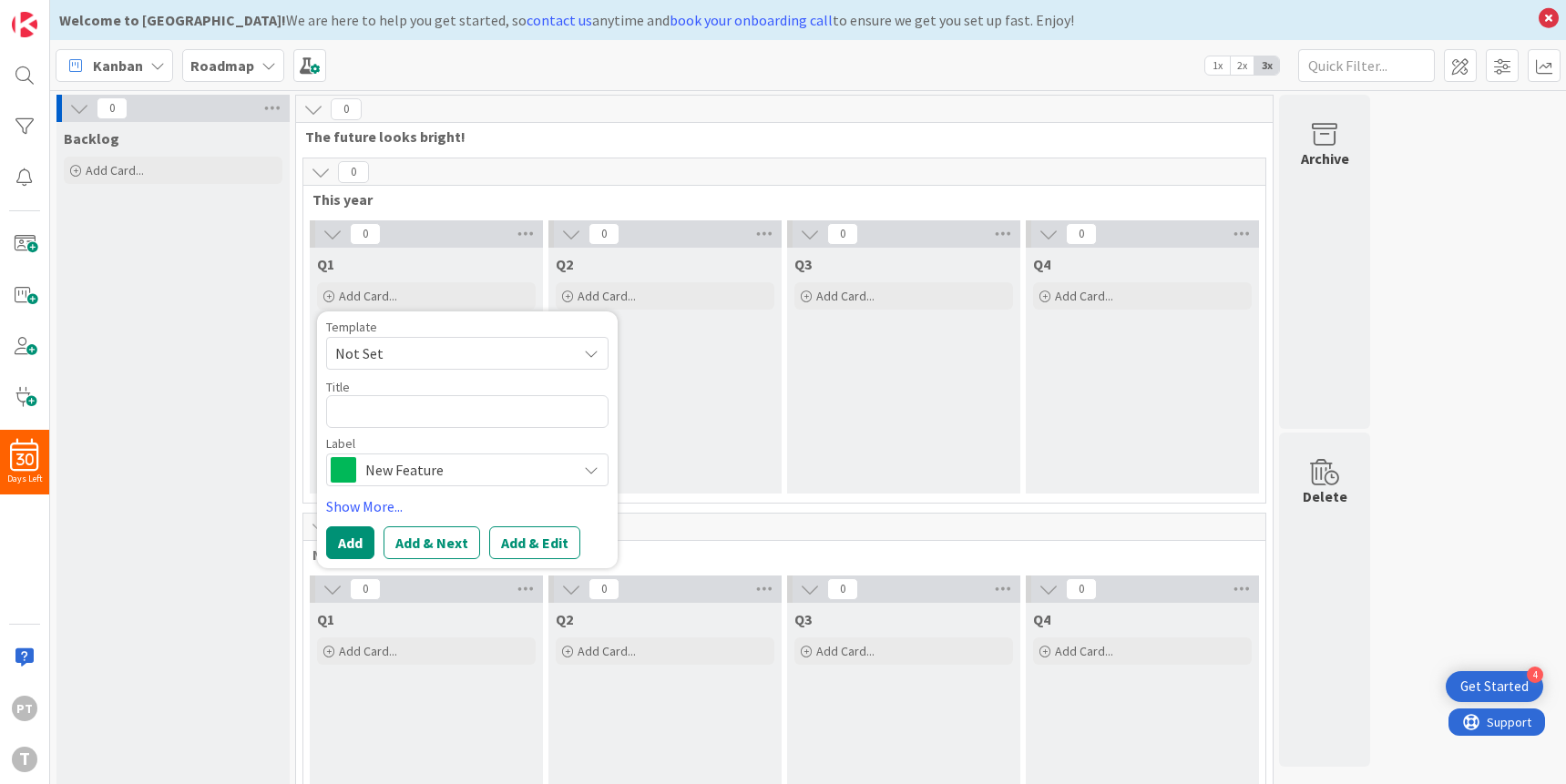 click on "Q1" at bounding box center (426, 264) 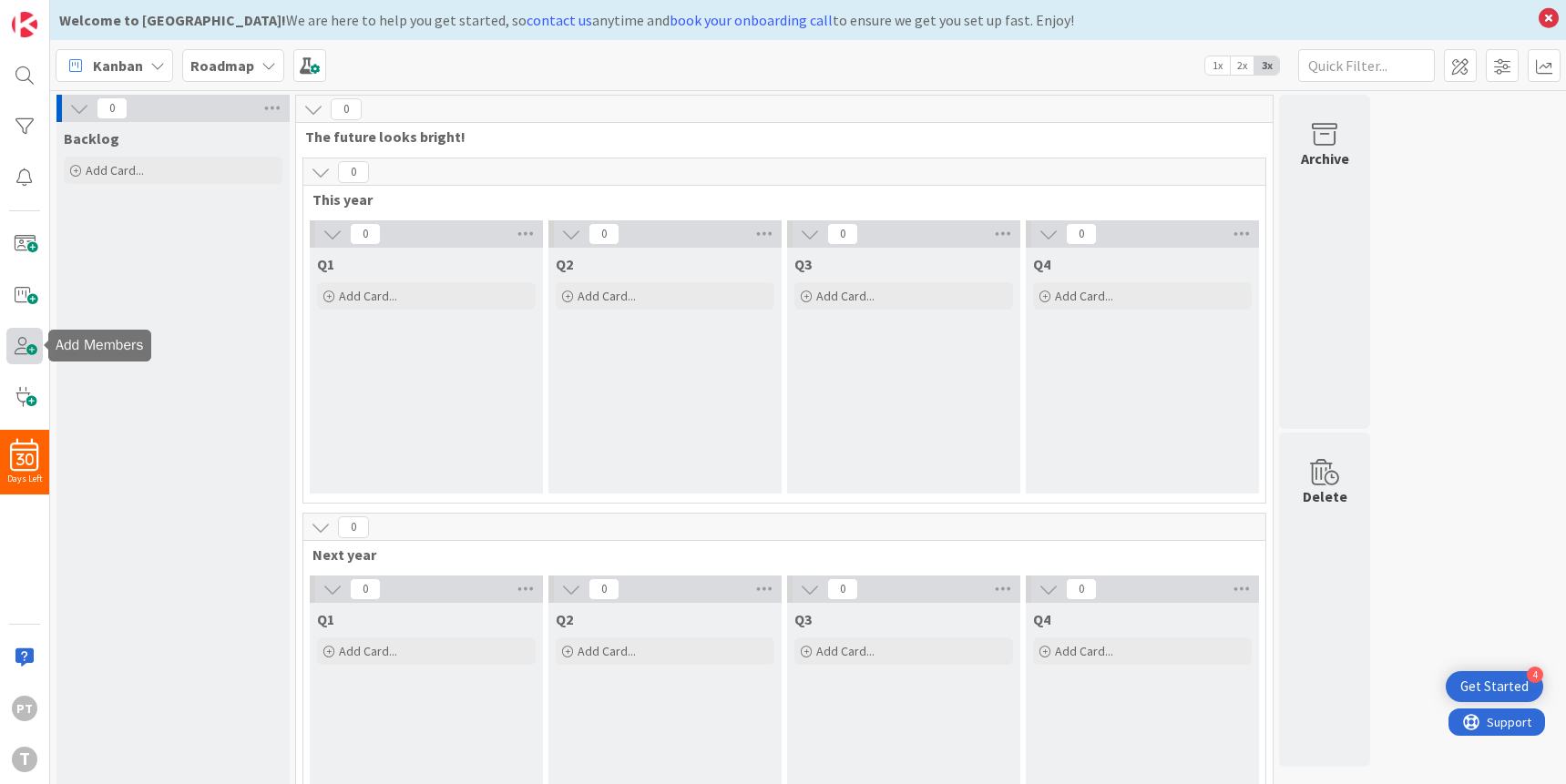 click at bounding box center [25, 346] 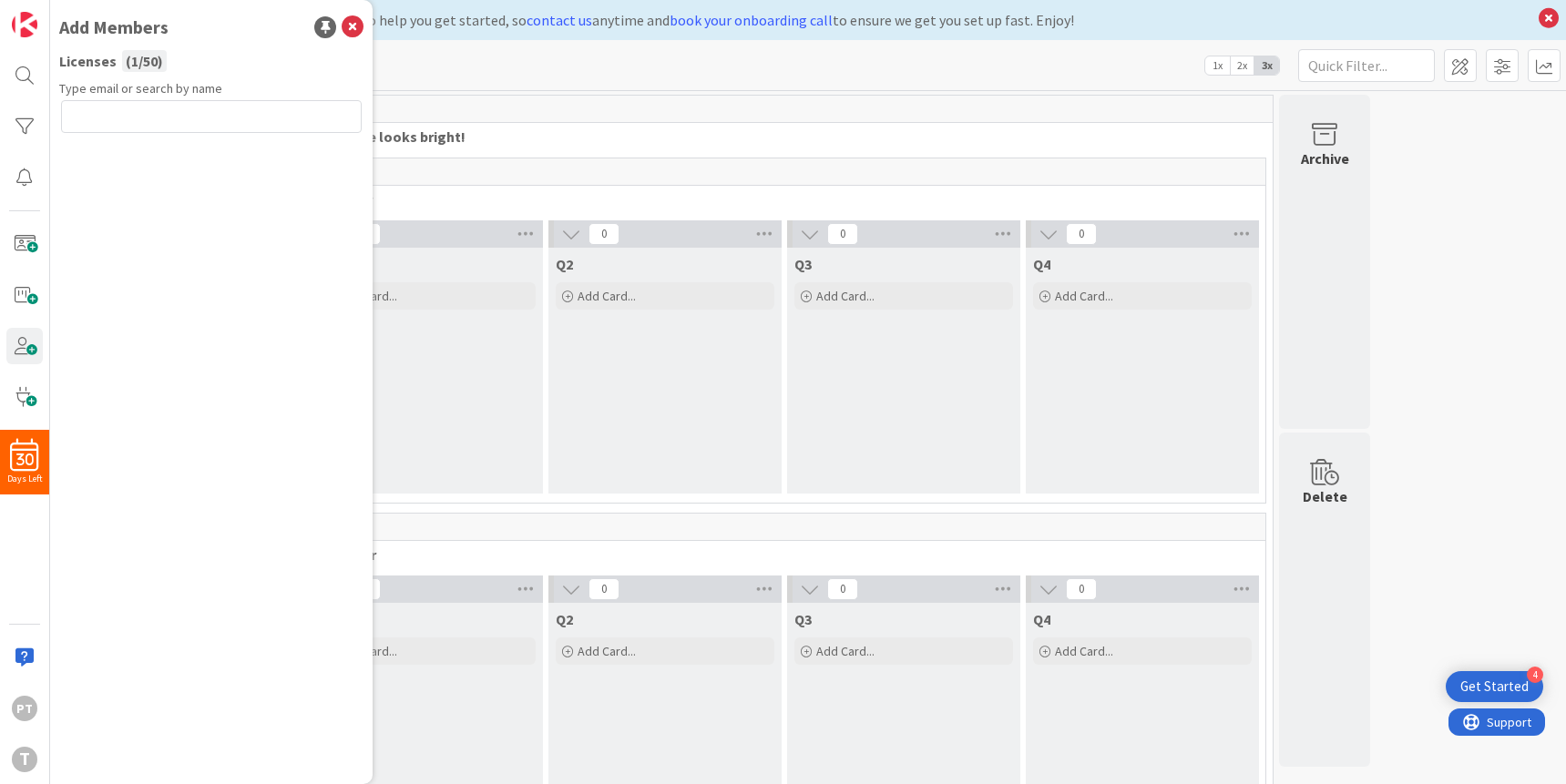 click on "0" at bounding box center [784, 109] 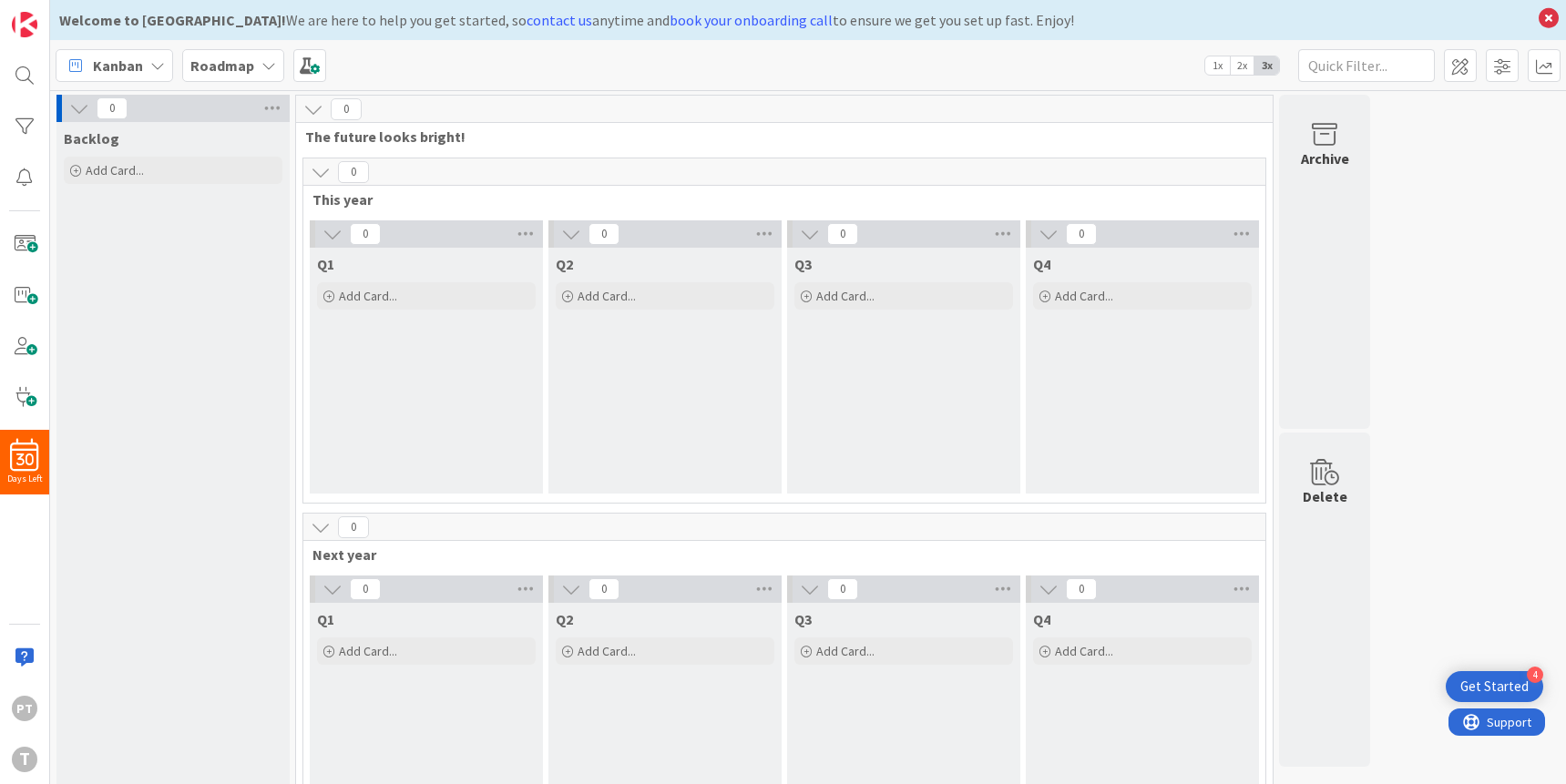click on "Kanban" at bounding box center [114, 66] 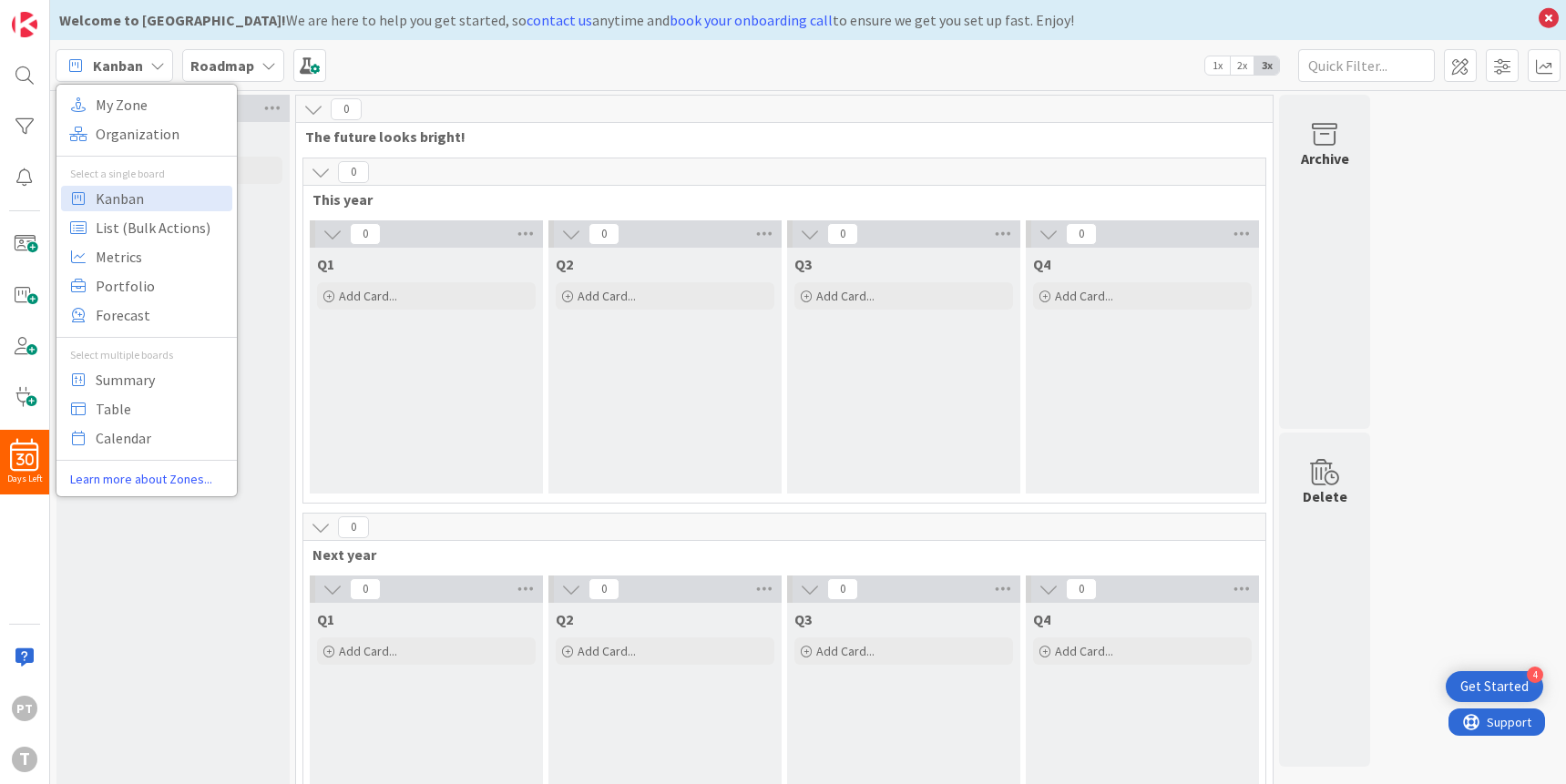 click on "Roadmap" at bounding box center [222, 66] 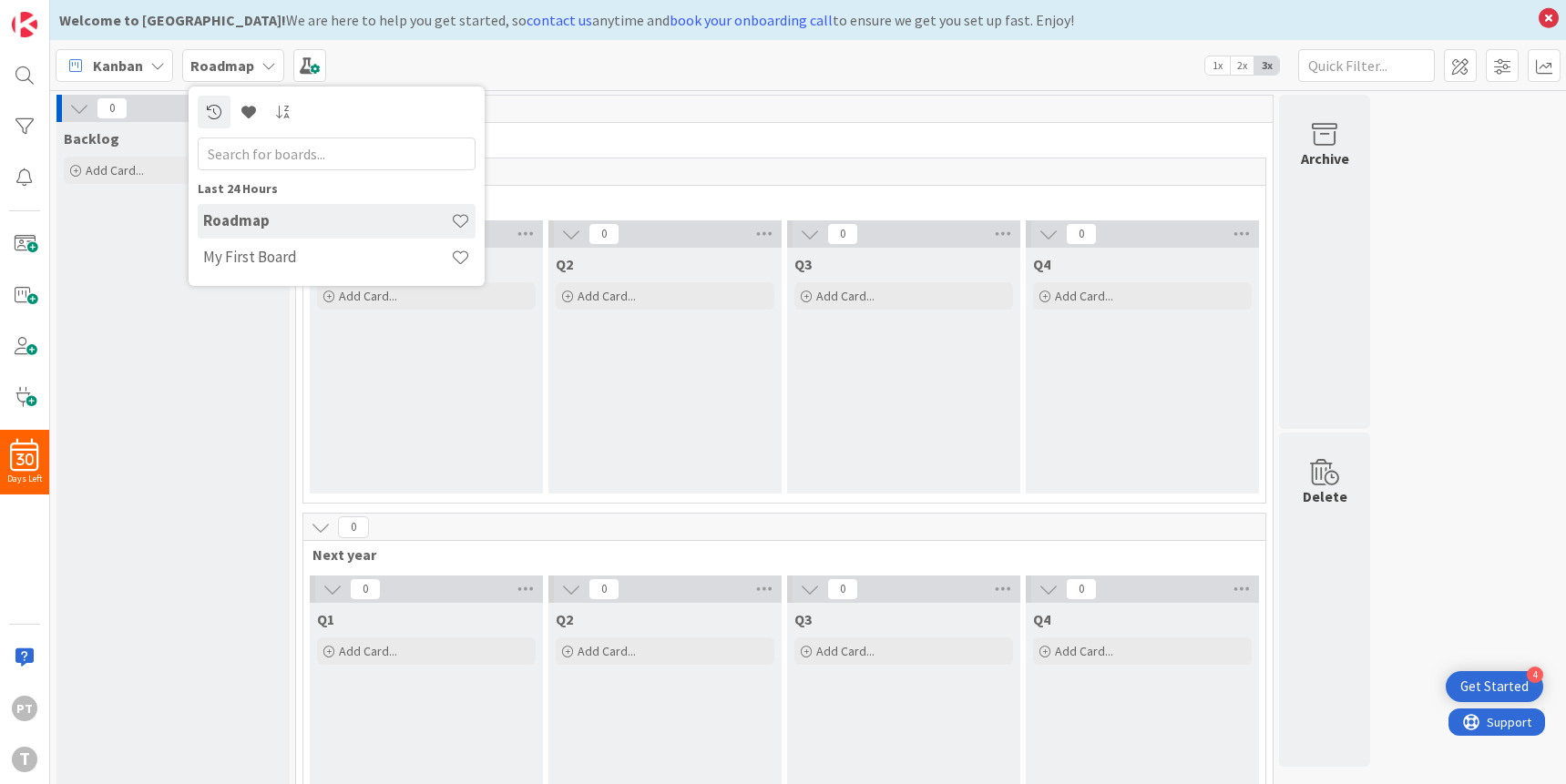 click on "Q1 Add Card... Template Not Set Not Set Add Card Templates Title 0 / 128 Label New Feature New Feature Operational Work Technical Debt Edit Labels... Show More... Add Add & Next Add & Edit" at bounding box center [426, 371] 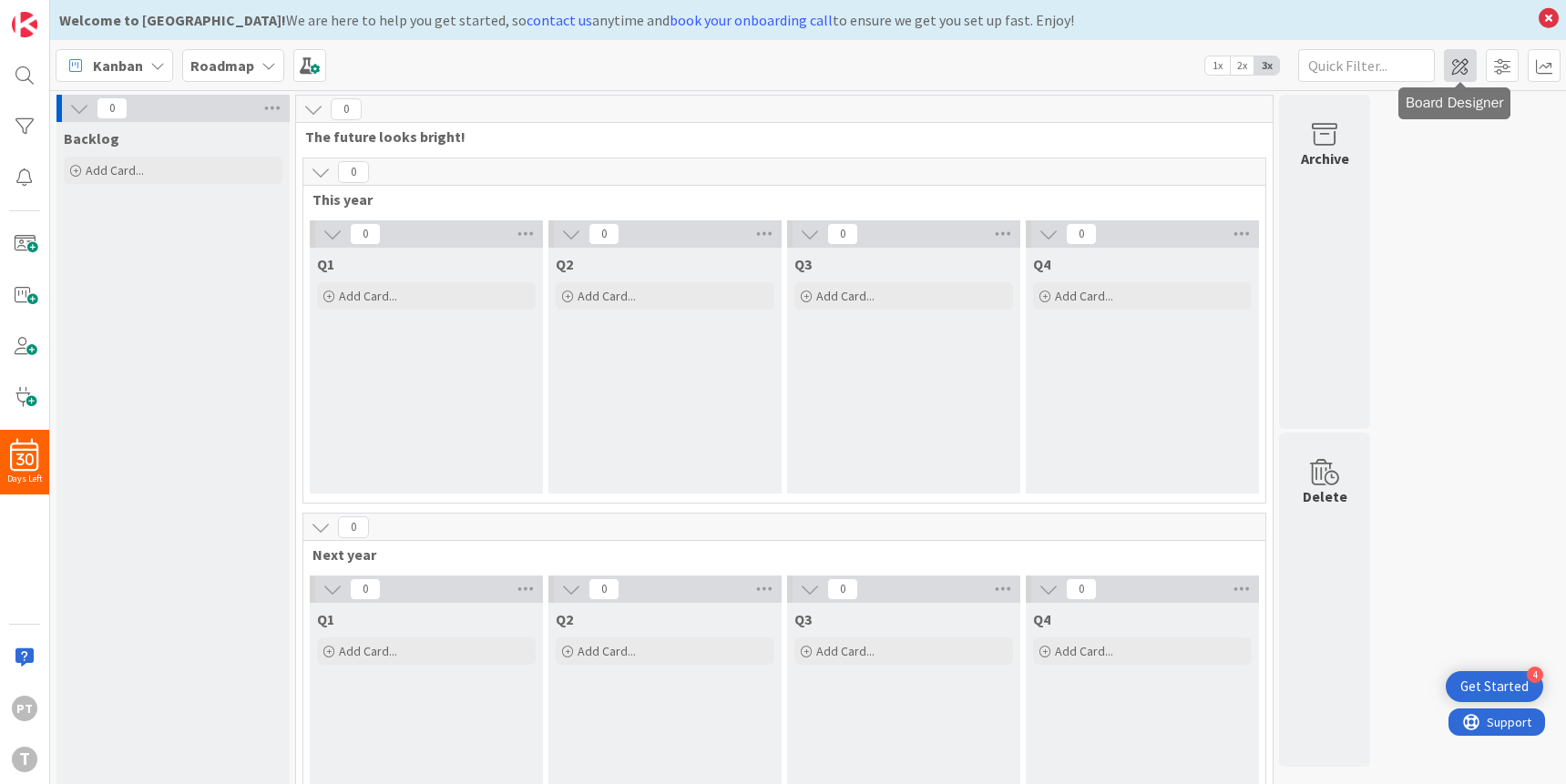 click at bounding box center [1460, 66] 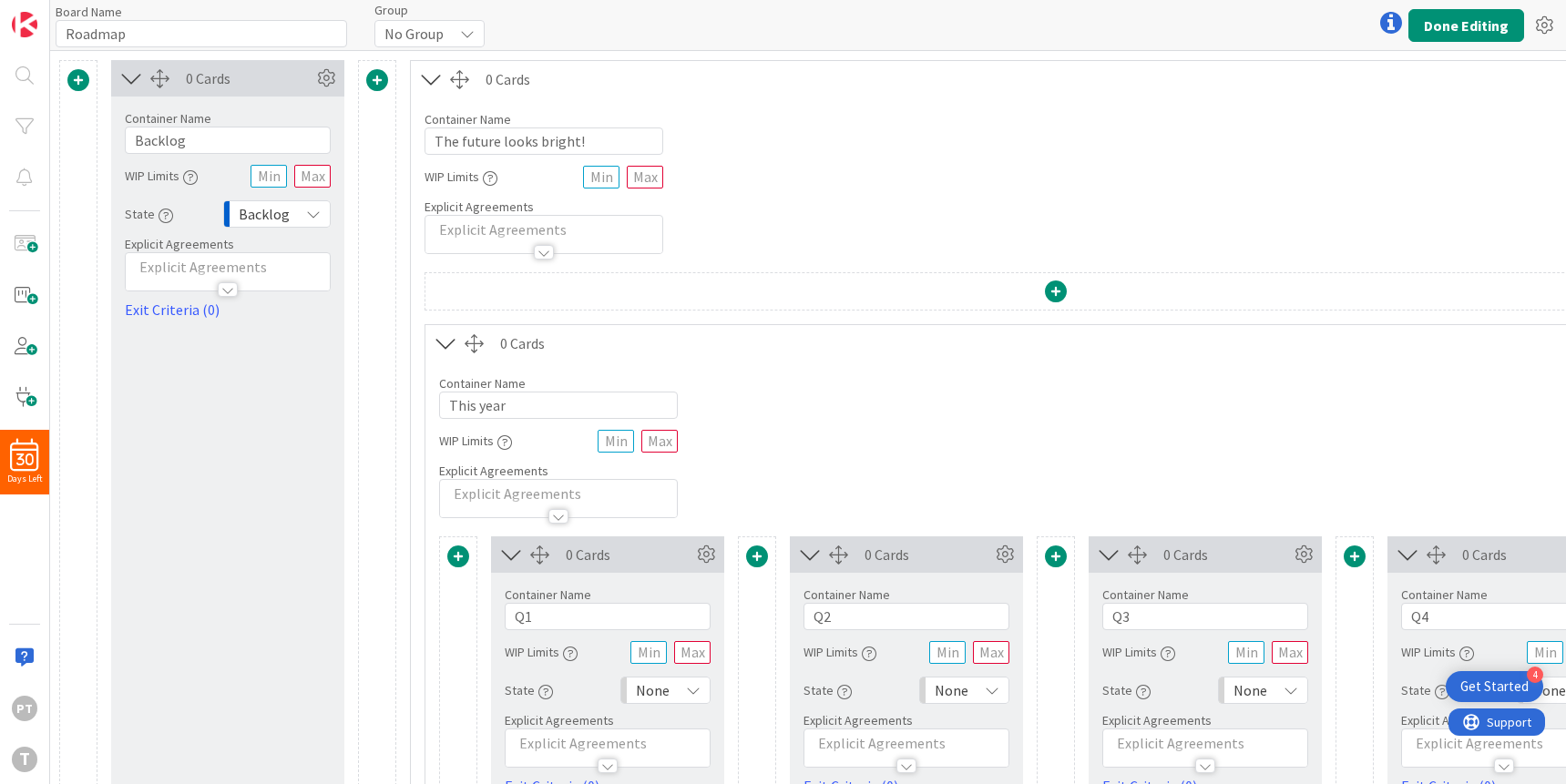 scroll, scrollTop: 0, scrollLeft: 0, axis: both 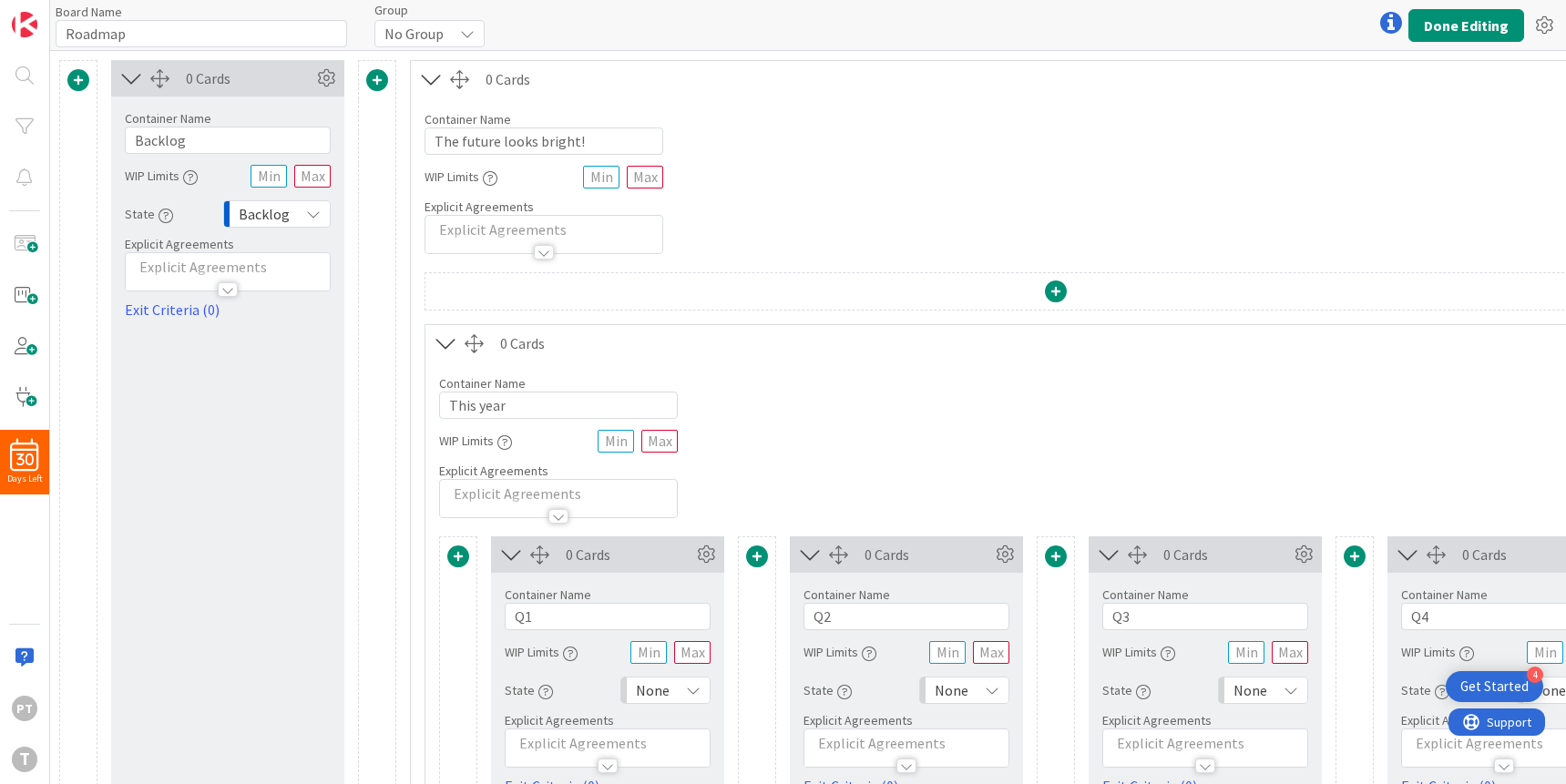 click at bounding box center [445, 343] 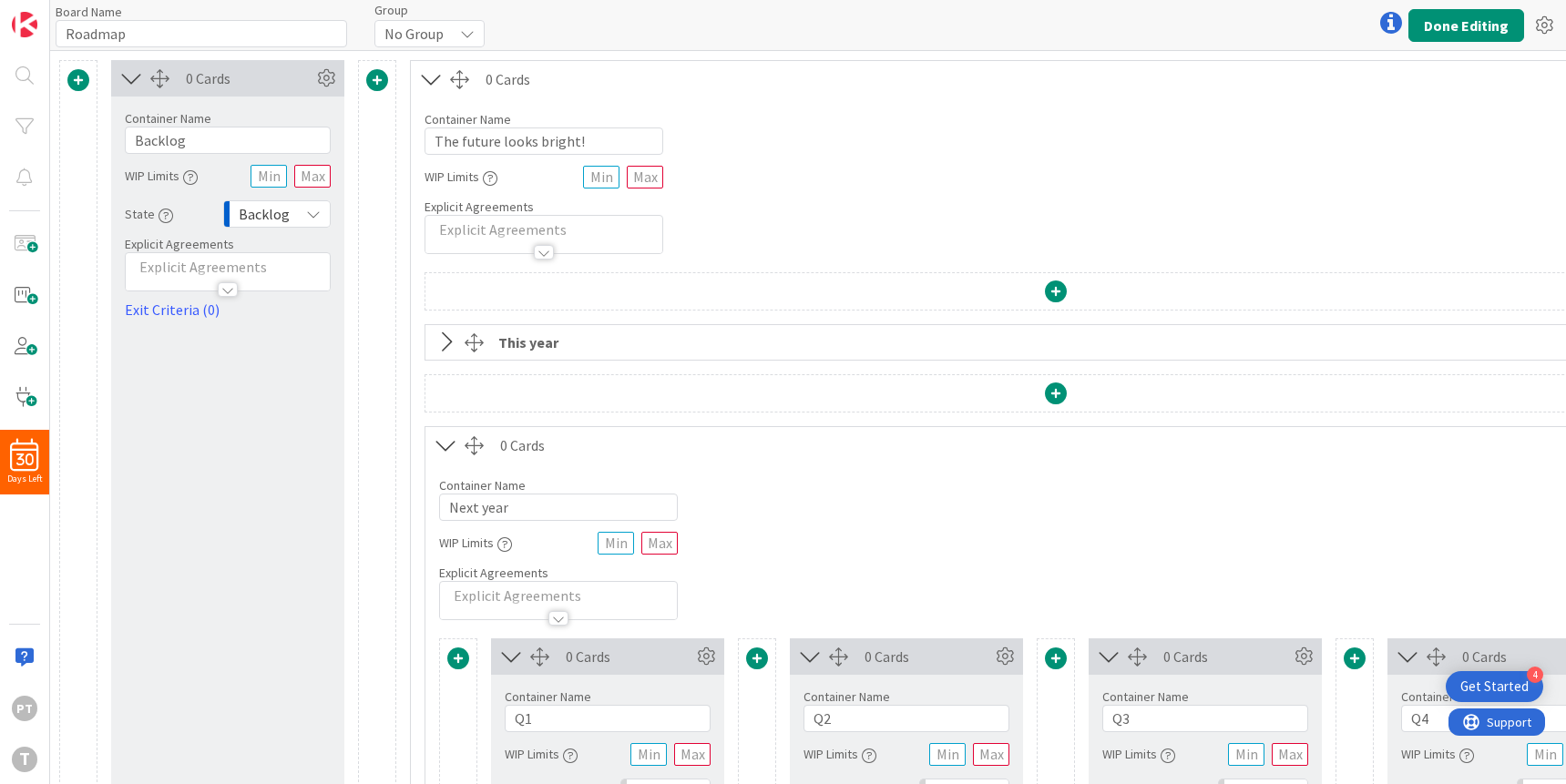 click at bounding box center (445, 342) 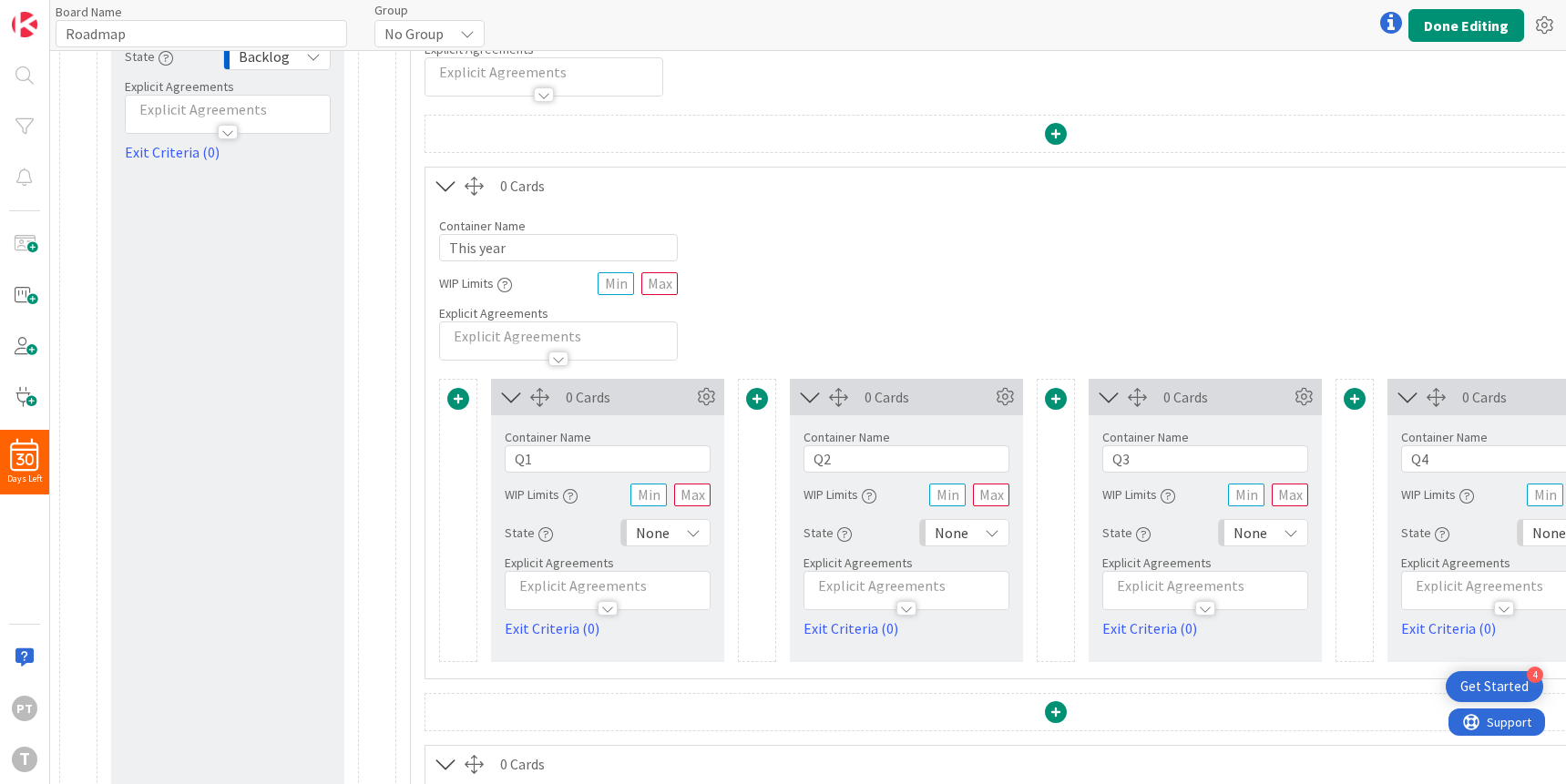 scroll, scrollTop: 648, scrollLeft: 0, axis: vertical 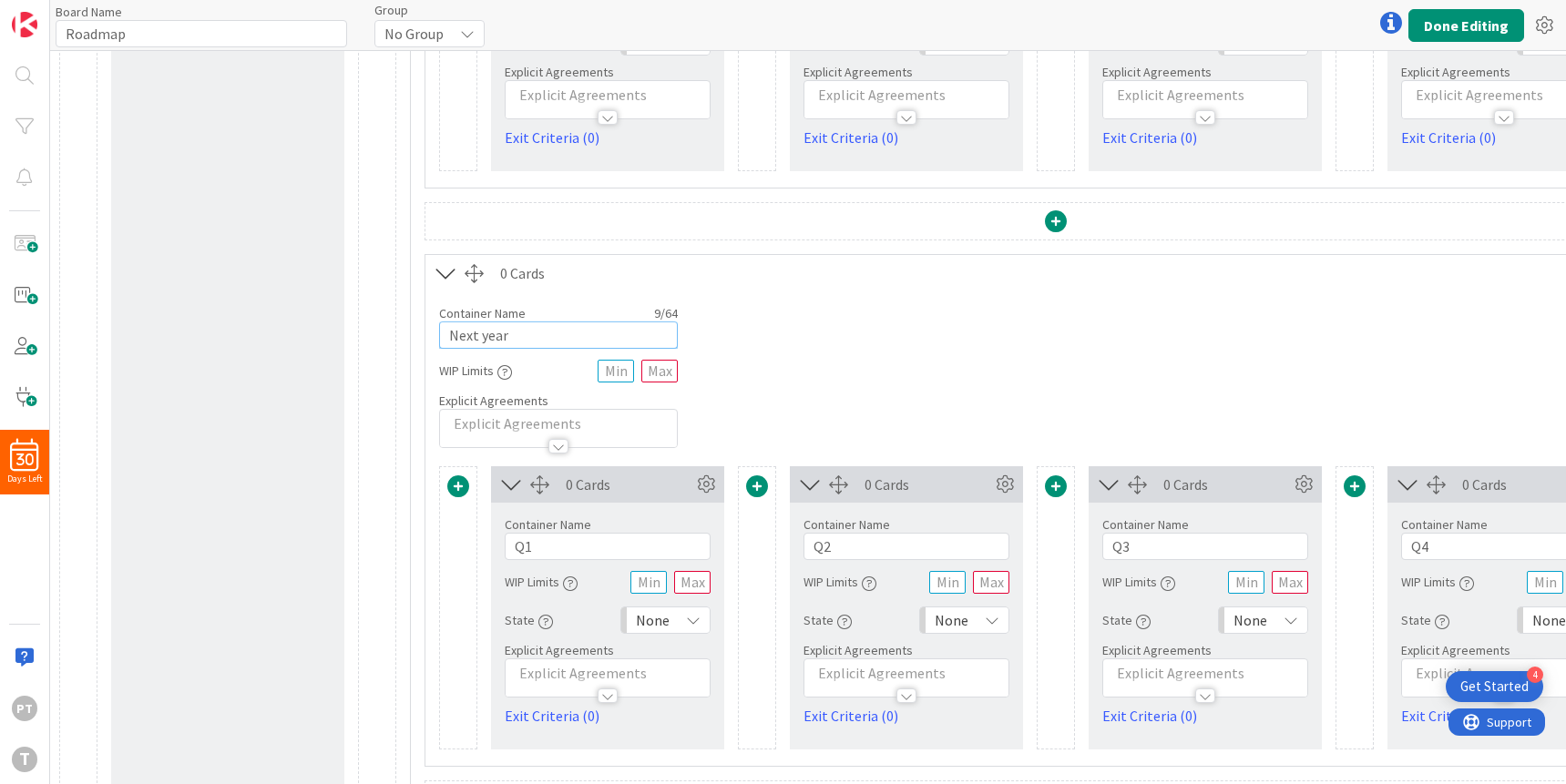 drag, startPoint x: 525, startPoint y: 339, endPoint x: 449, endPoint y: 340, distance: 76.00658 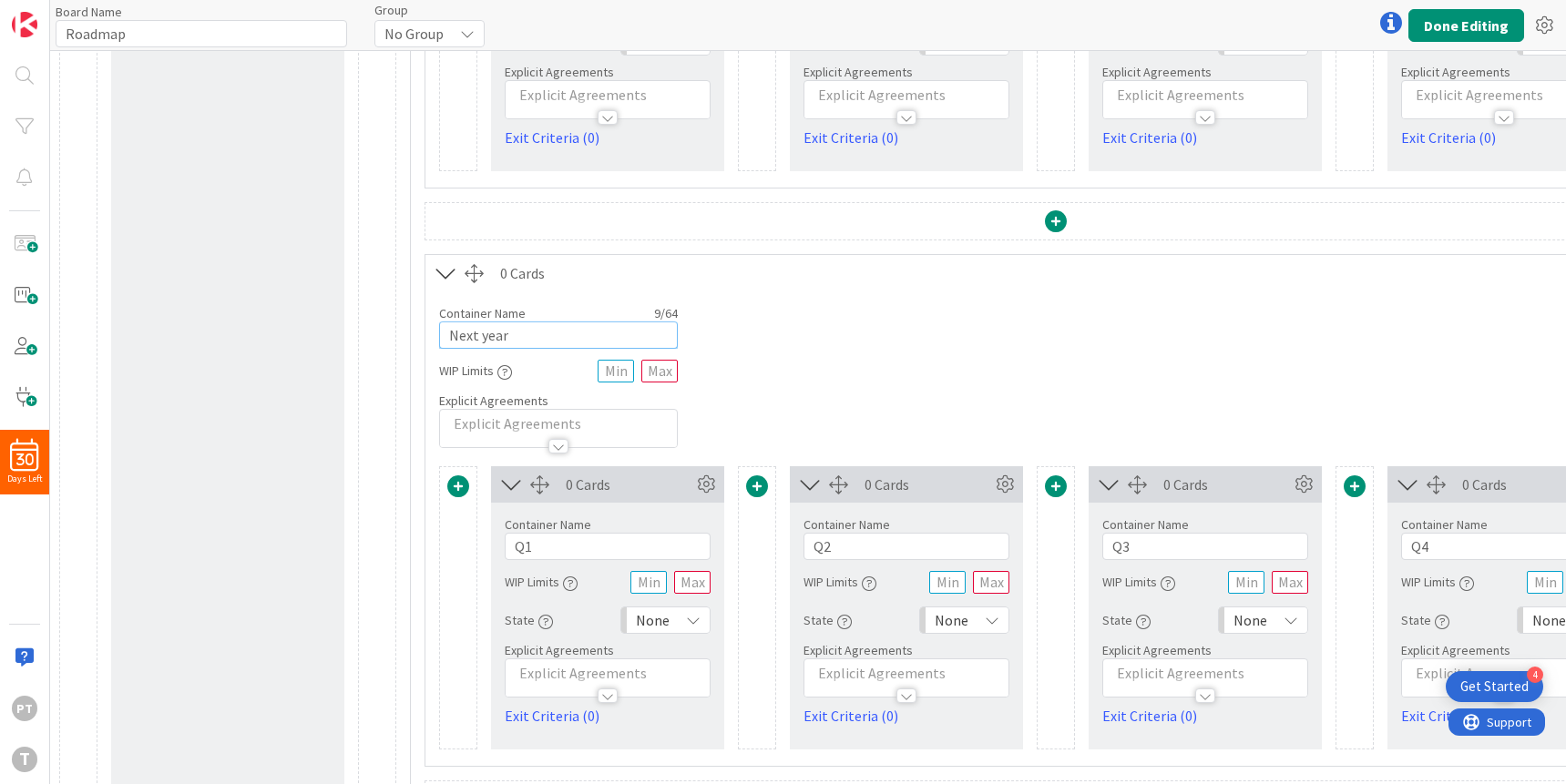 click on "Next year" at bounding box center (558, 335) 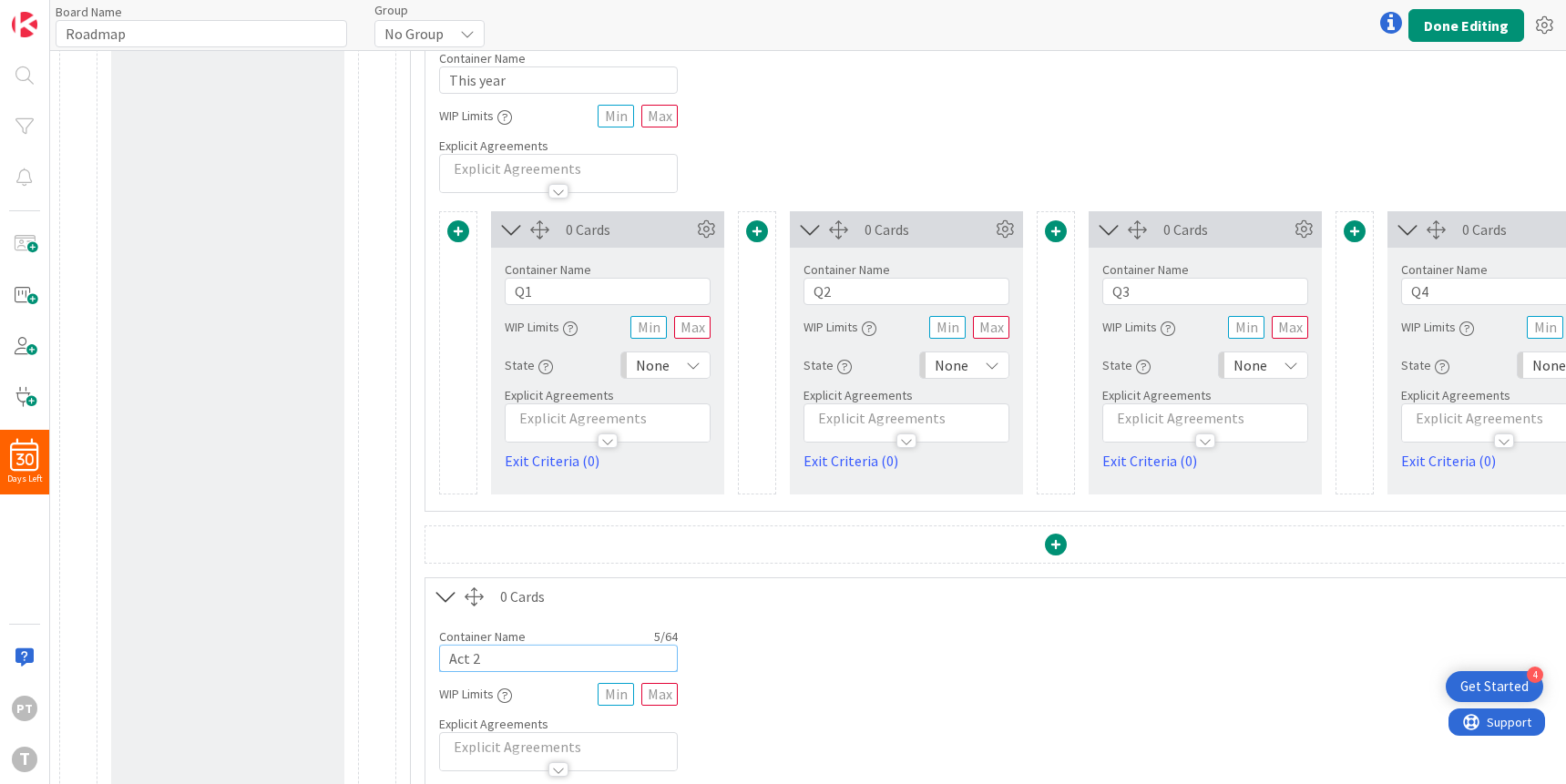 scroll, scrollTop: 18, scrollLeft: 0, axis: vertical 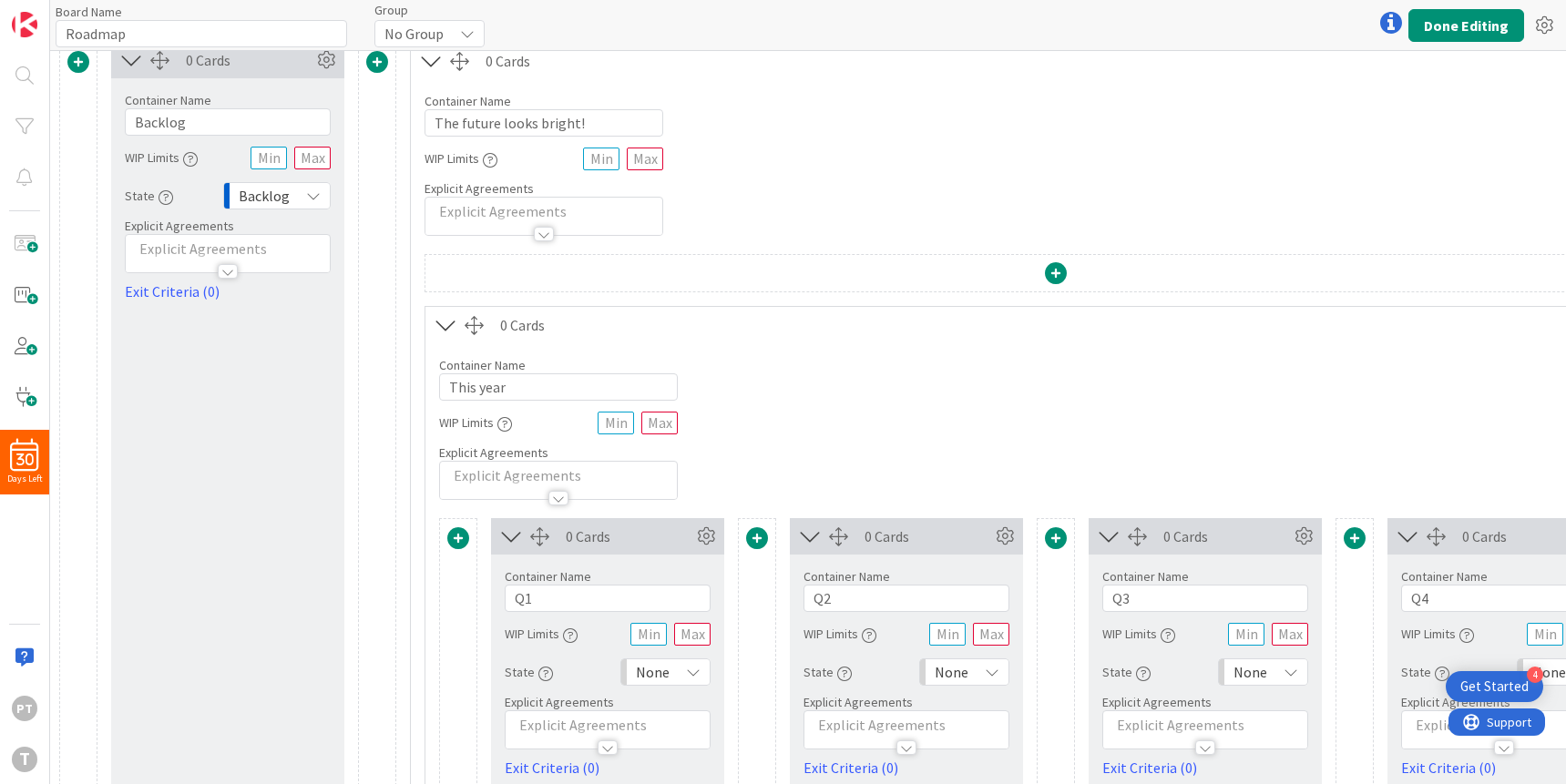 type on "Act 2" 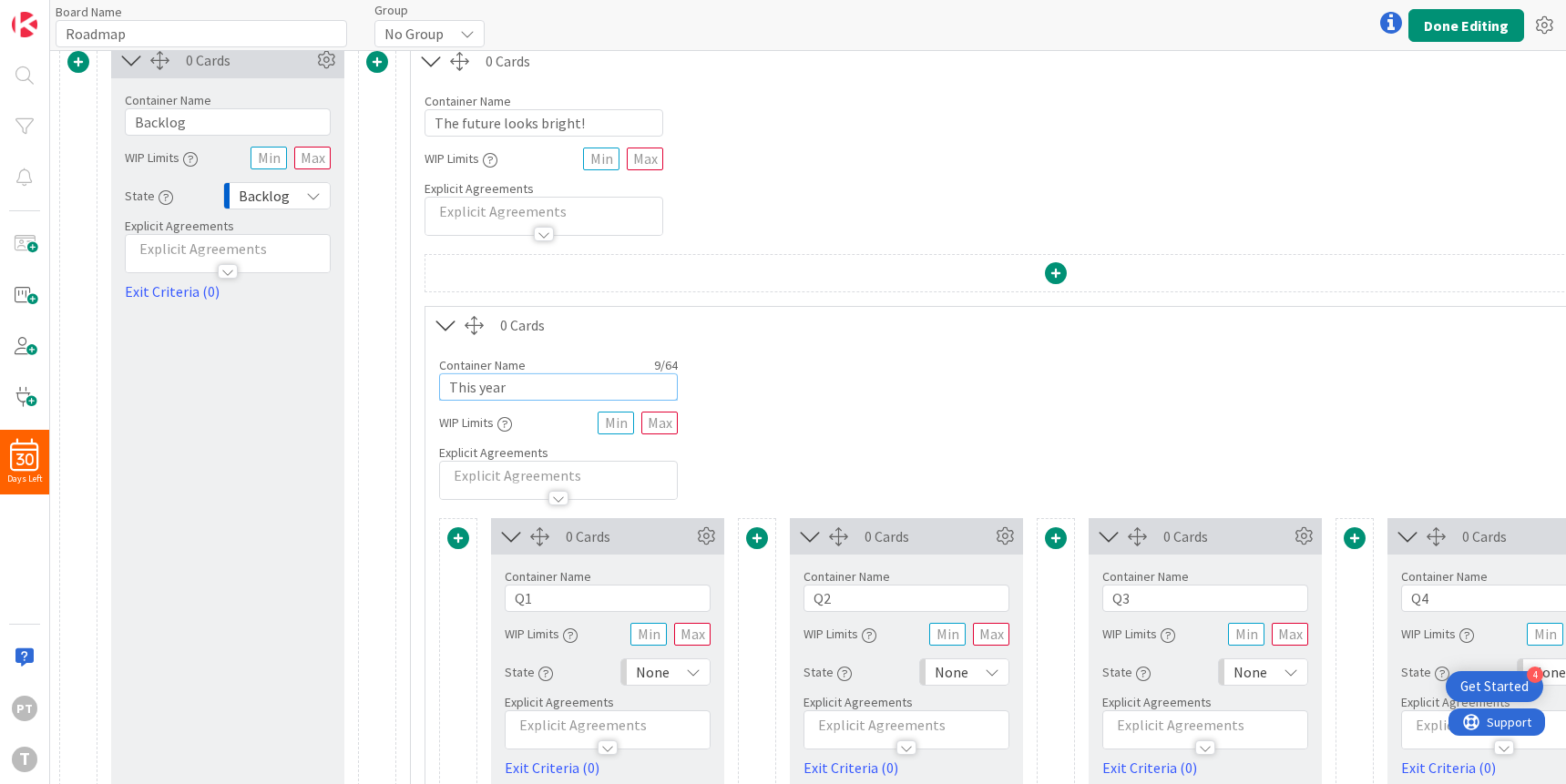 drag, startPoint x: 511, startPoint y: 384, endPoint x: 415, endPoint y: 379, distance: 96.13012 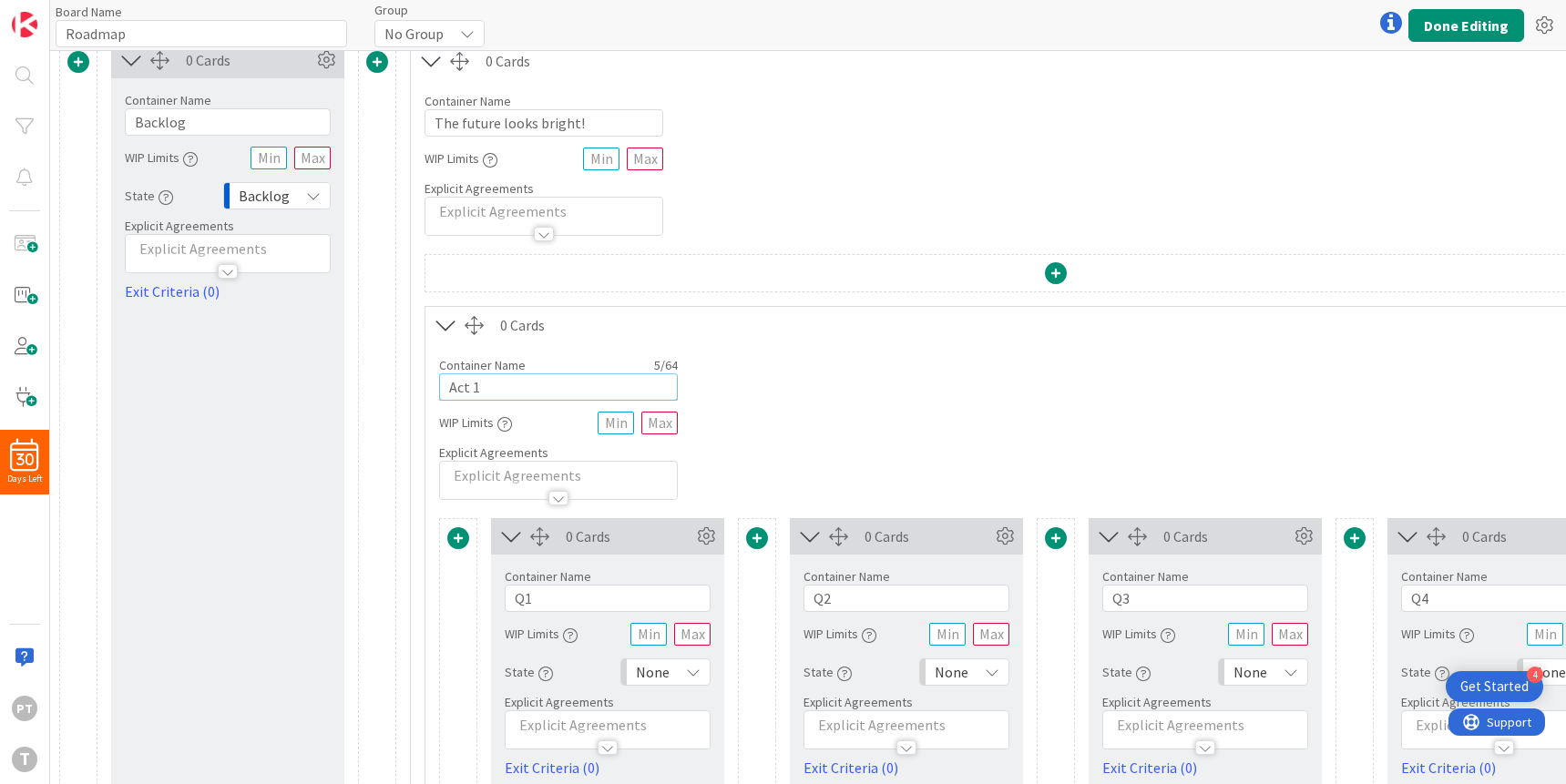 type on "Act 1" 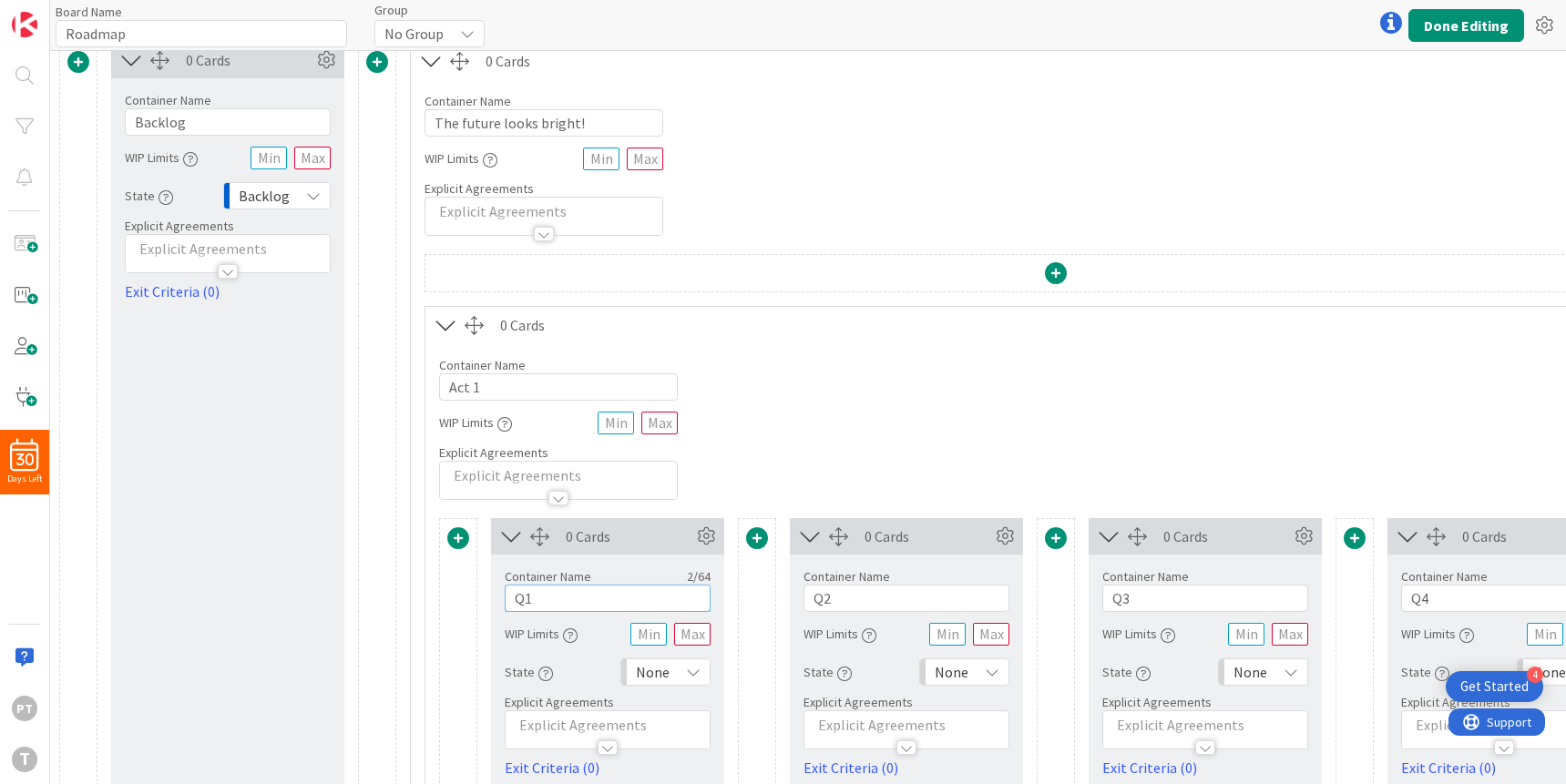 drag, startPoint x: 552, startPoint y: 593, endPoint x: 501, endPoint y: 593, distance: 51 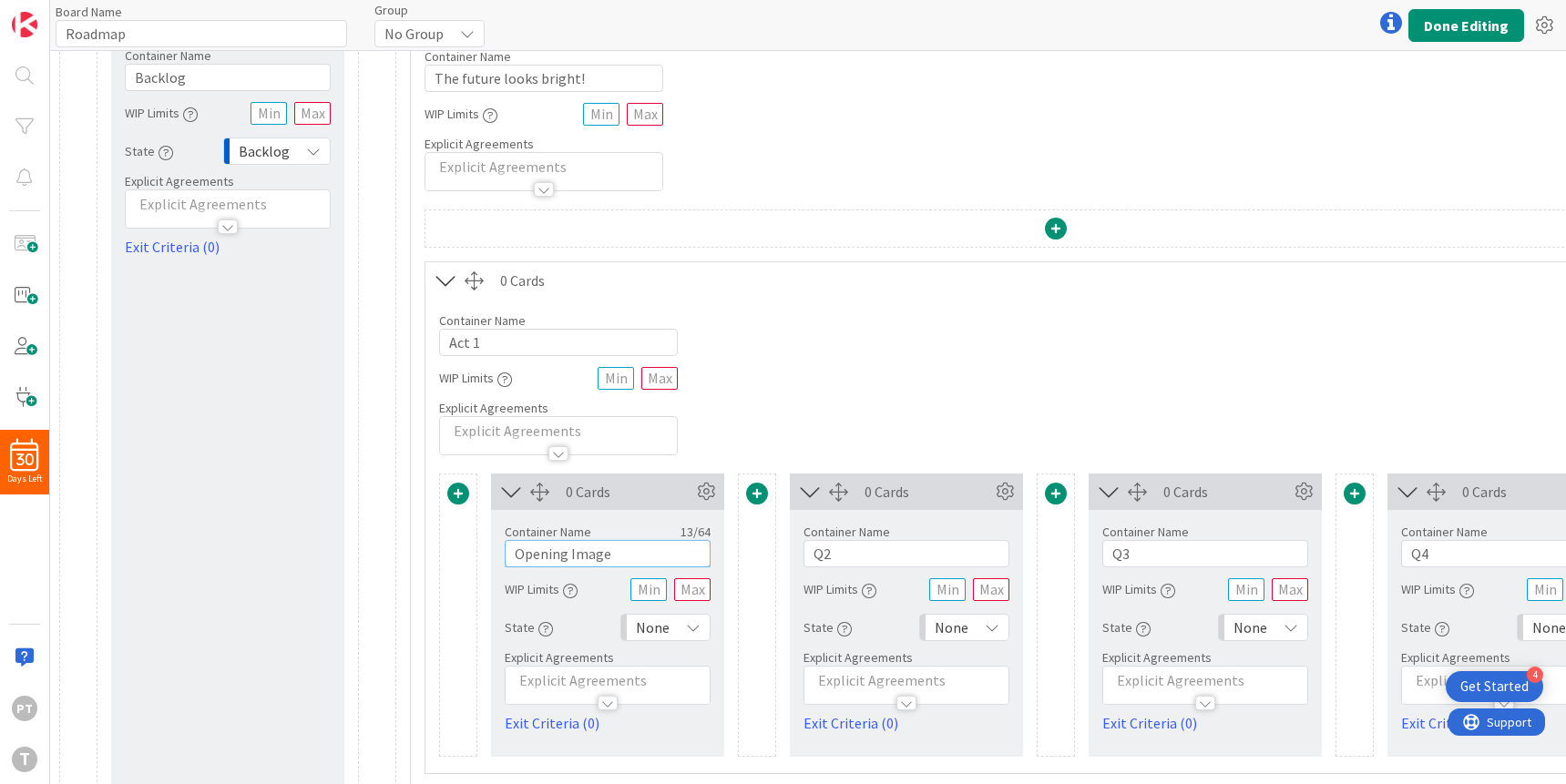 scroll, scrollTop: 66, scrollLeft: 0, axis: vertical 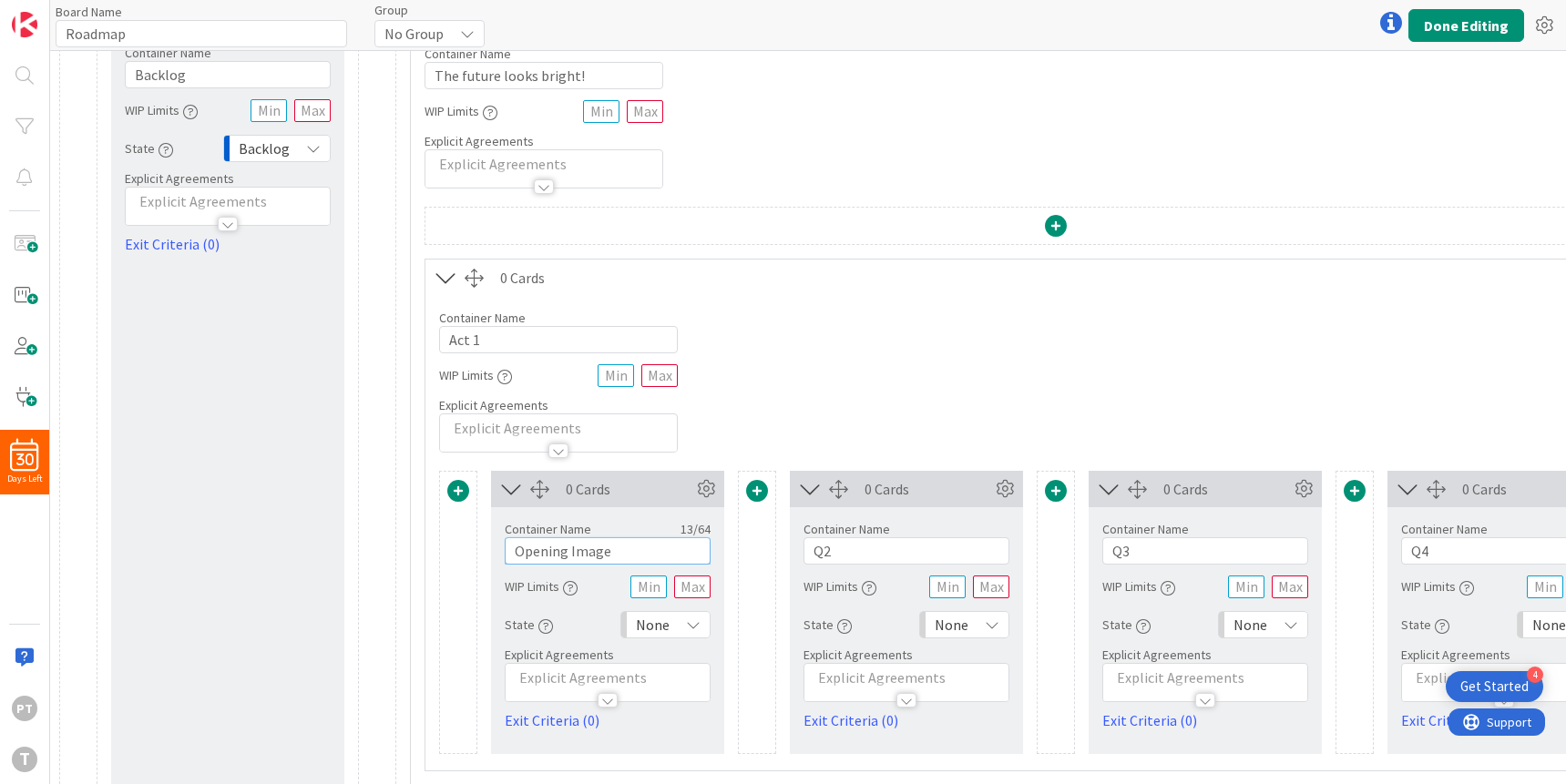 type on "Opening Image" 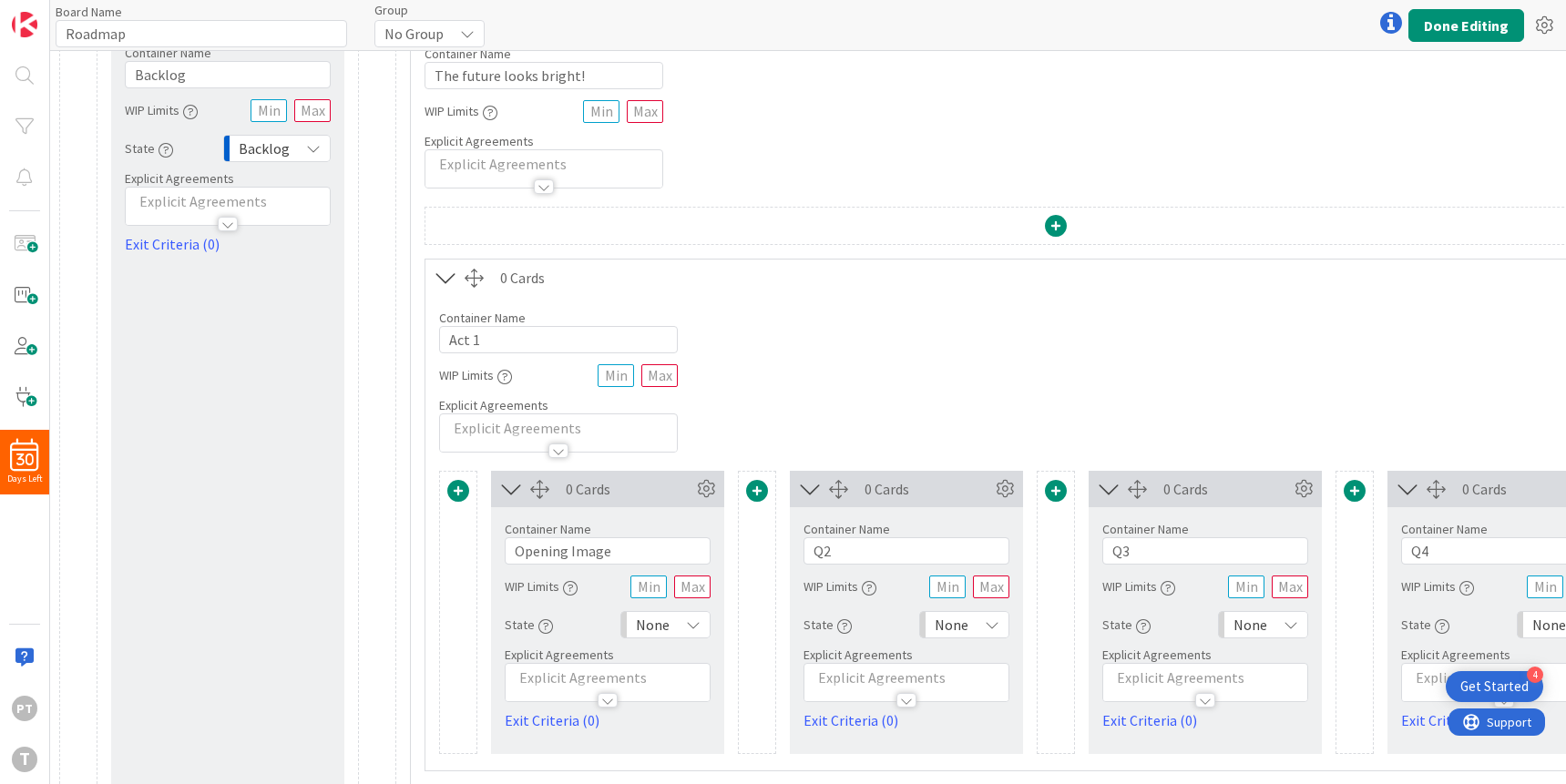 click on "None" at bounding box center [652, 625] 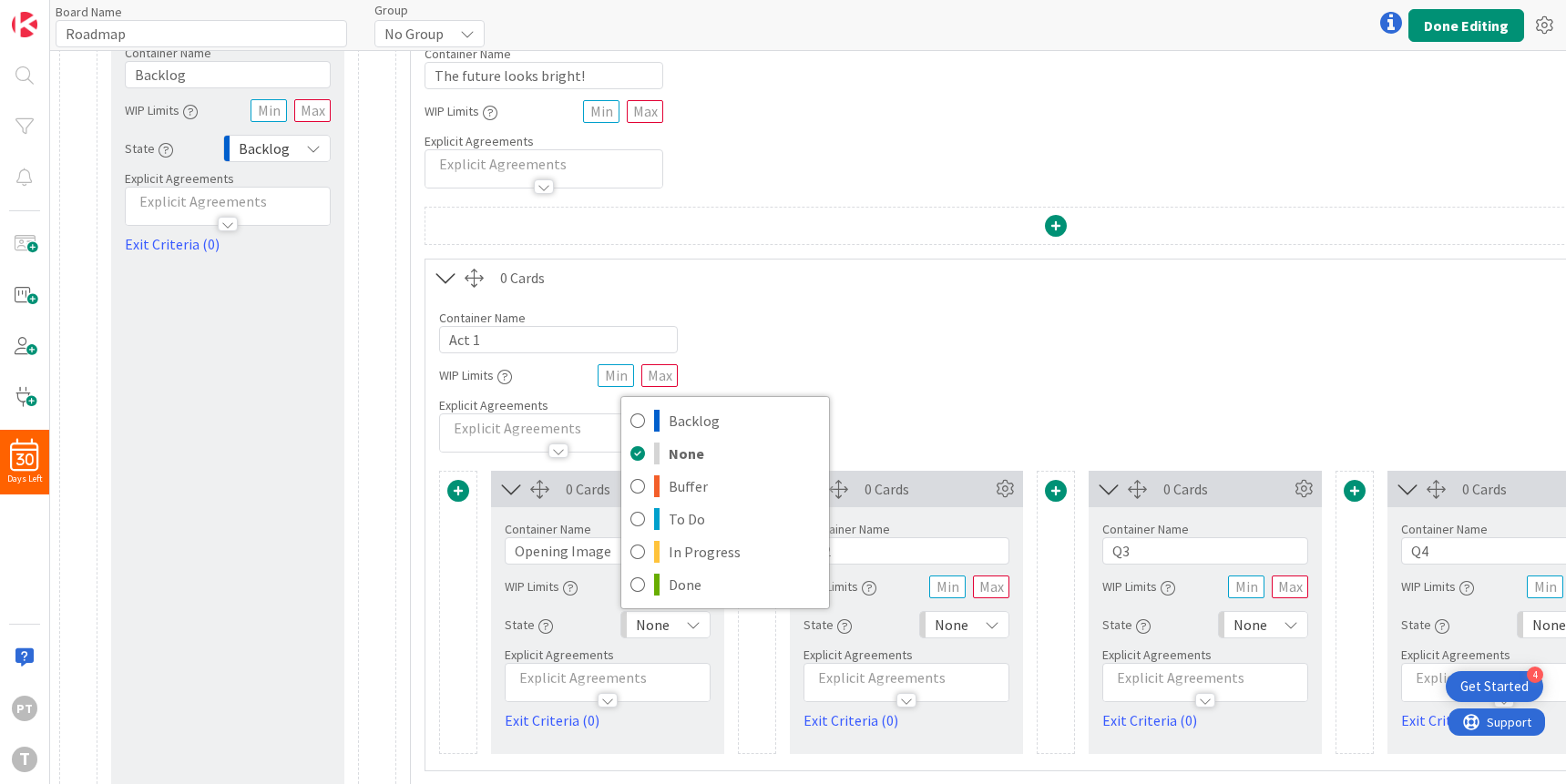click on "State None Backlog None Buffer To Do In Progress Done" at bounding box center (608, 625) 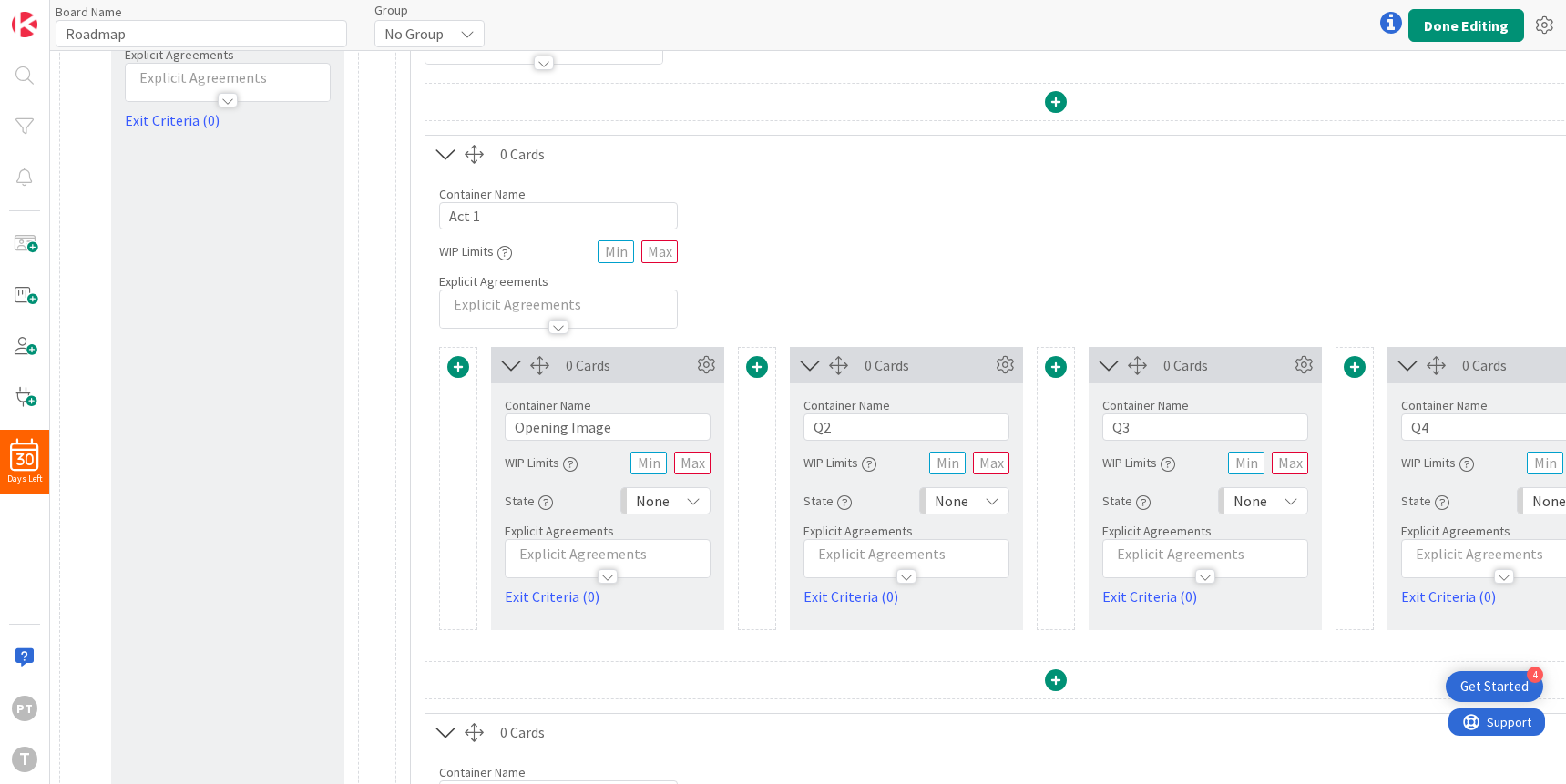 scroll, scrollTop: 194, scrollLeft: 0, axis: vertical 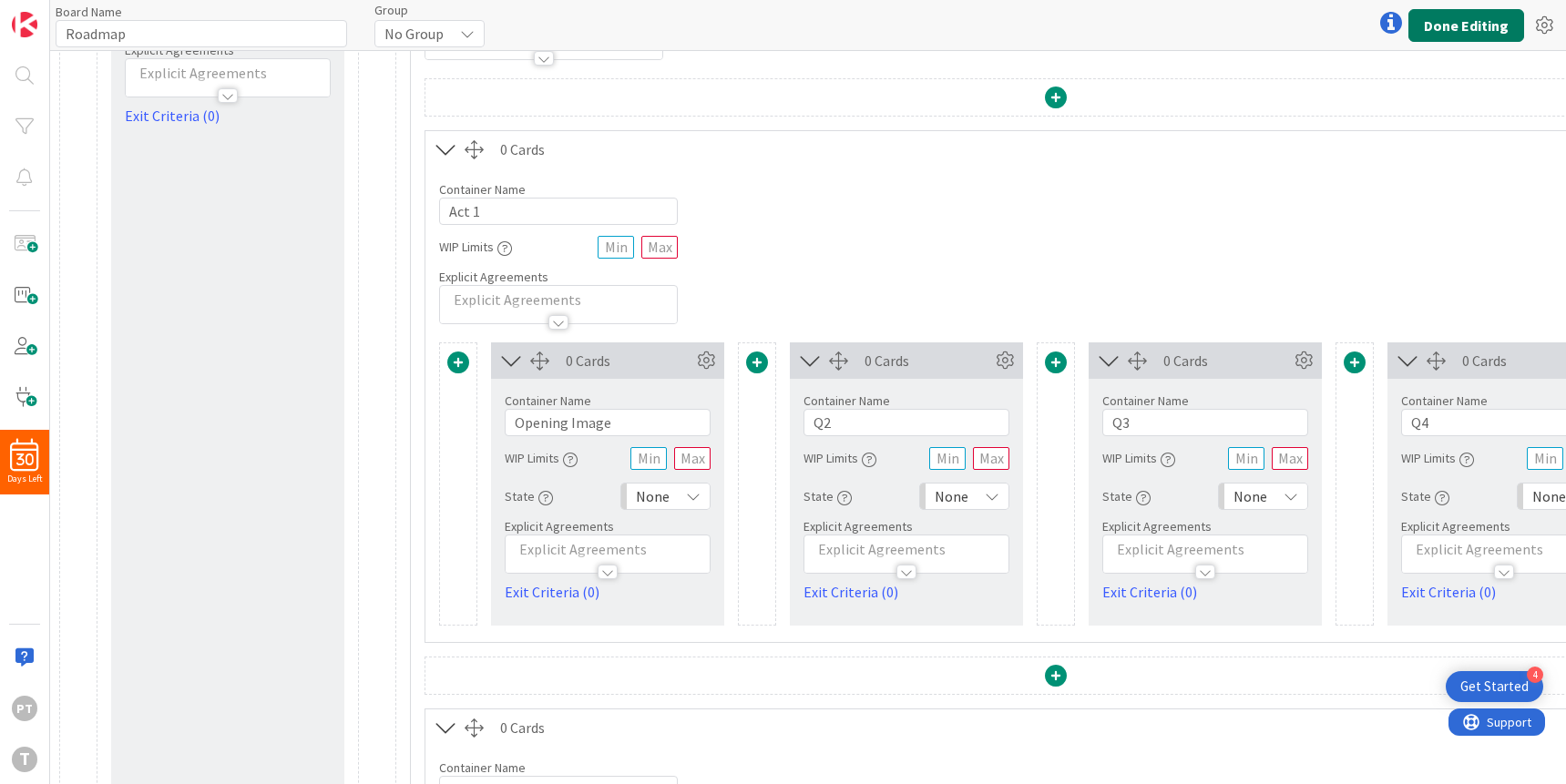 click on "Done Editing" at bounding box center (1466, 25) 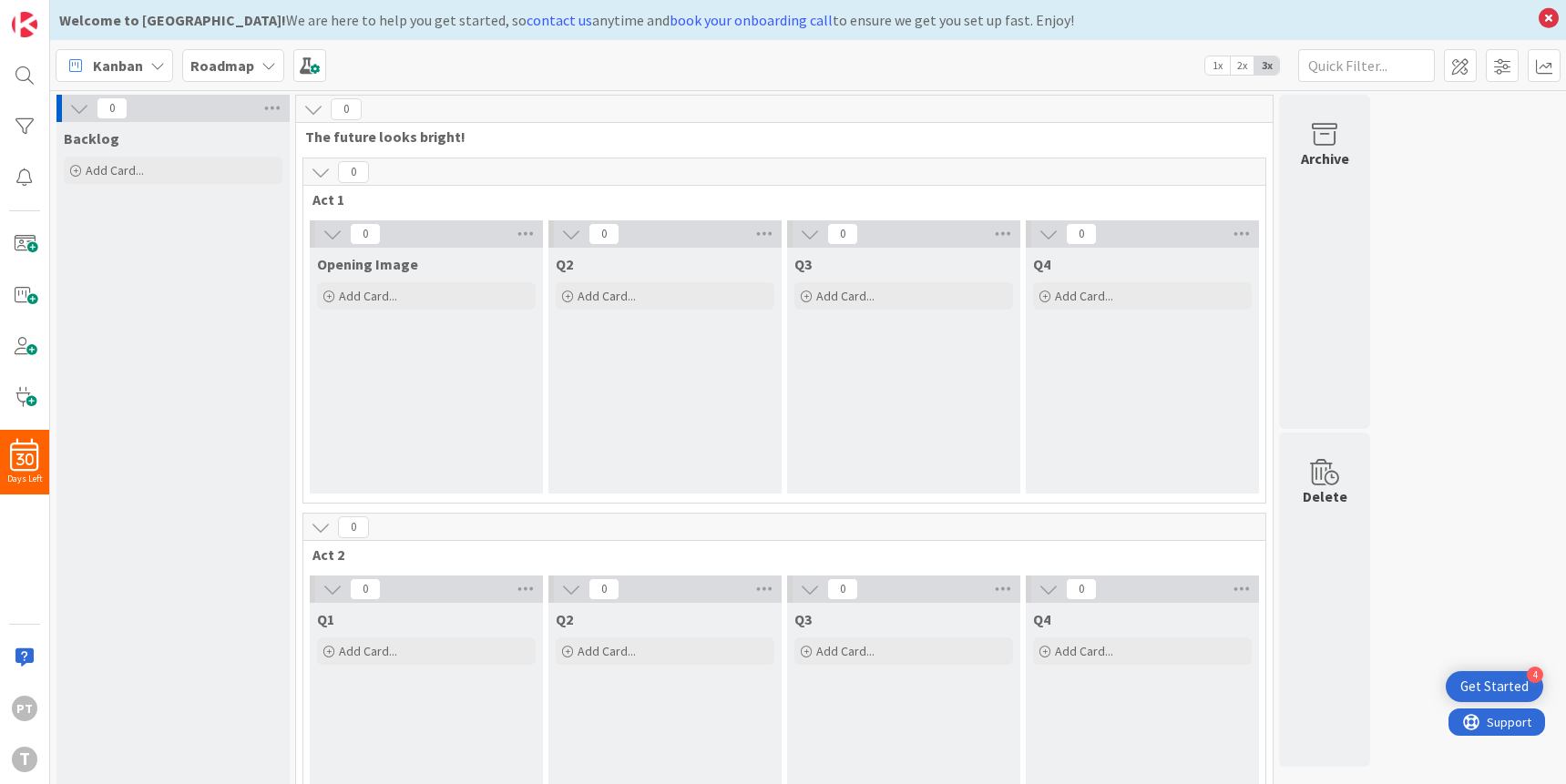 scroll, scrollTop: 0, scrollLeft: 0, axis: both 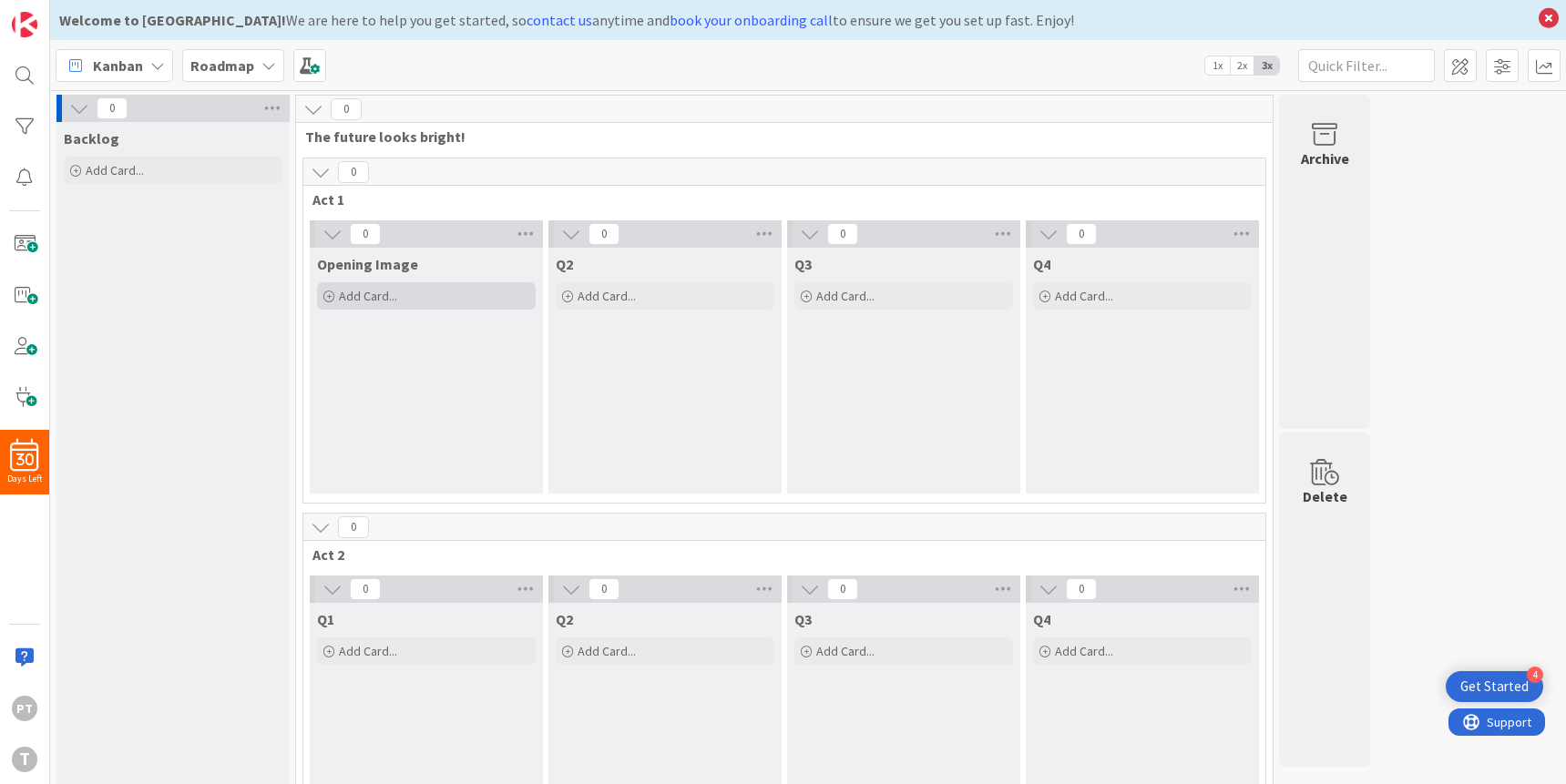 click on "Add Card..." at bounding box center (426, 296) 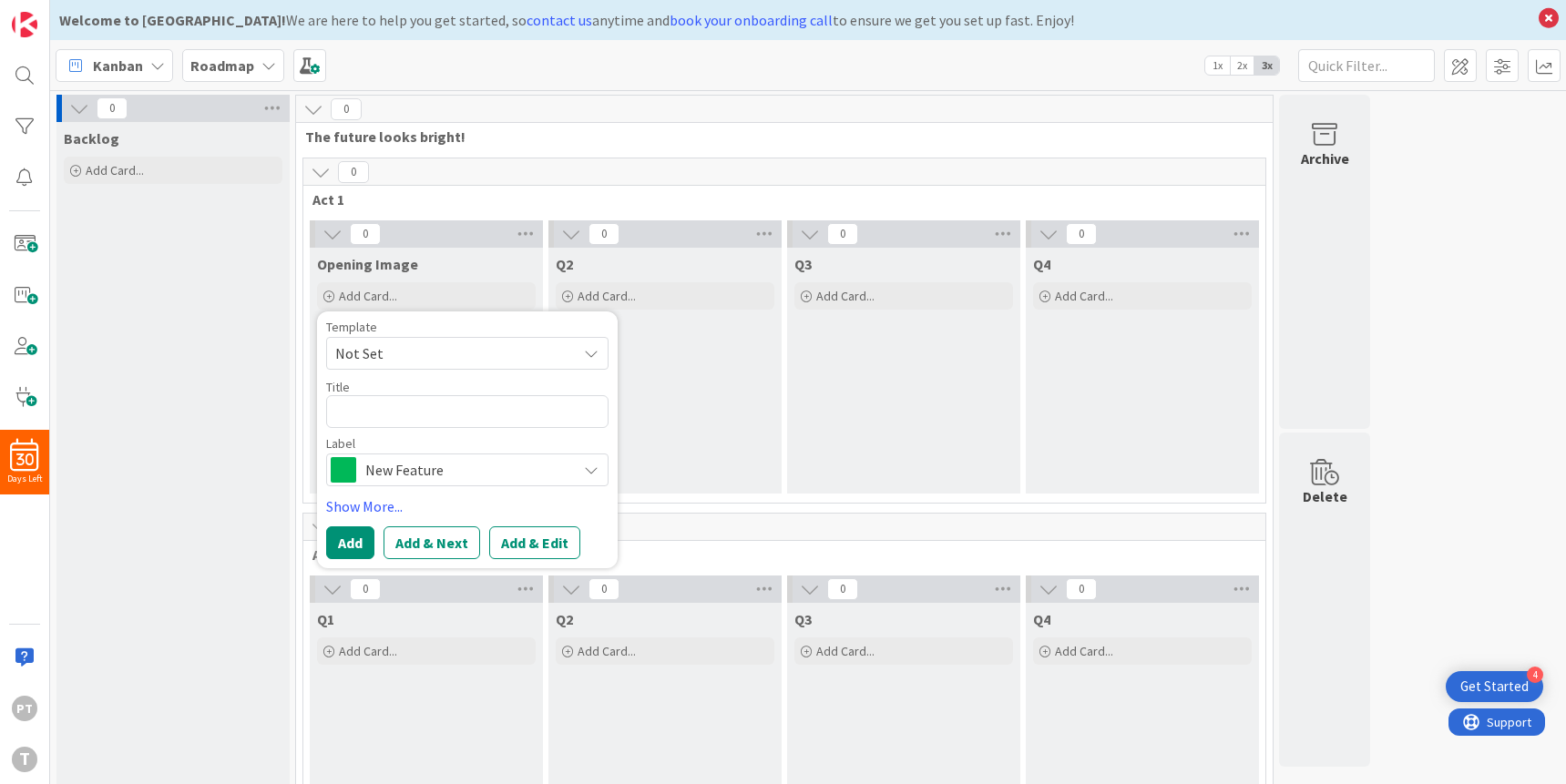 type on "x" 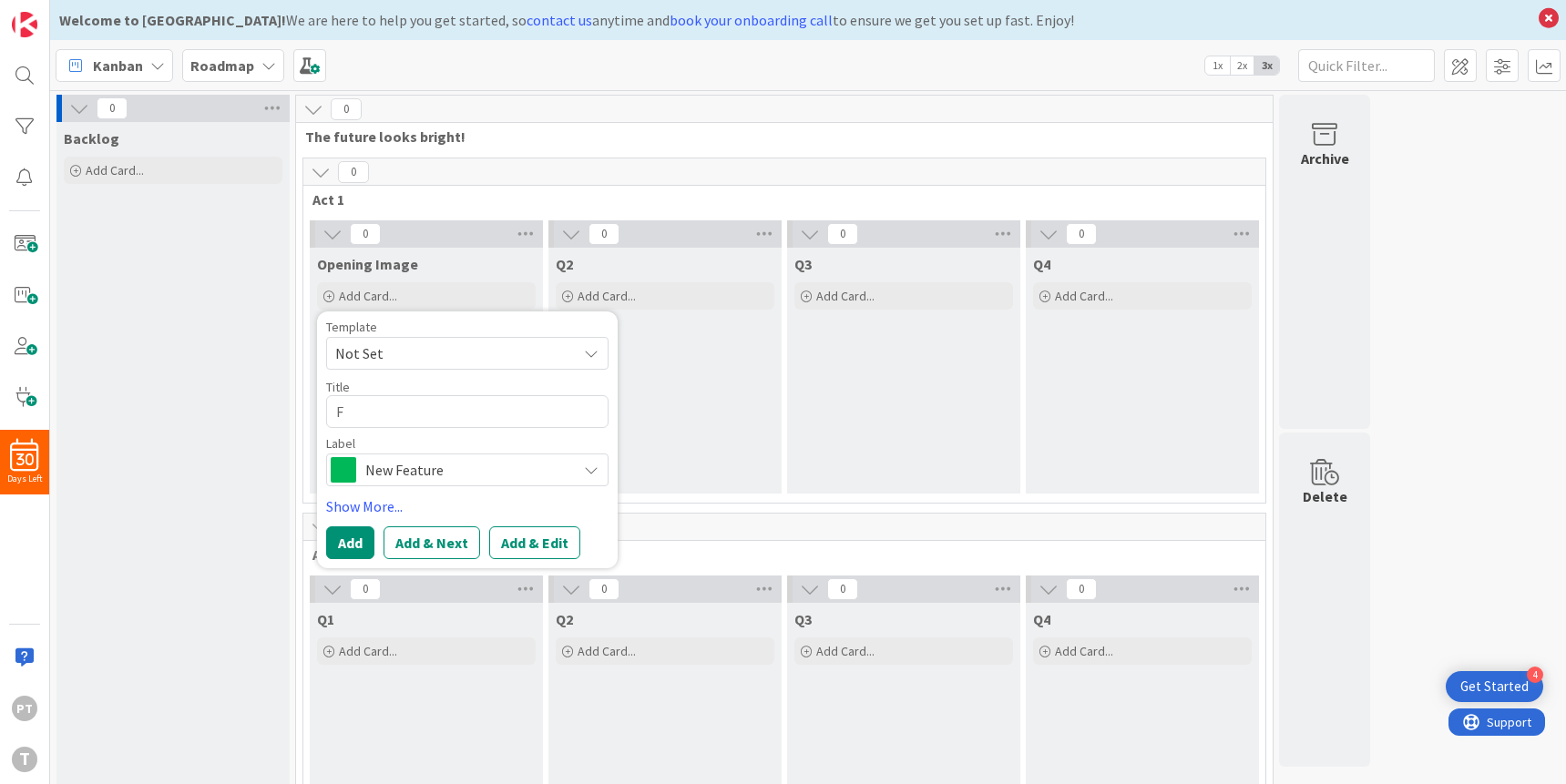 type on "x" 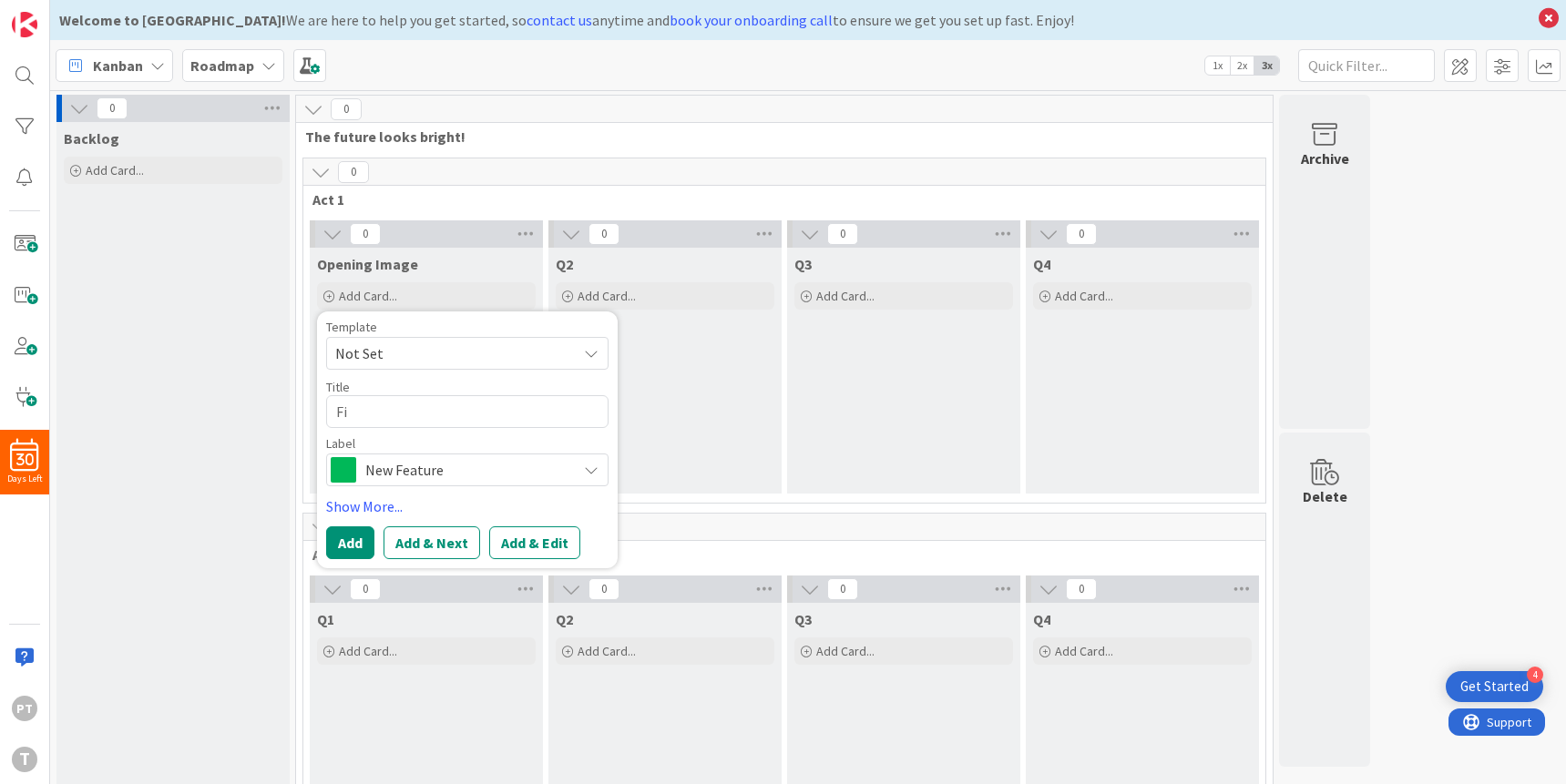 type on "x" 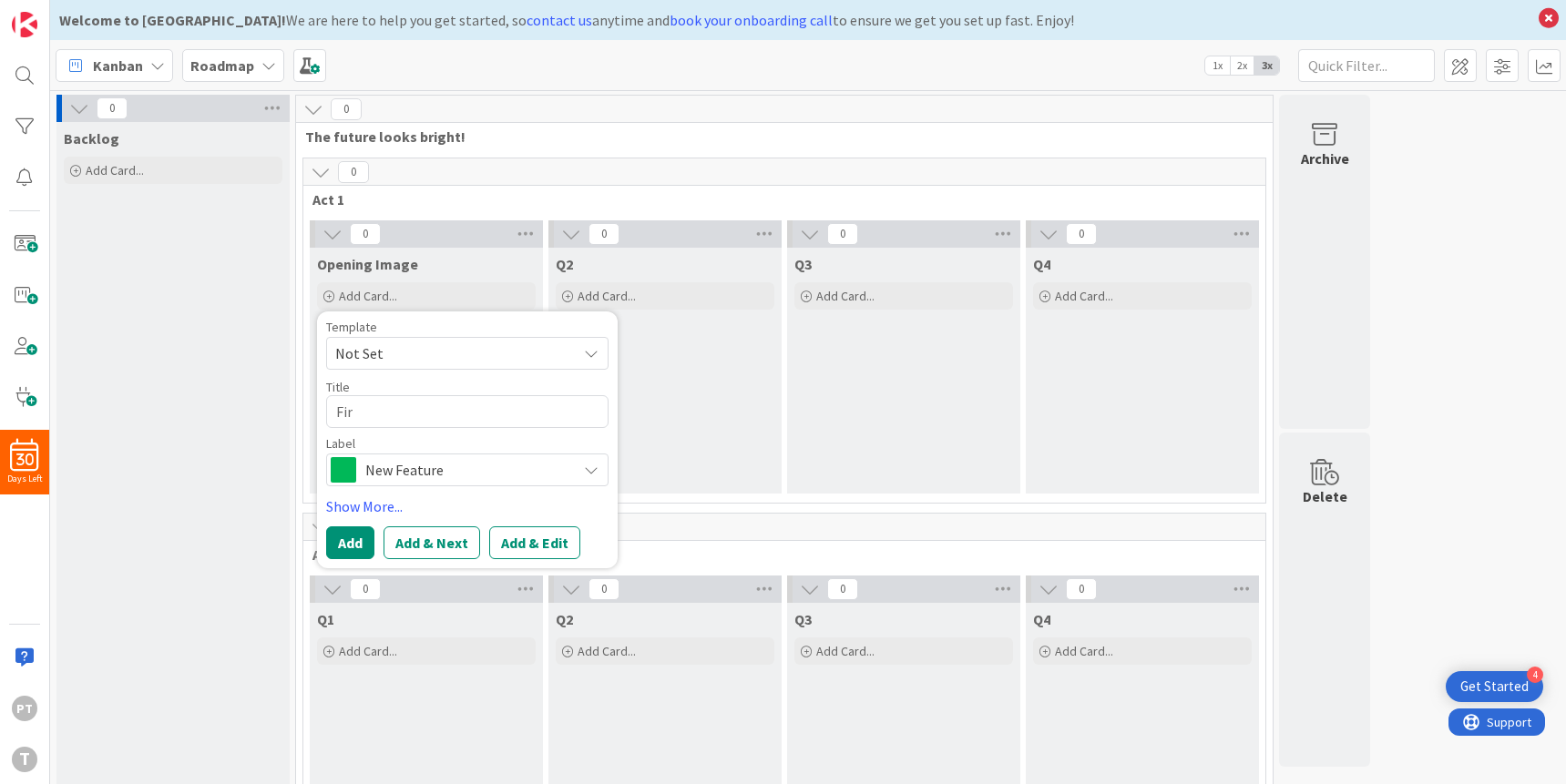 type on "x" 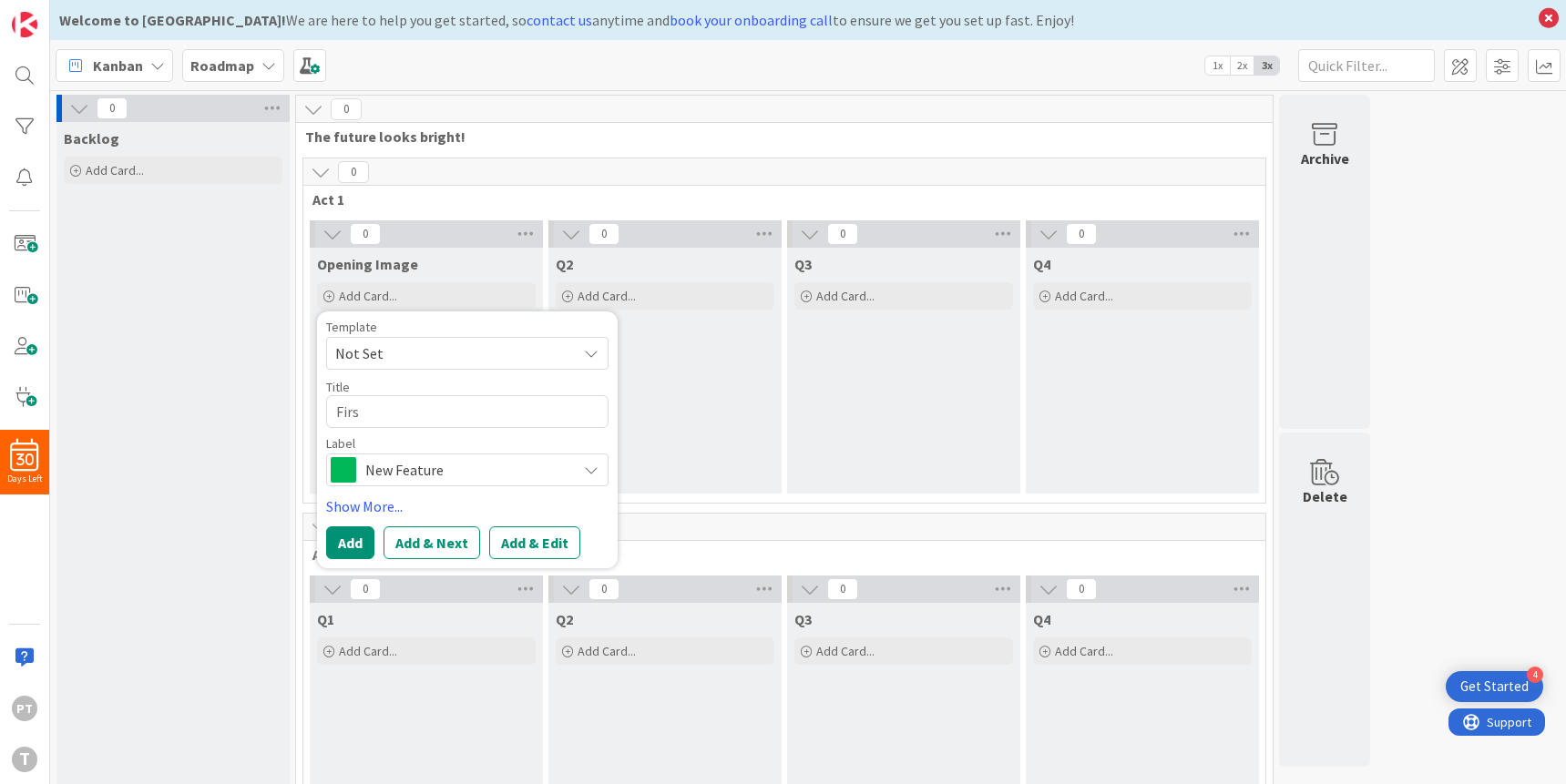type on "x" 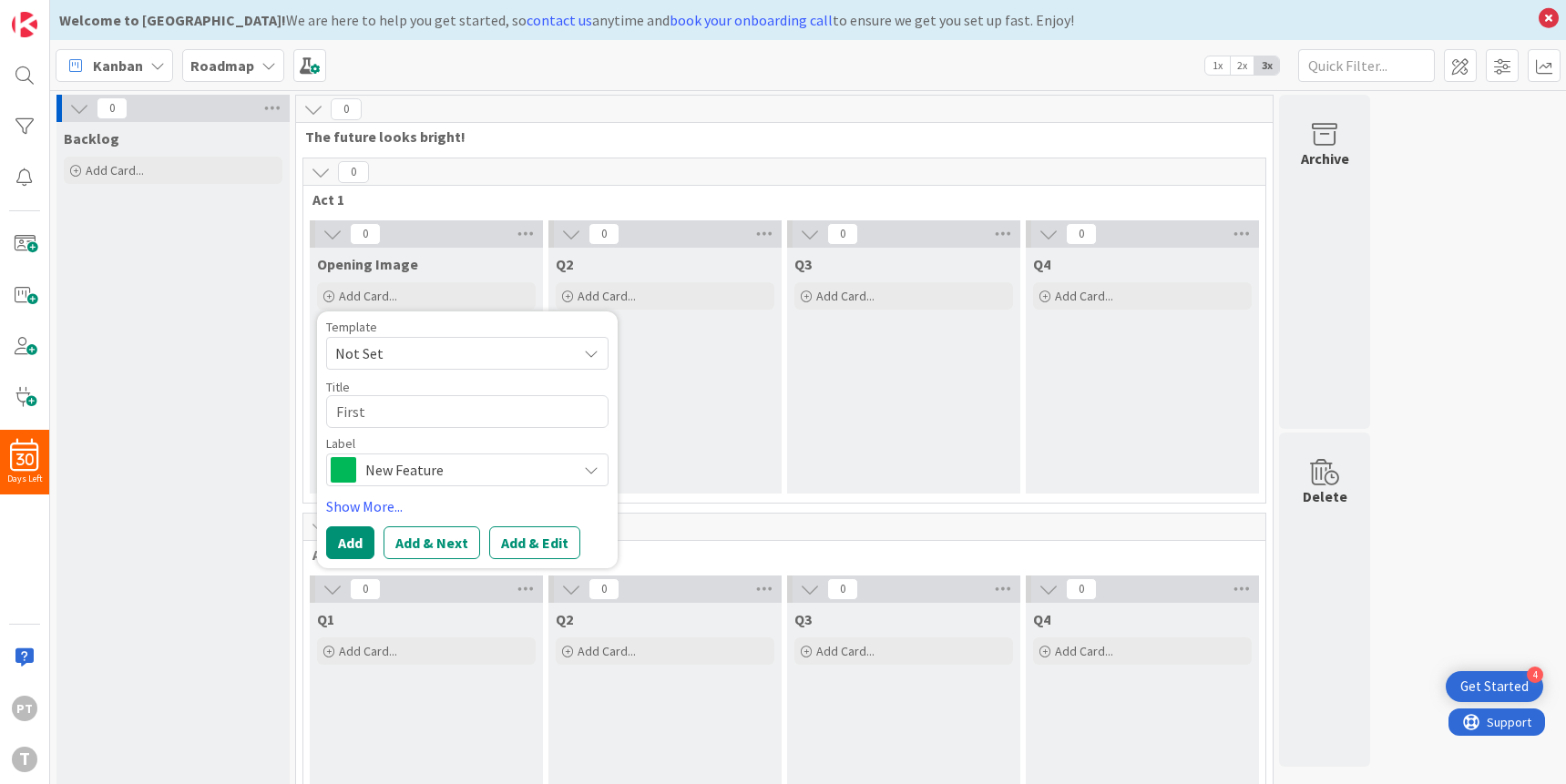 type on "x" 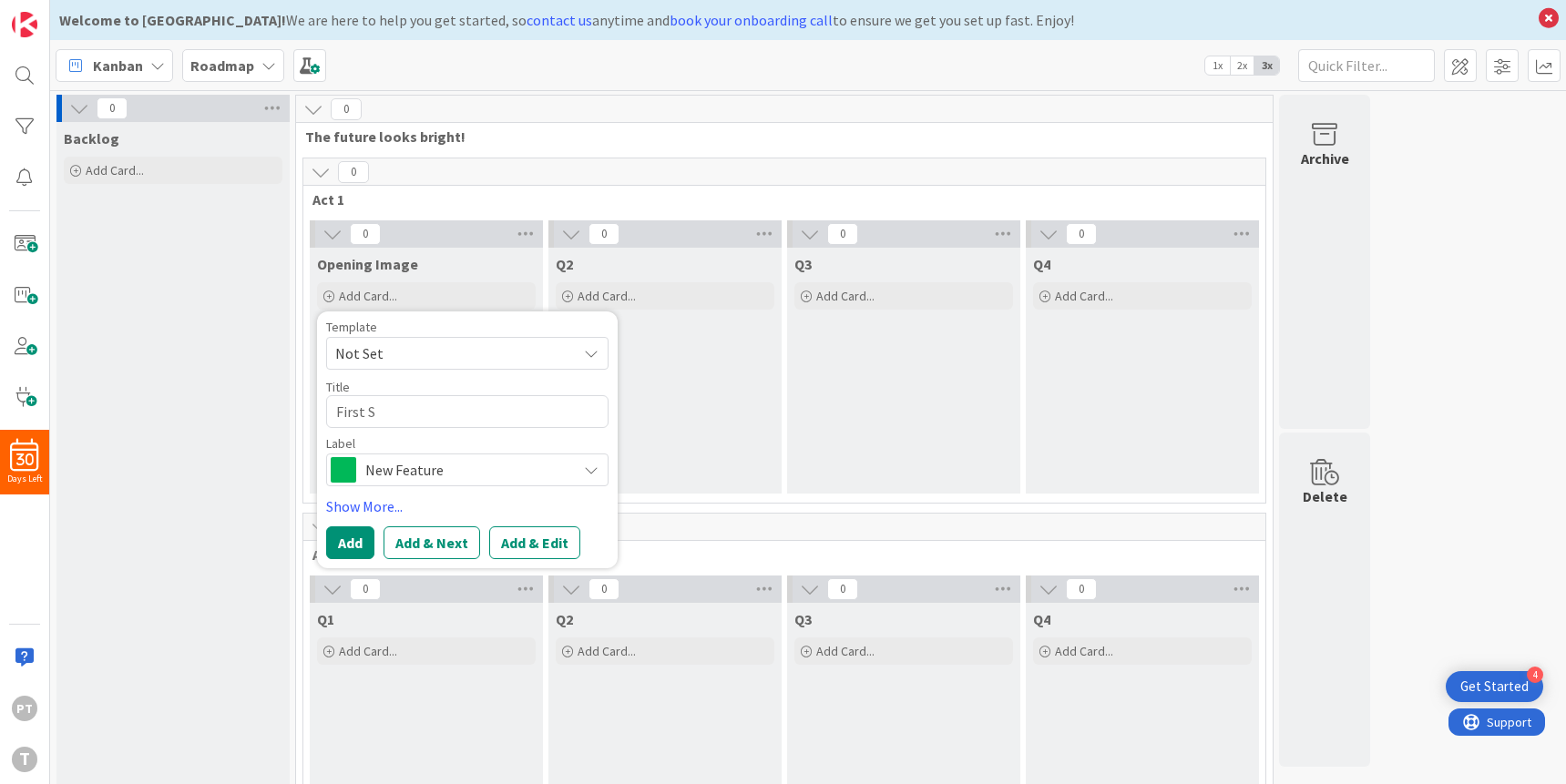 type on "x" 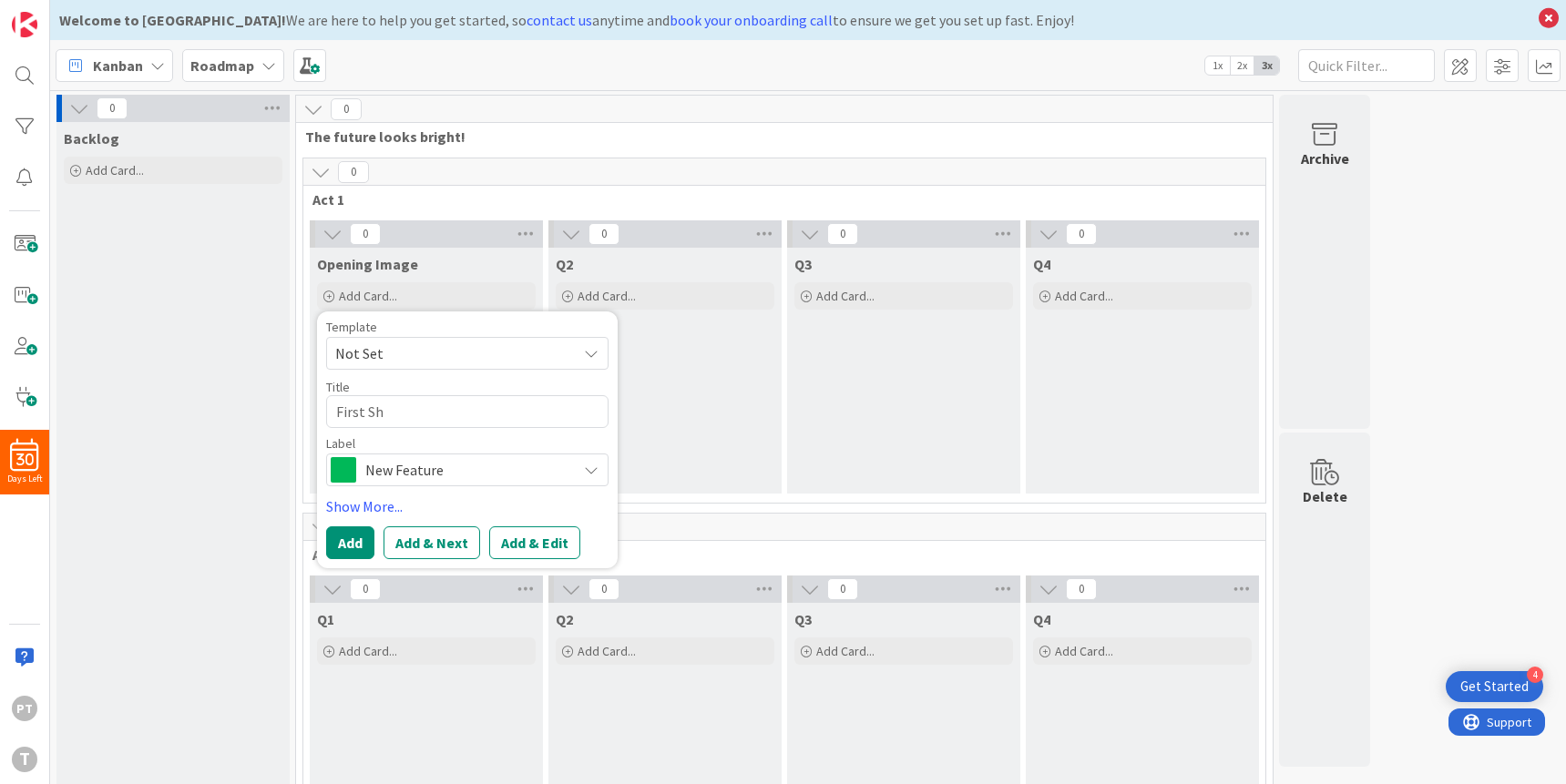 type on "x" 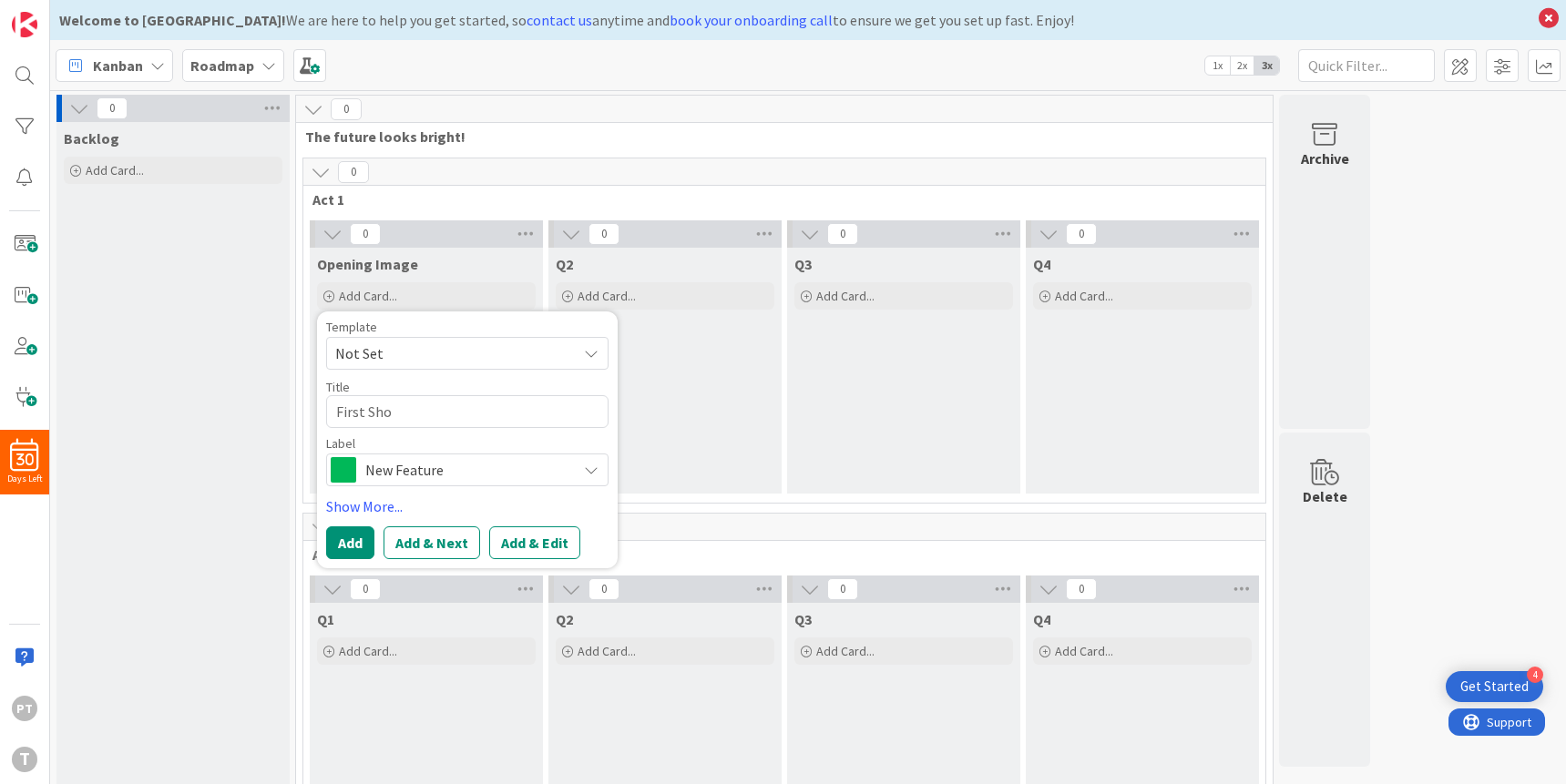 type on "x" 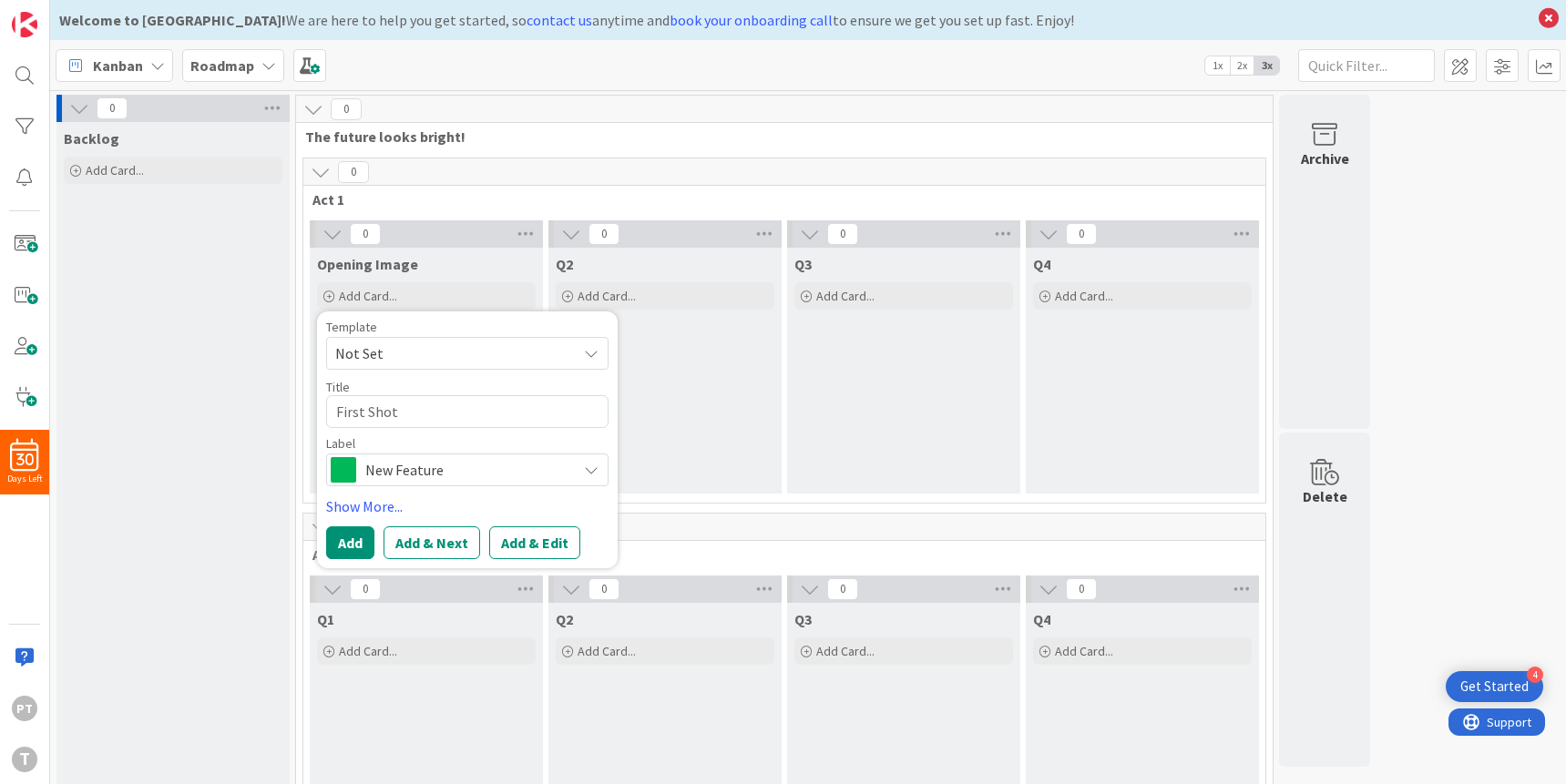 type on "First Shot" 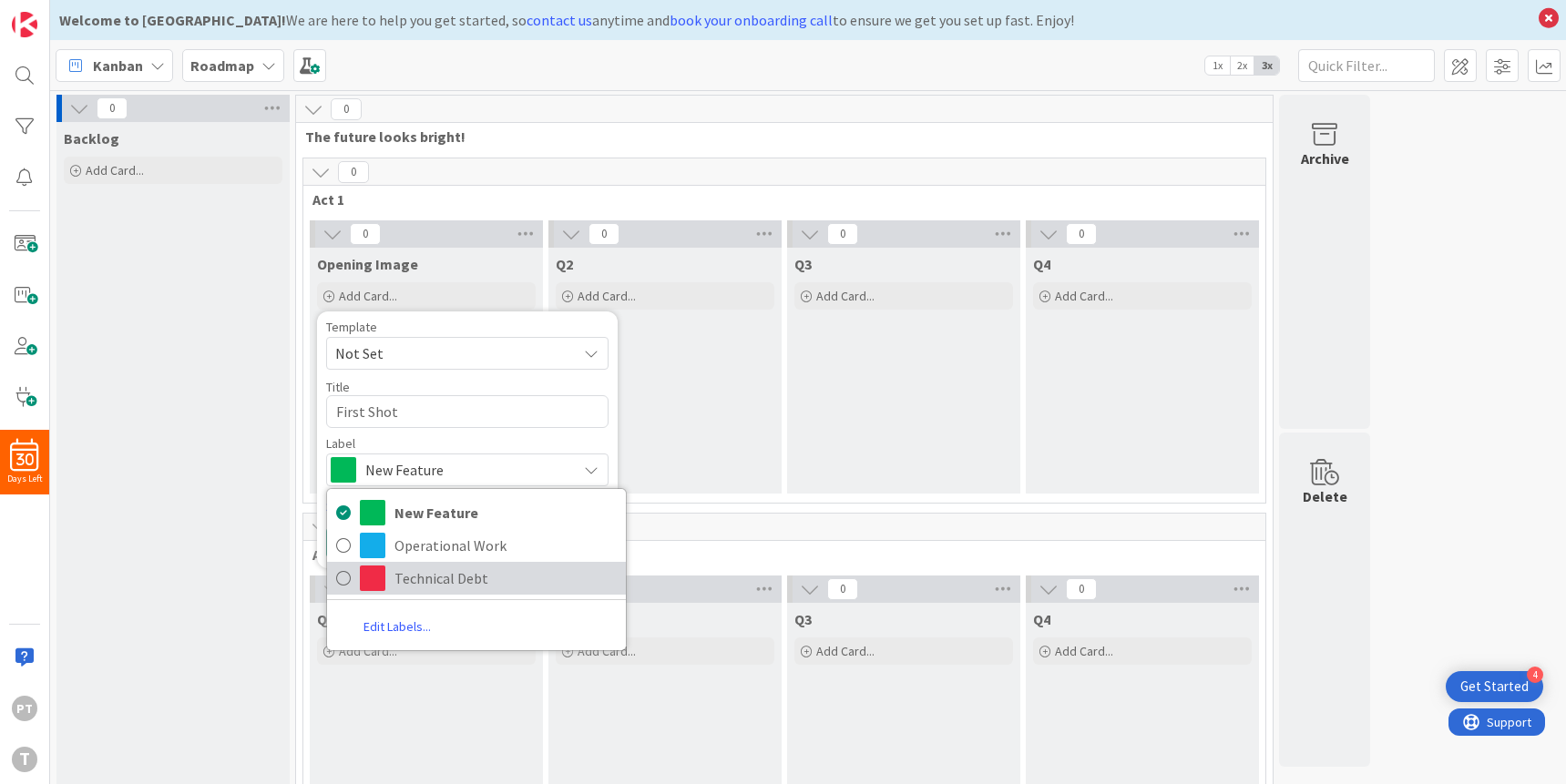 click on "Technical Debt" at bounding box center (506, 578) 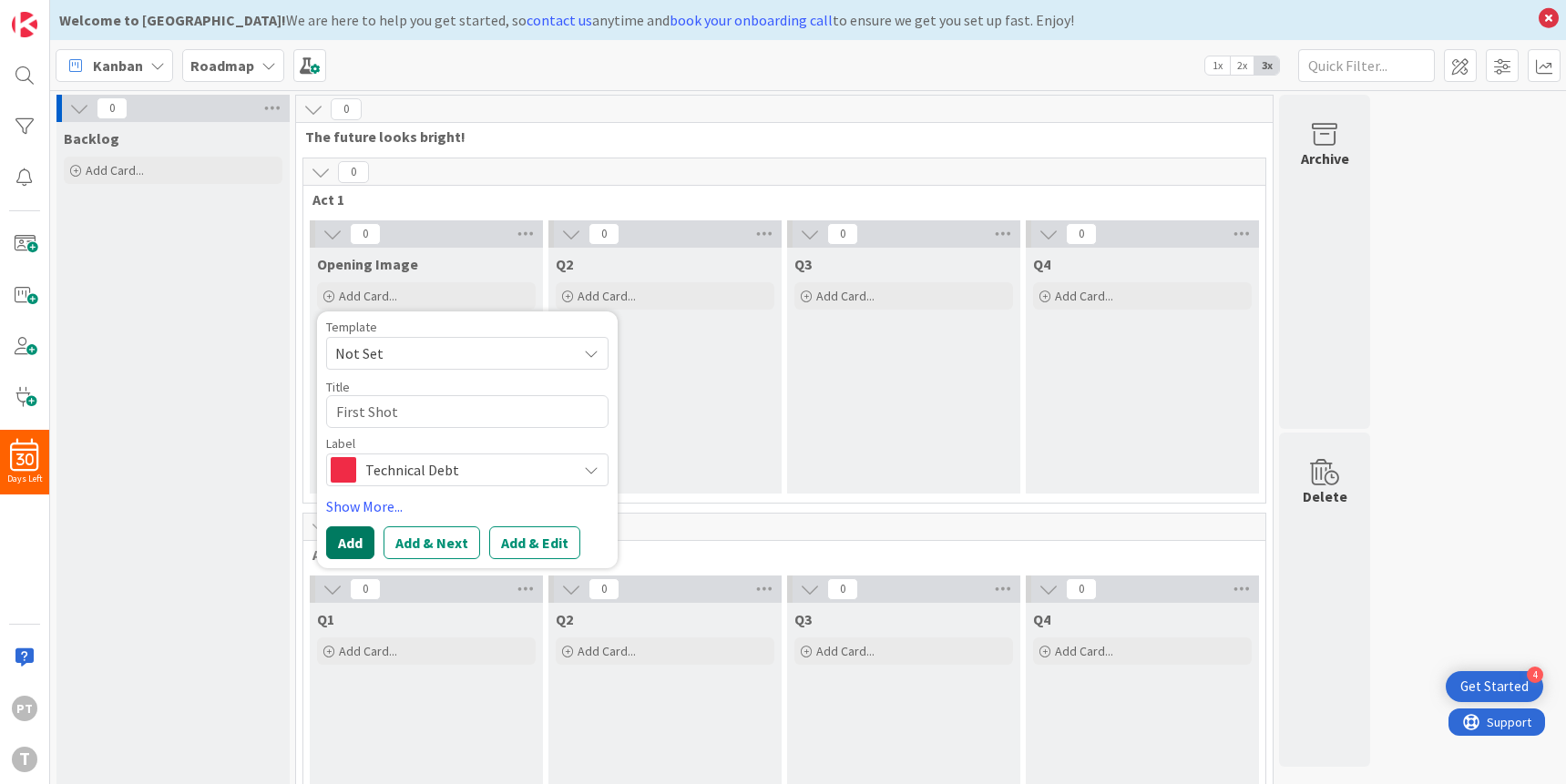 click on "Add" at bounding box center [350, 543] 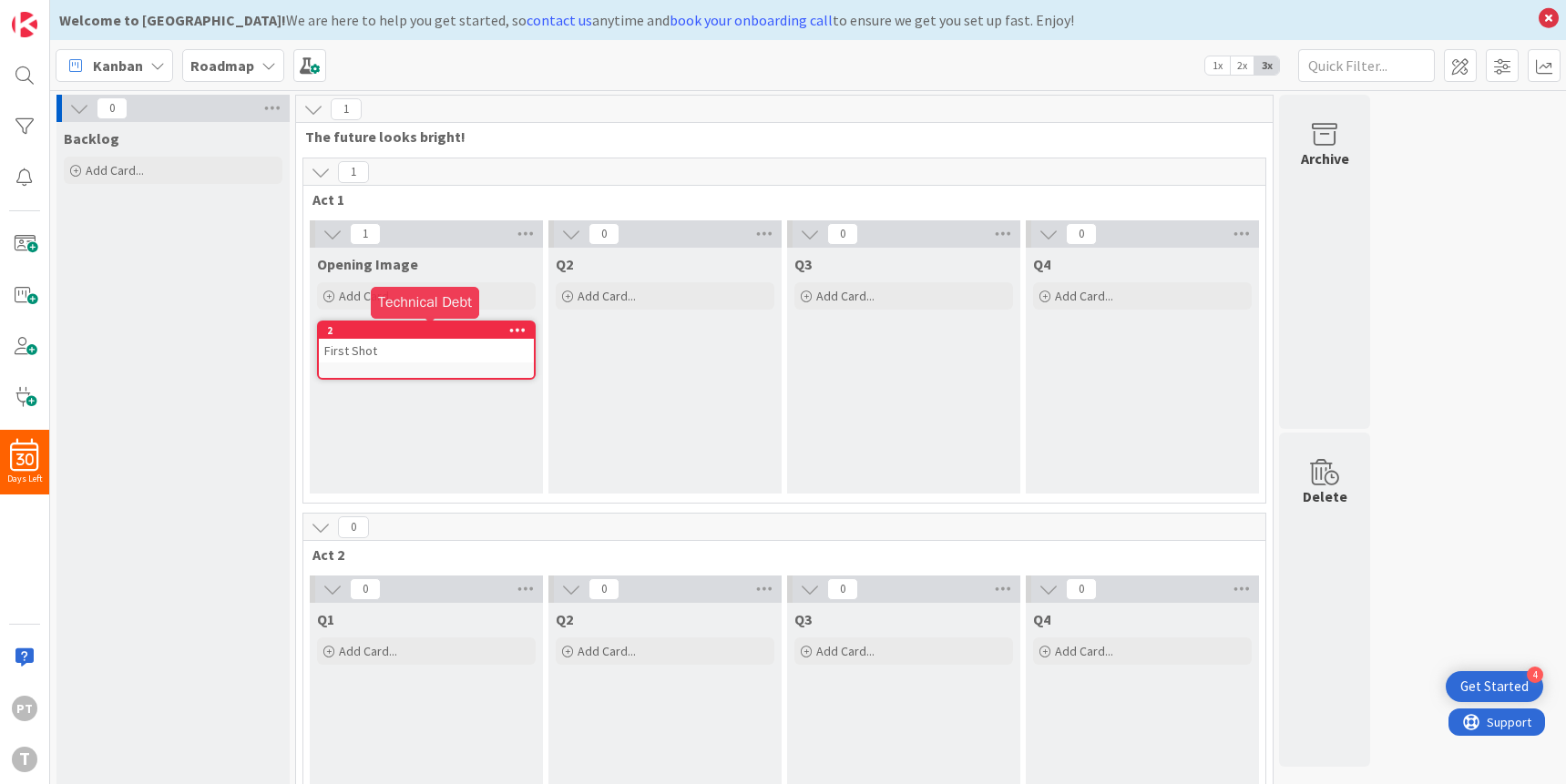 click on "2" at bounding box center [430, 331] 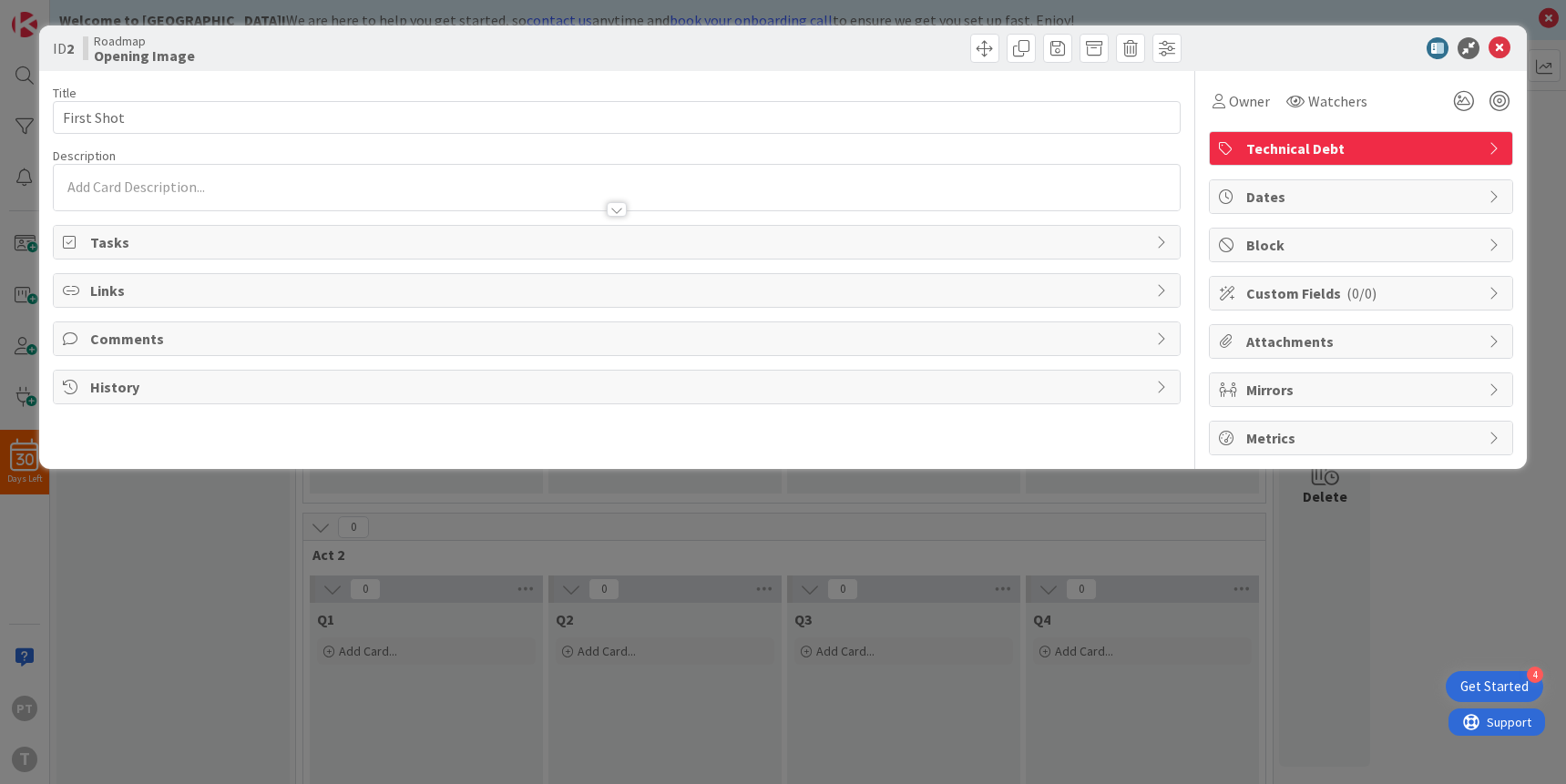 scroll, scrollTop: 0, scrollLeft: 0, axis: both 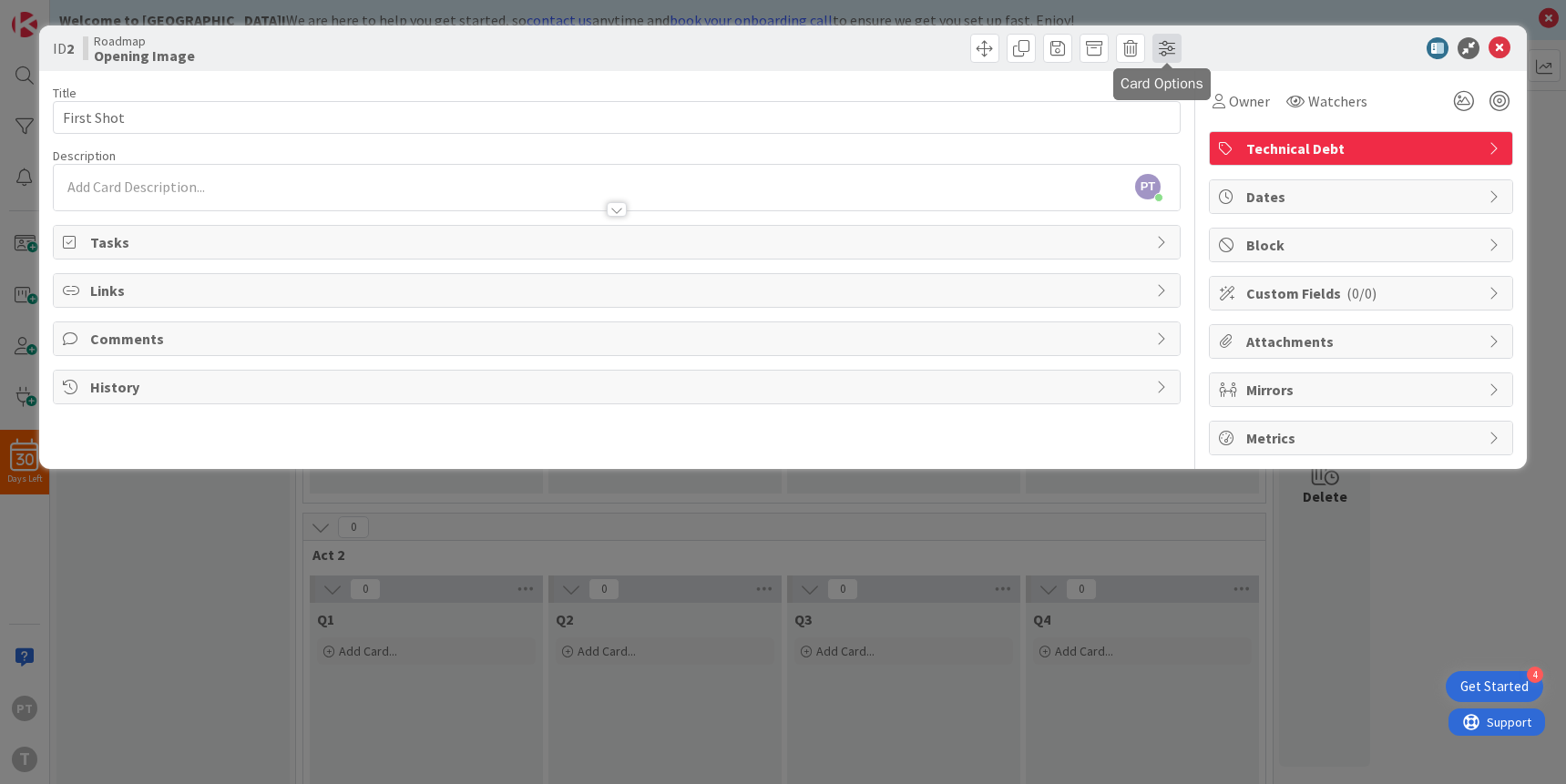 click at bounding box center [1167, 48] 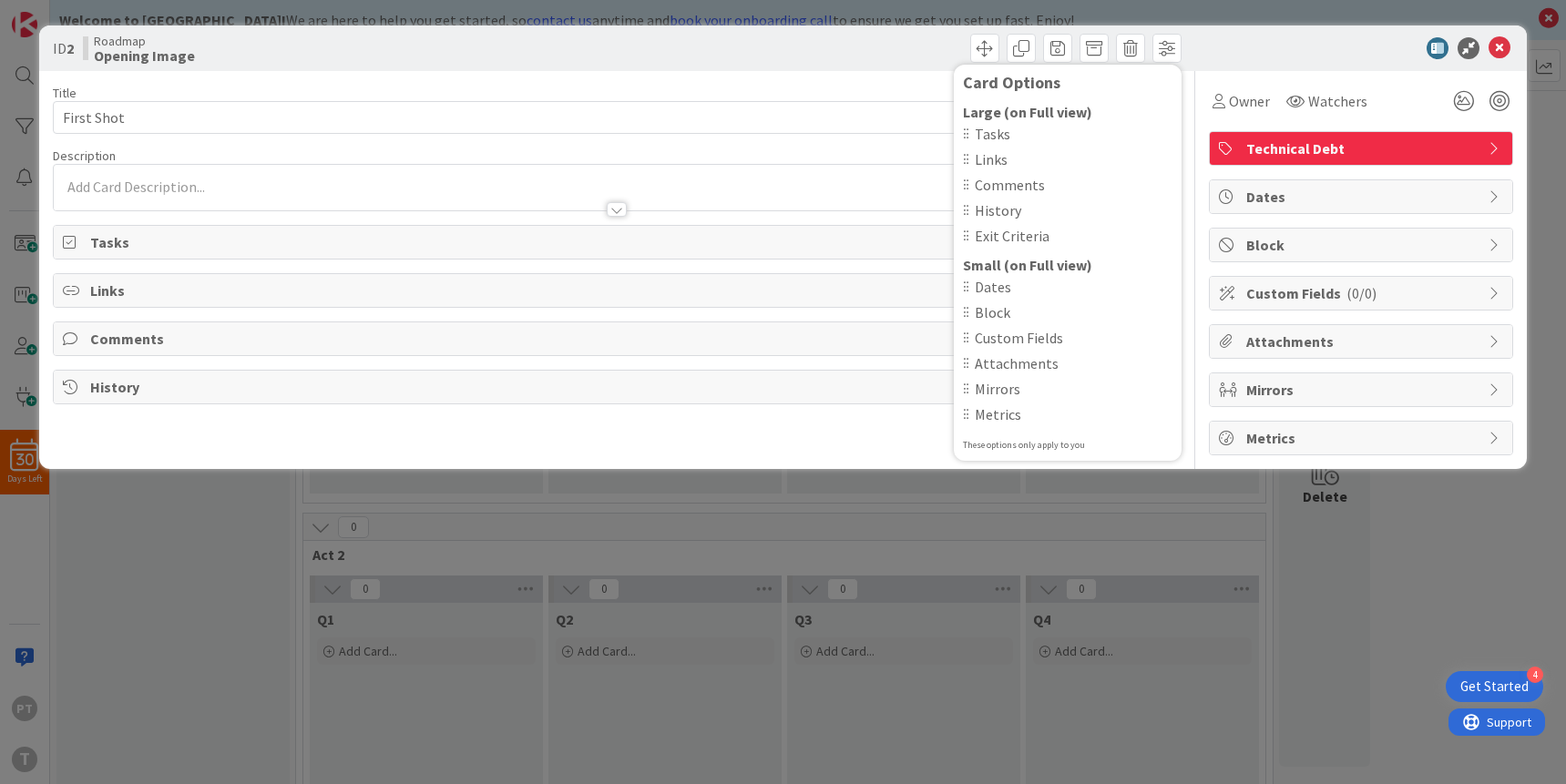 click on "Technical Debt" at bounding box center (1363, 148) 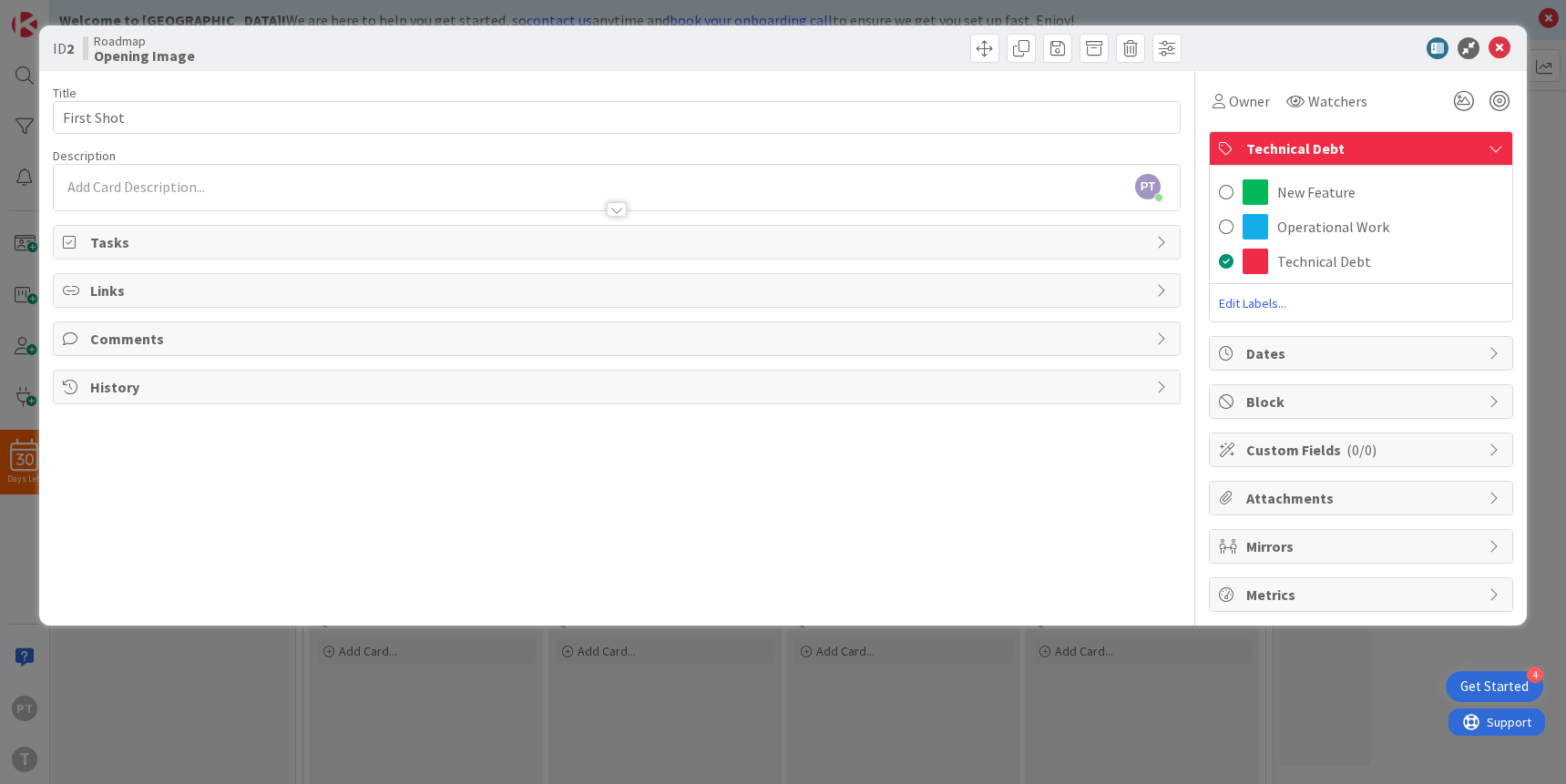 click on "Technical Debt" at bounding box center [1363, 148] 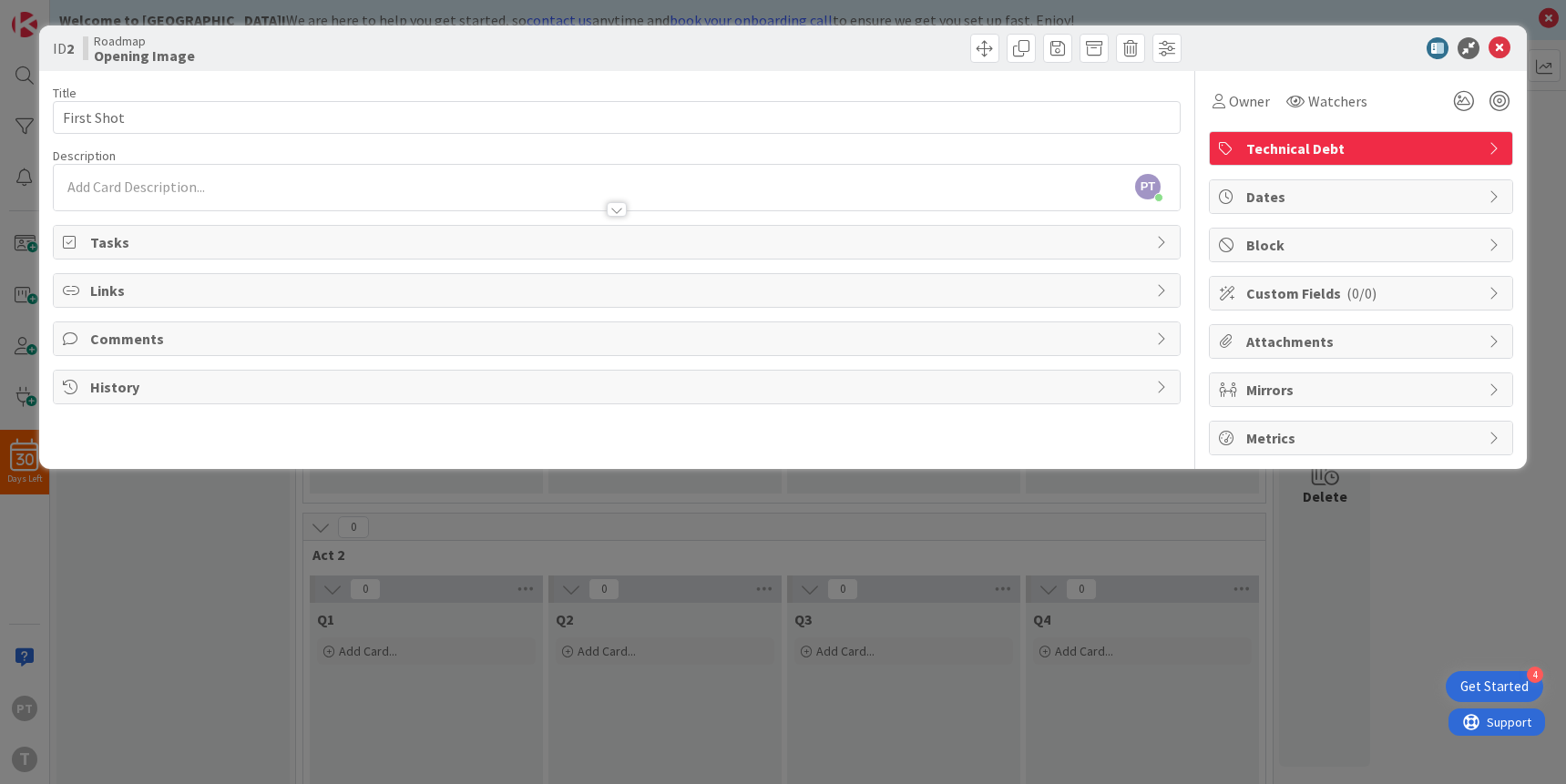 click at bounding box center (1163, 339) 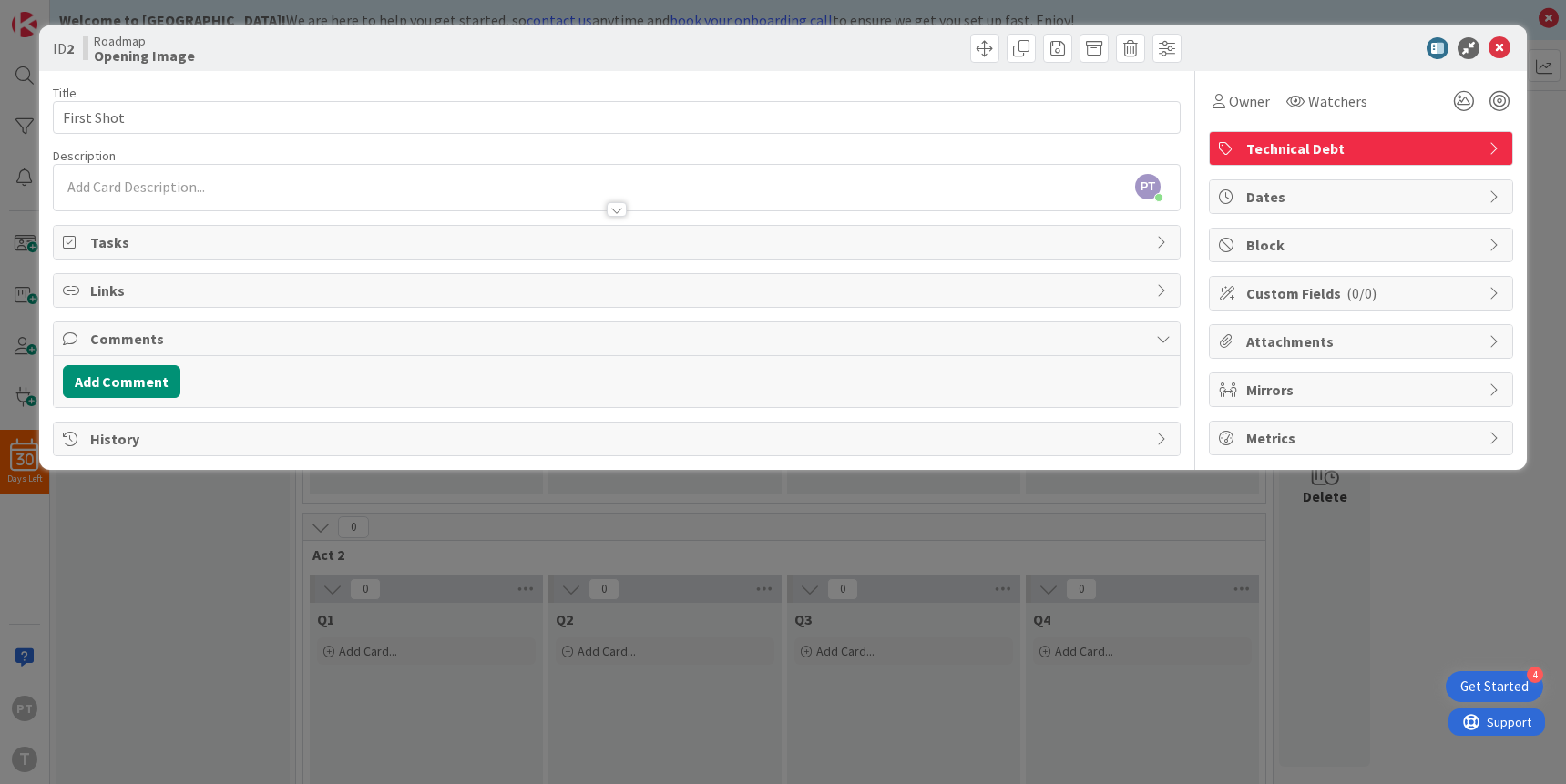 click at bounding box center (1163, 339) 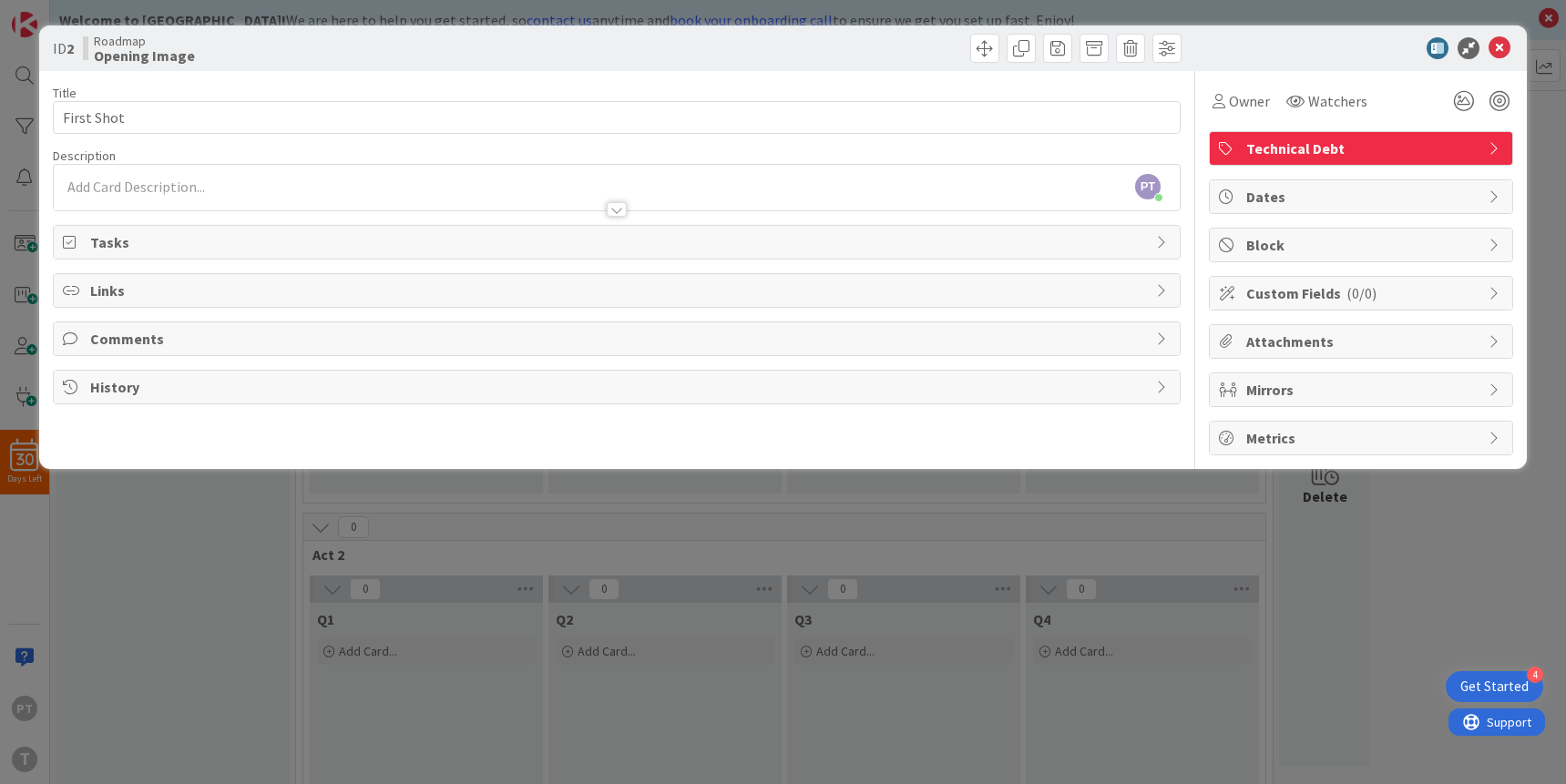 drag, startPoint x: 1128, startPoint y: 341, endPoint x: 1350, endPoint y: 288, distance: 228.23891 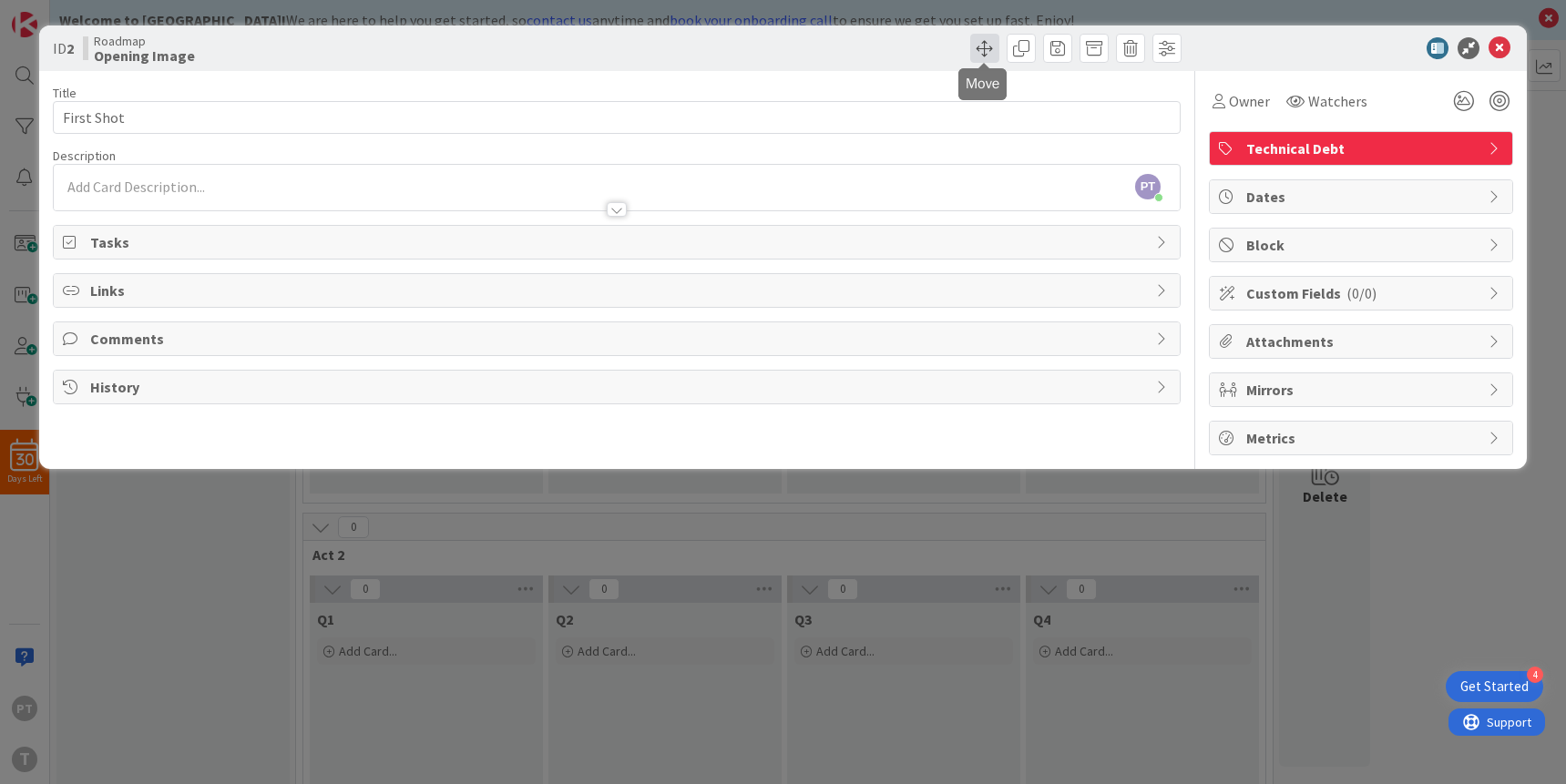 click at bounding box center (985, 48) 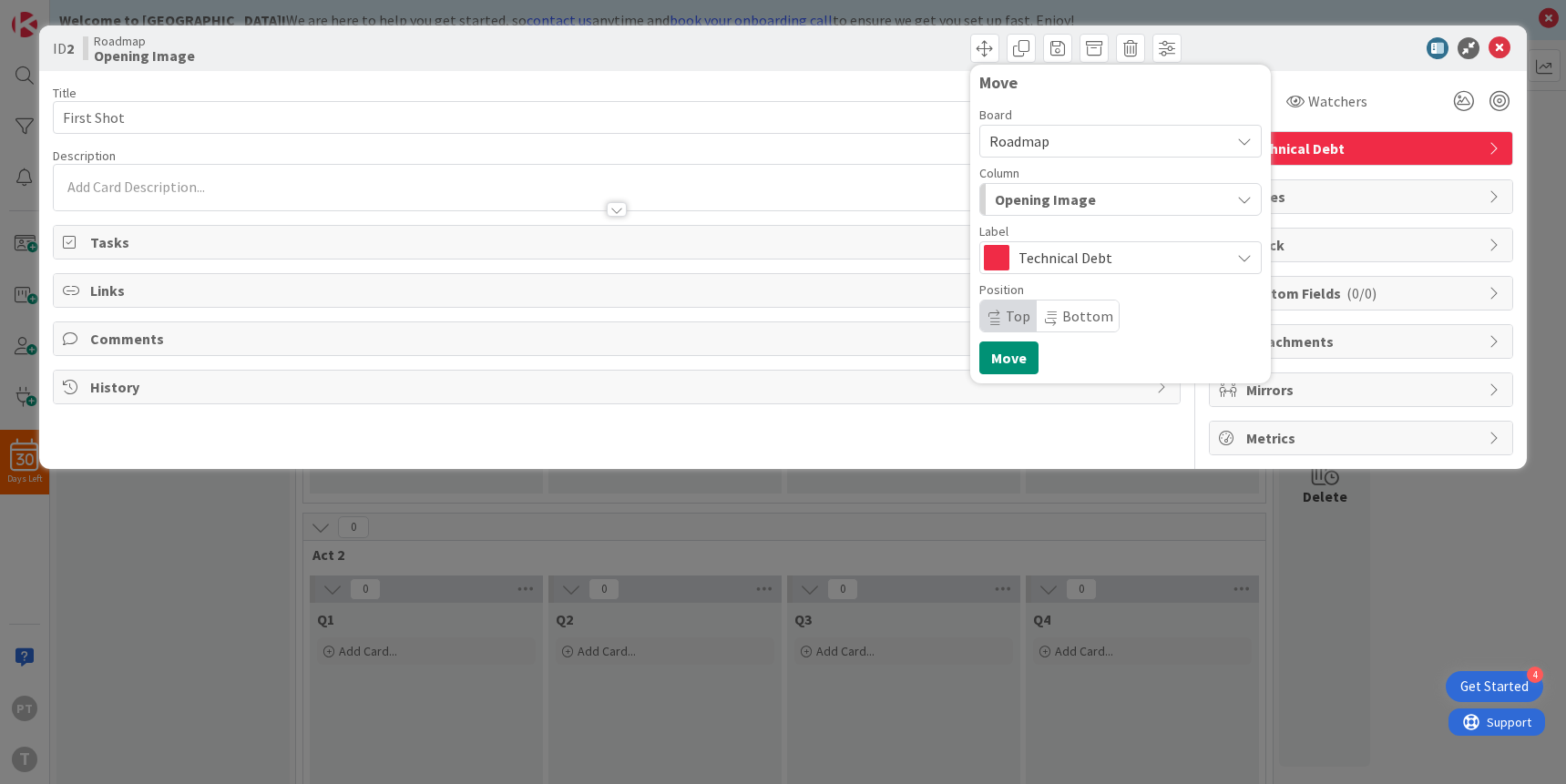 click on "Title 10 / 128 First Shot Description PT   Pablo Toledo just joined Owner Watchers Technical Debt Tasks Links Comments History" at bounding box center (617, 263) 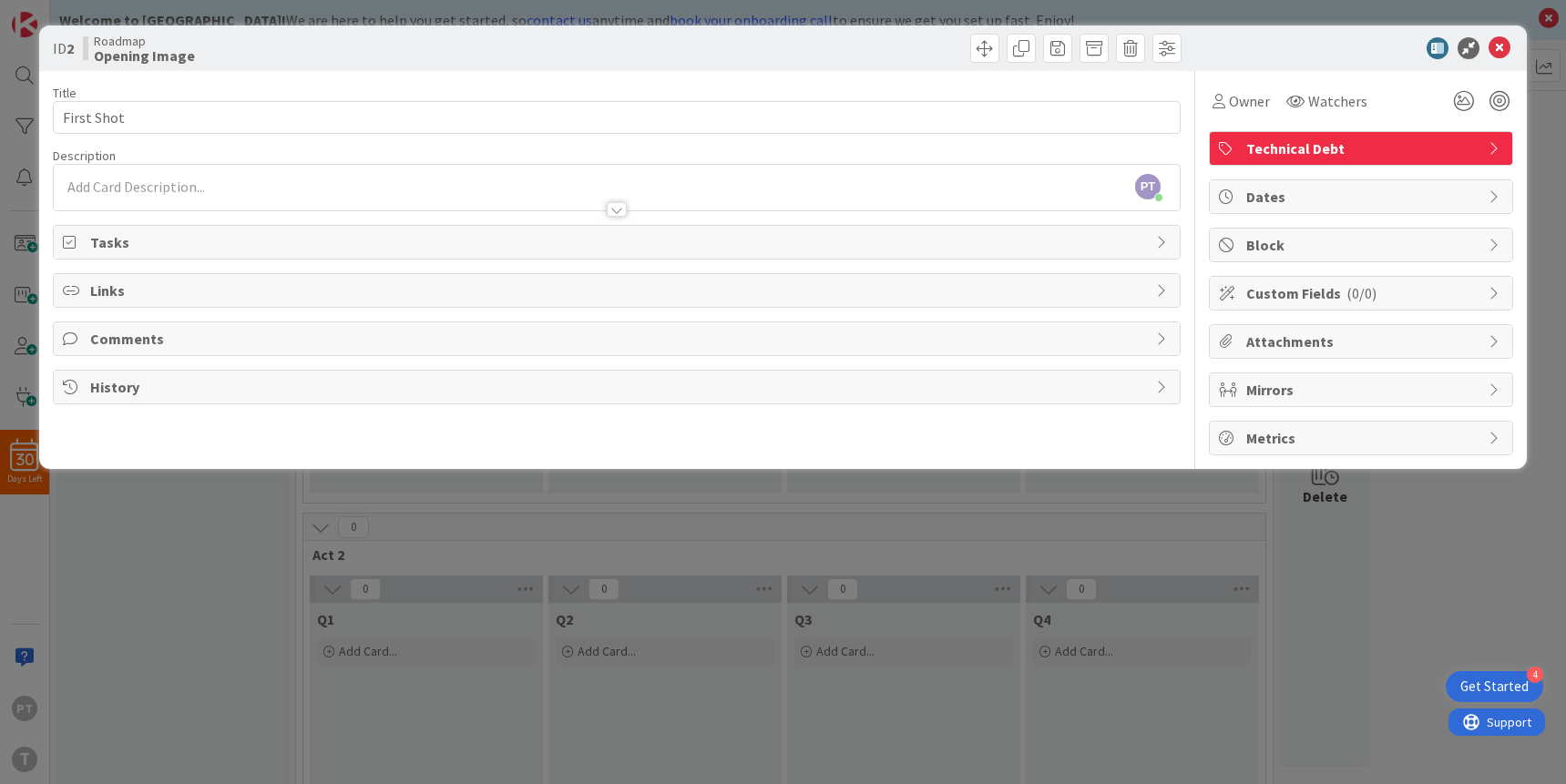 click on "Tasks" at bounding box center [619, 242] 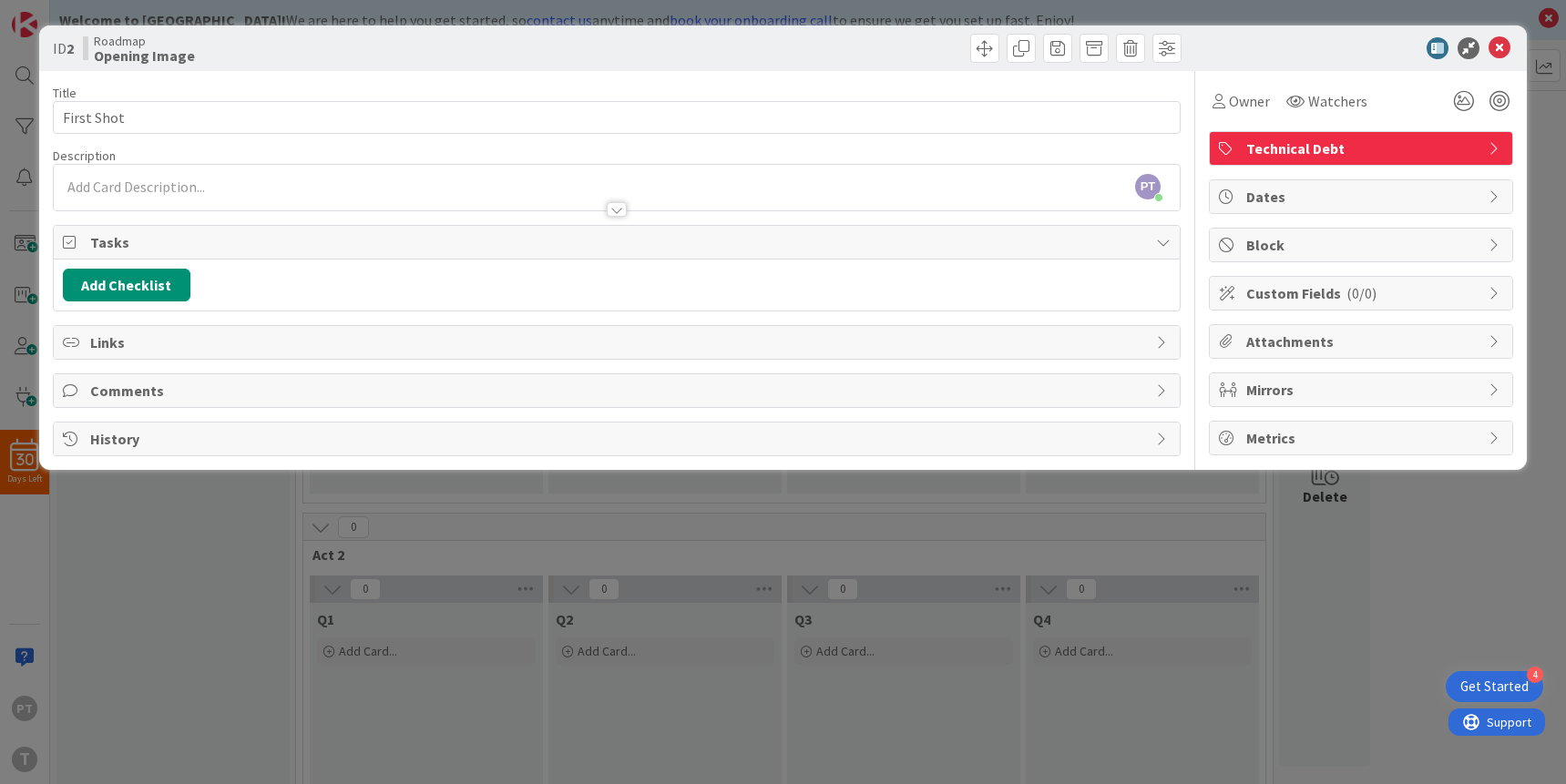 click at bounding box center [1163, 242] 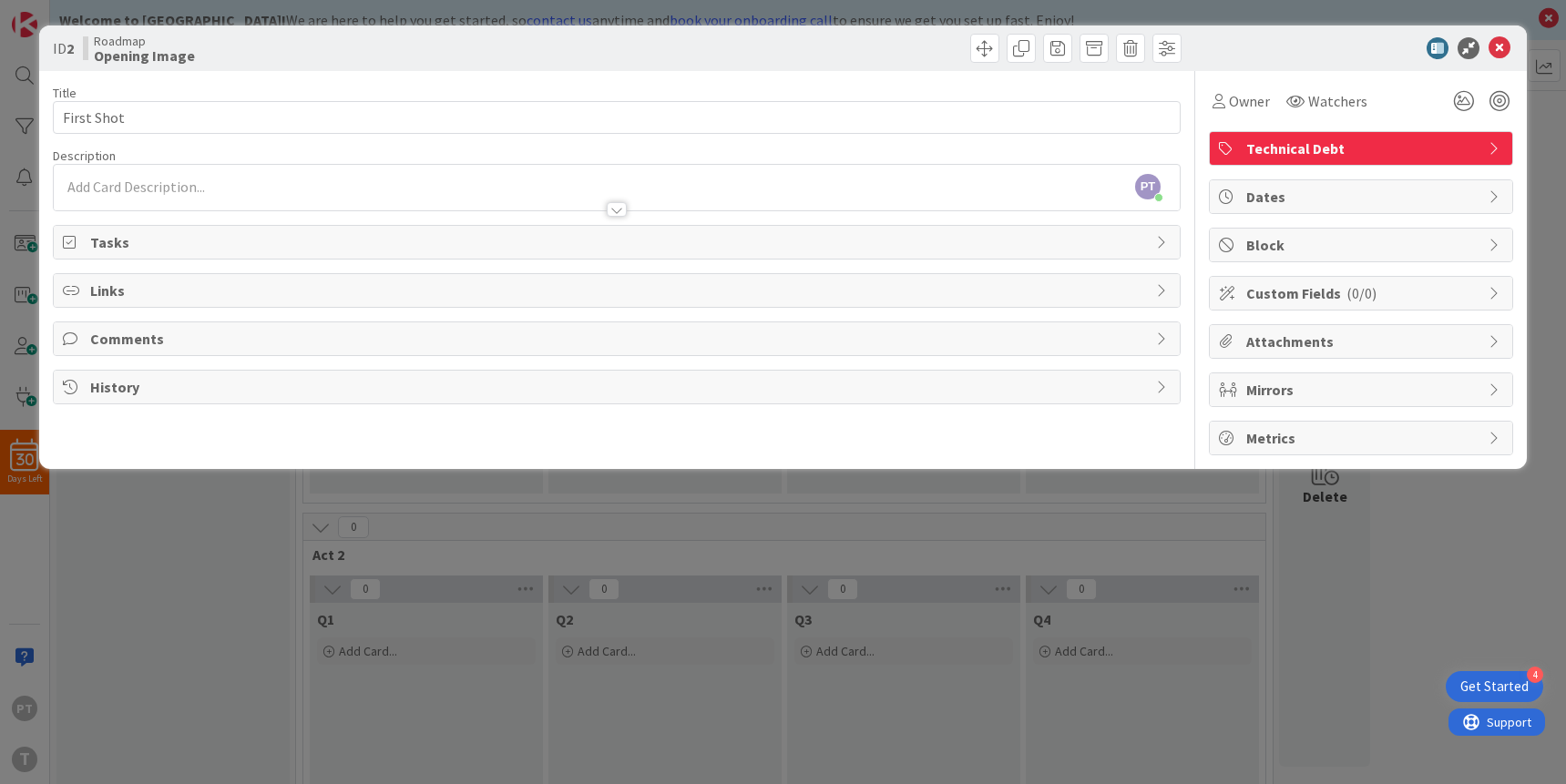 drag, startPoint x: 1148, startPoint y: 239, endPoint x: 1270, endPoint y: 216, distance: 124.1491 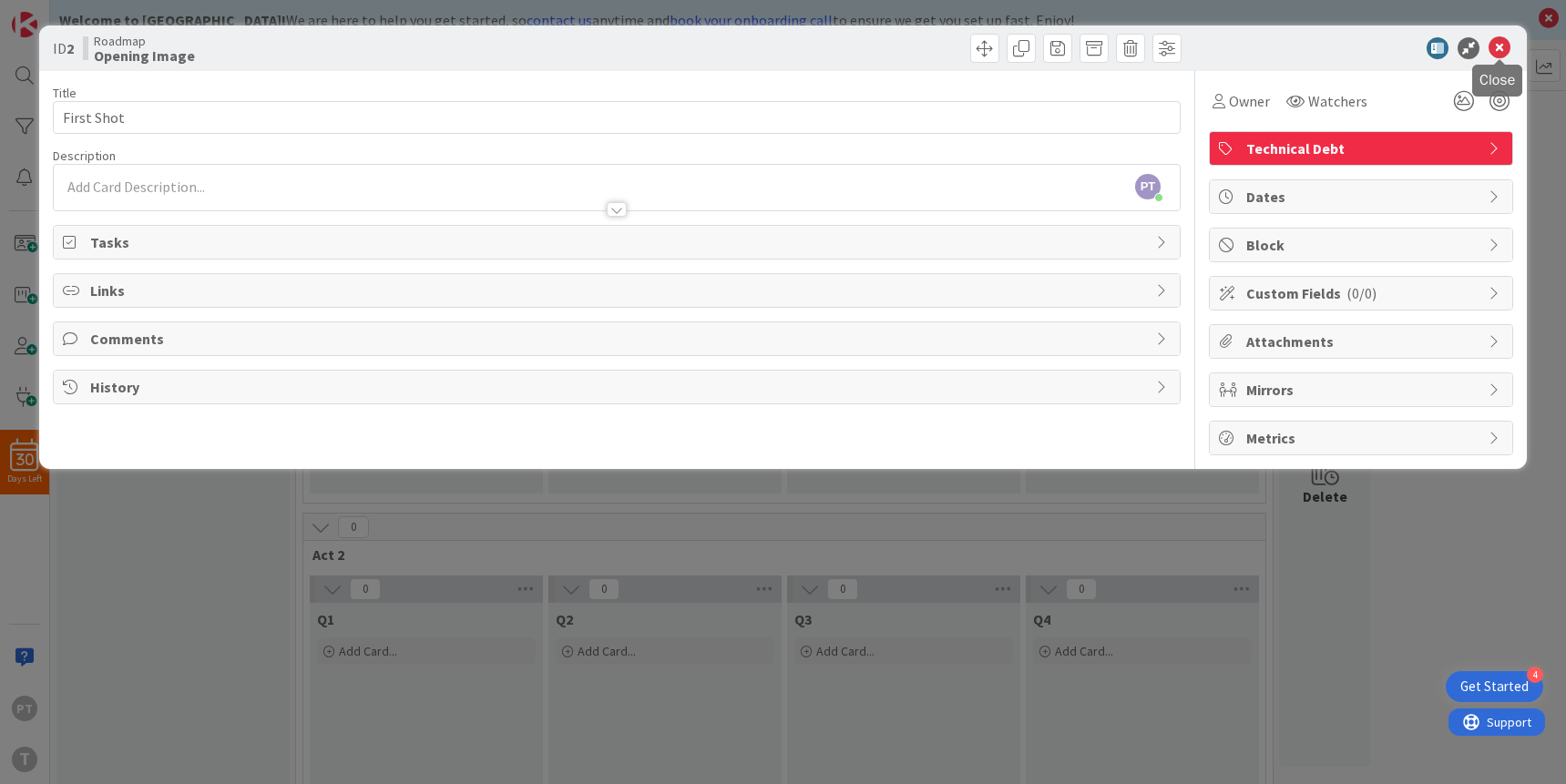 click at bounding box center [1499, 48] 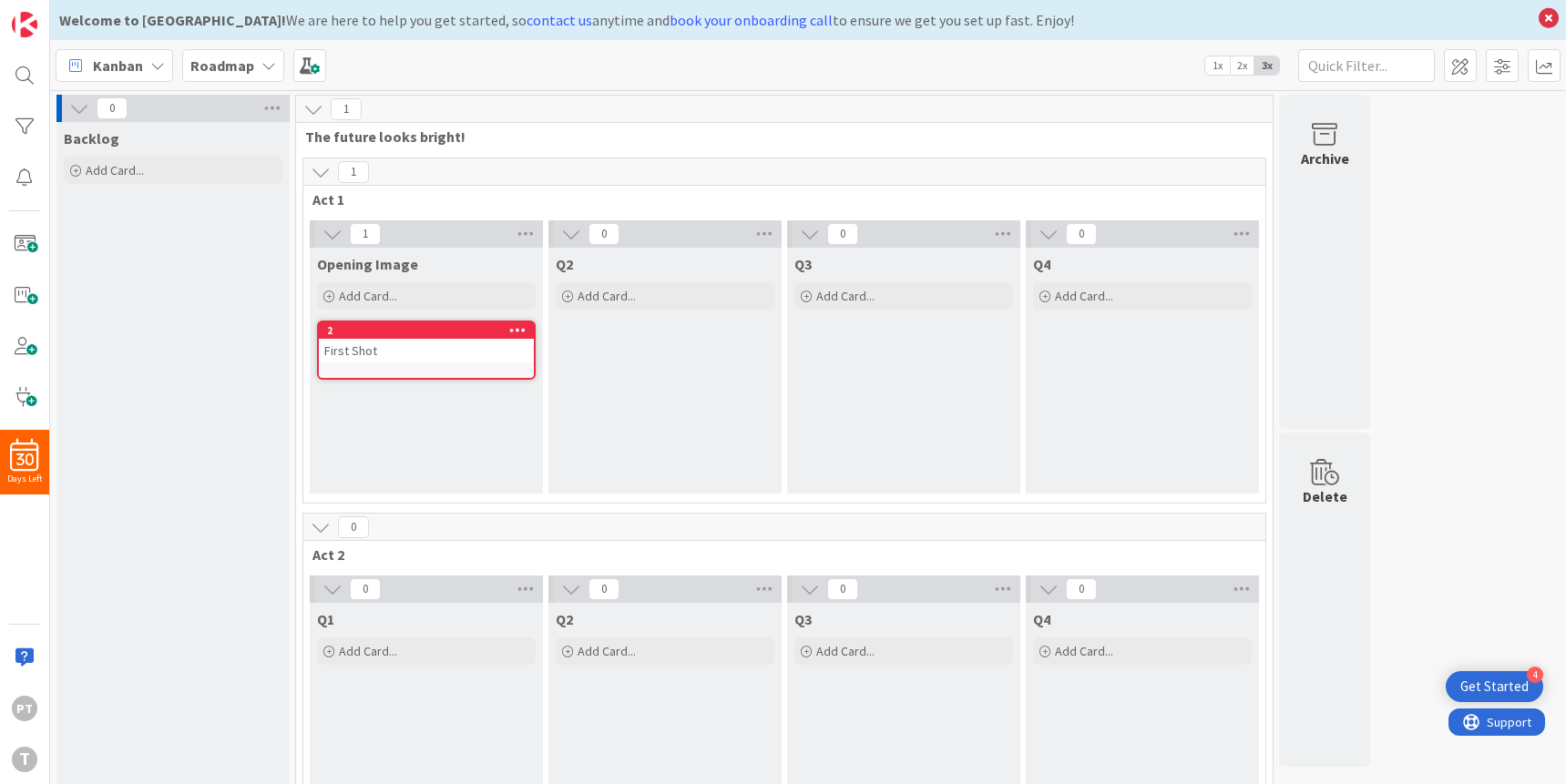scroll, scrollTop: 0, scrollLeft: 0, axis: both 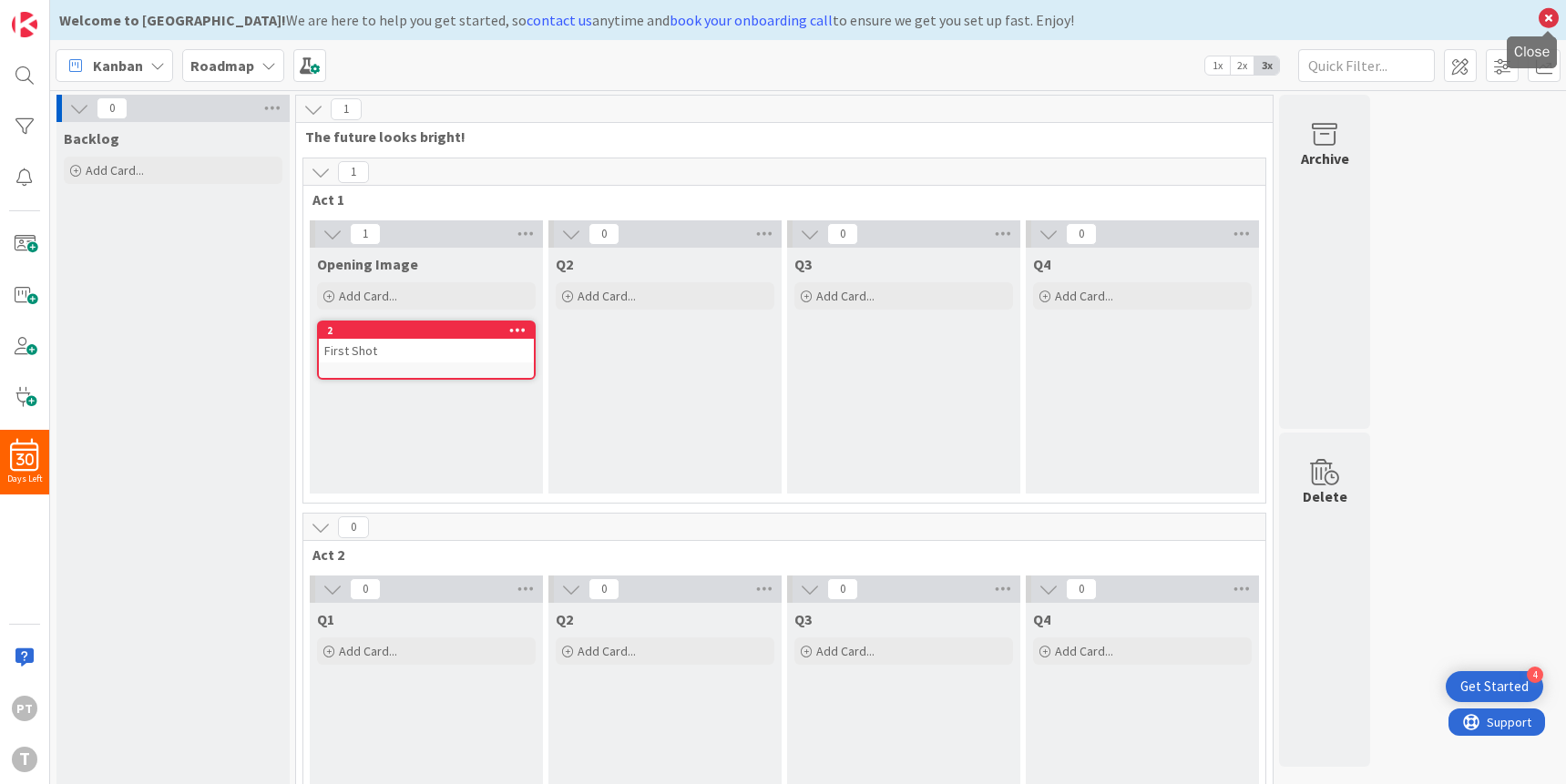 click at bounding box center (1549, 18) 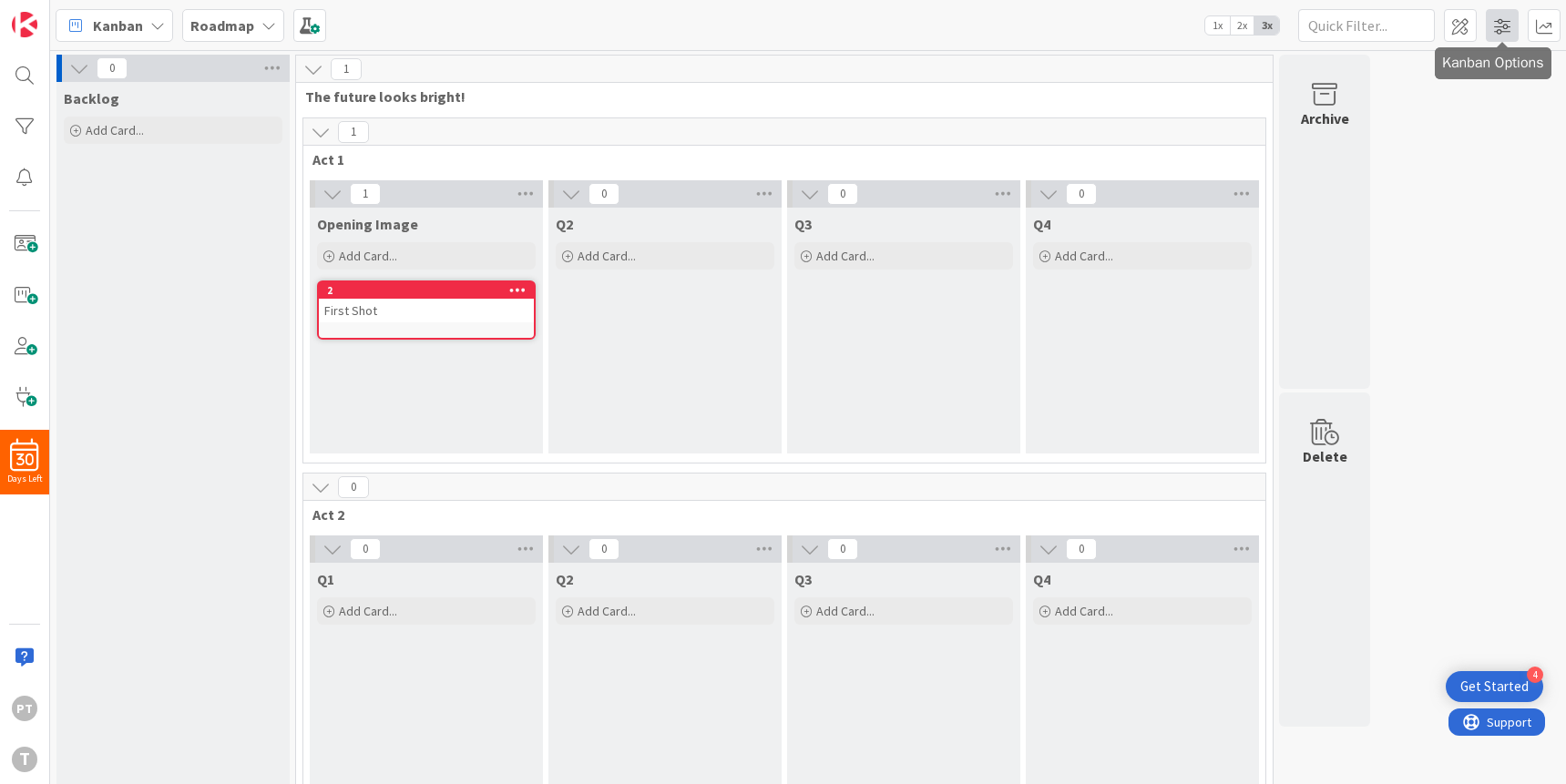 click at bounding box center [1502, 25] 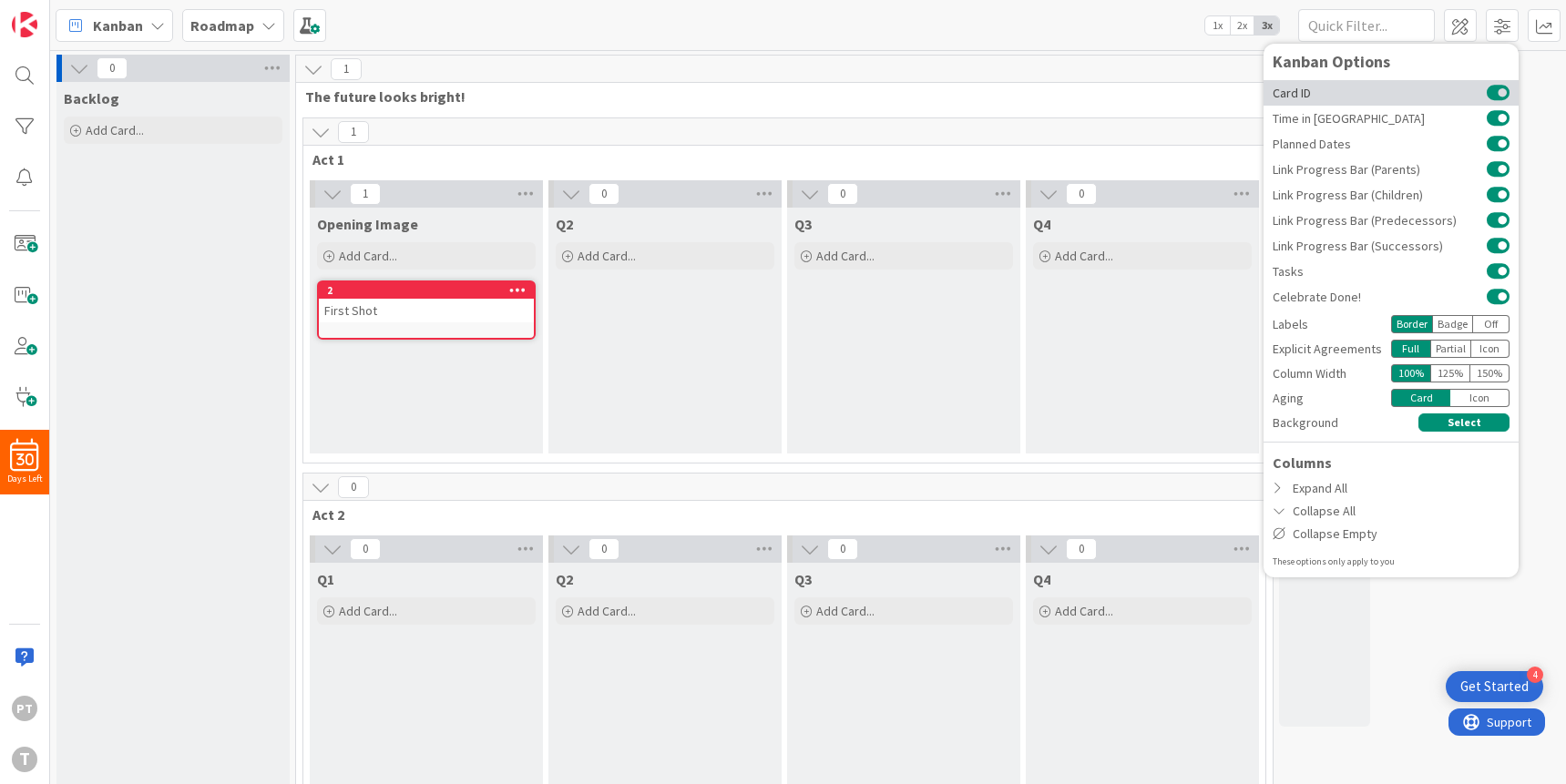 click at bounding box center (1498, 93) 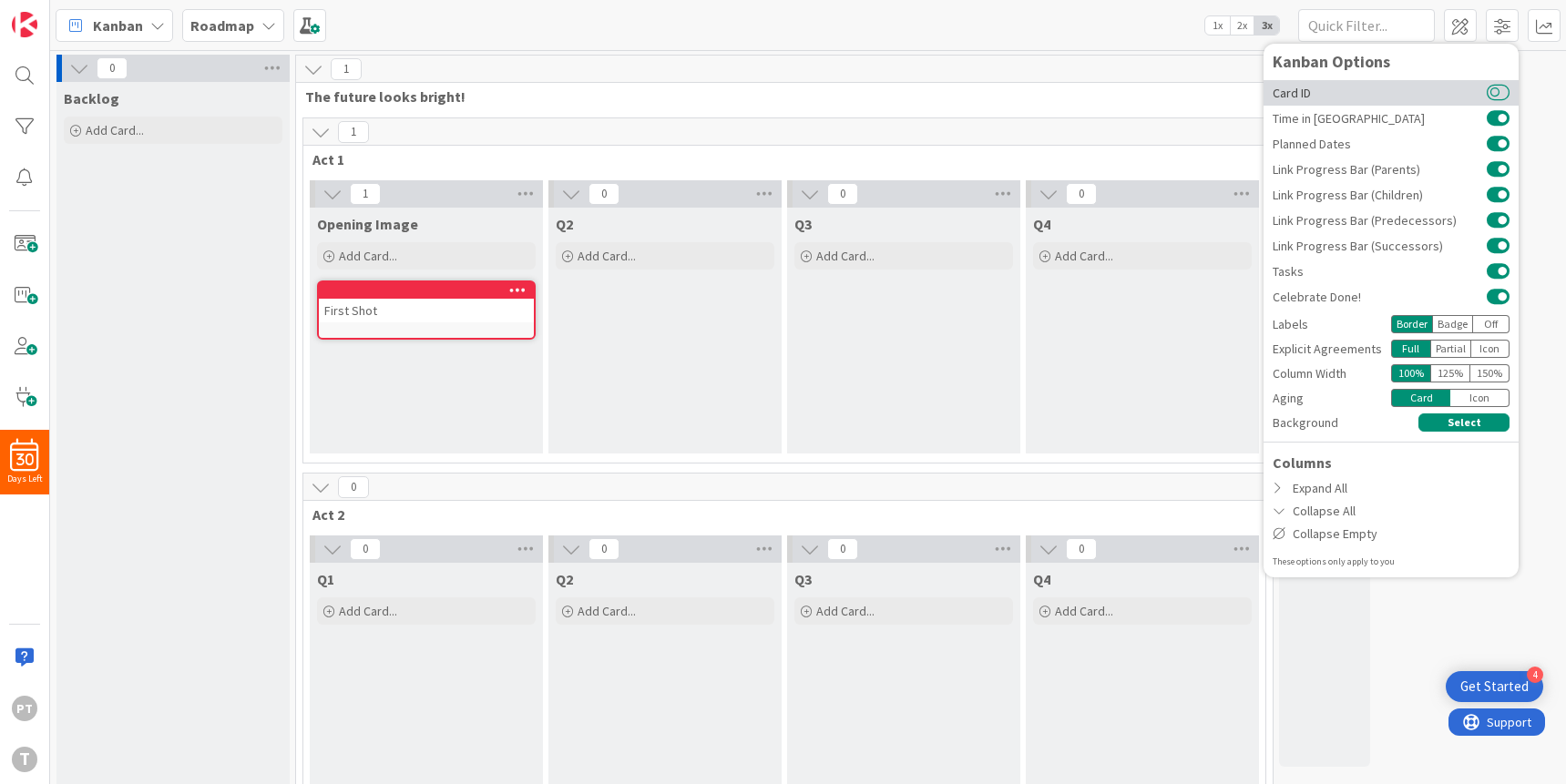 click at bounding box center (1498, 93) 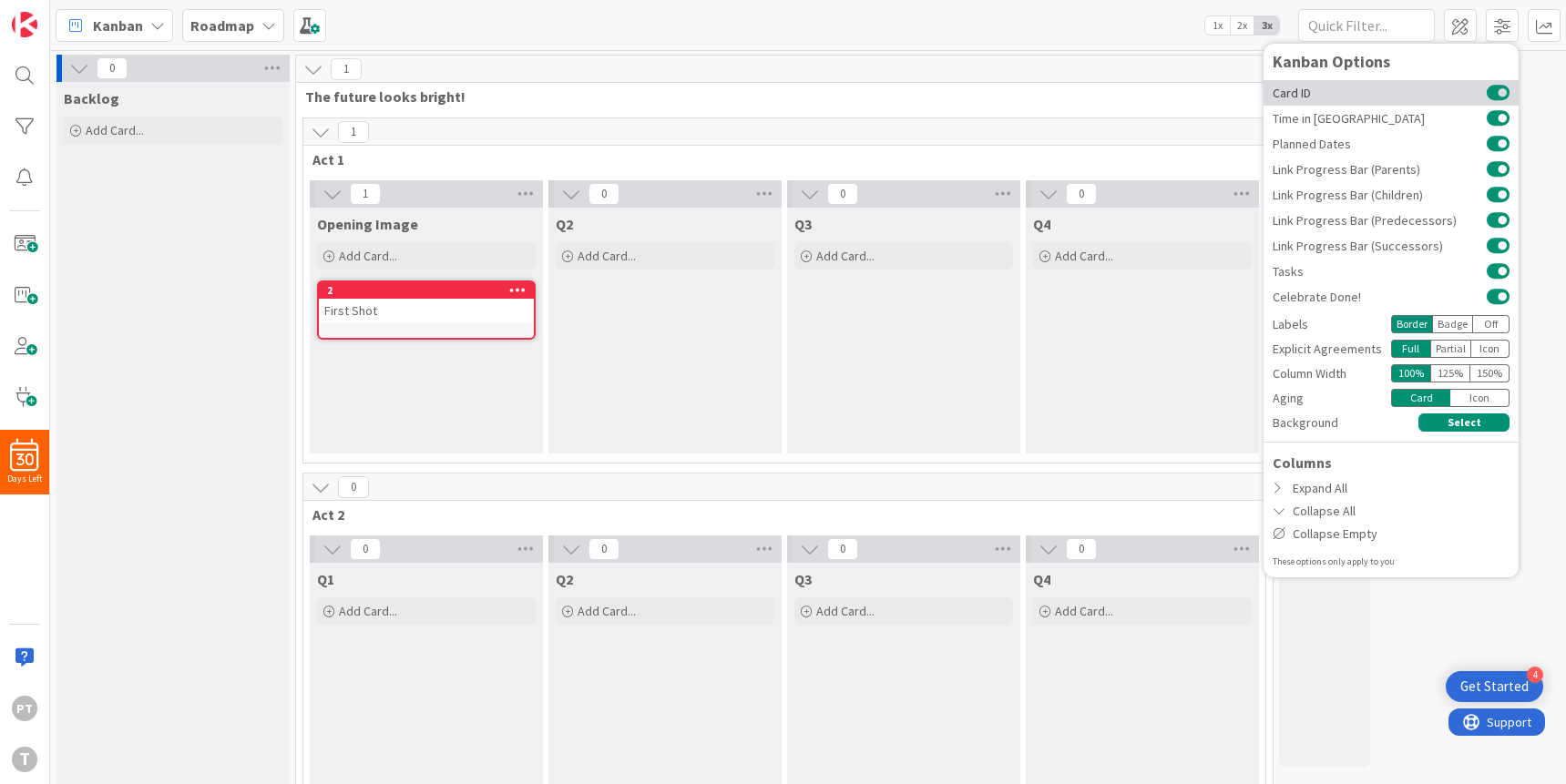 click at bounding box center (1498, 93) 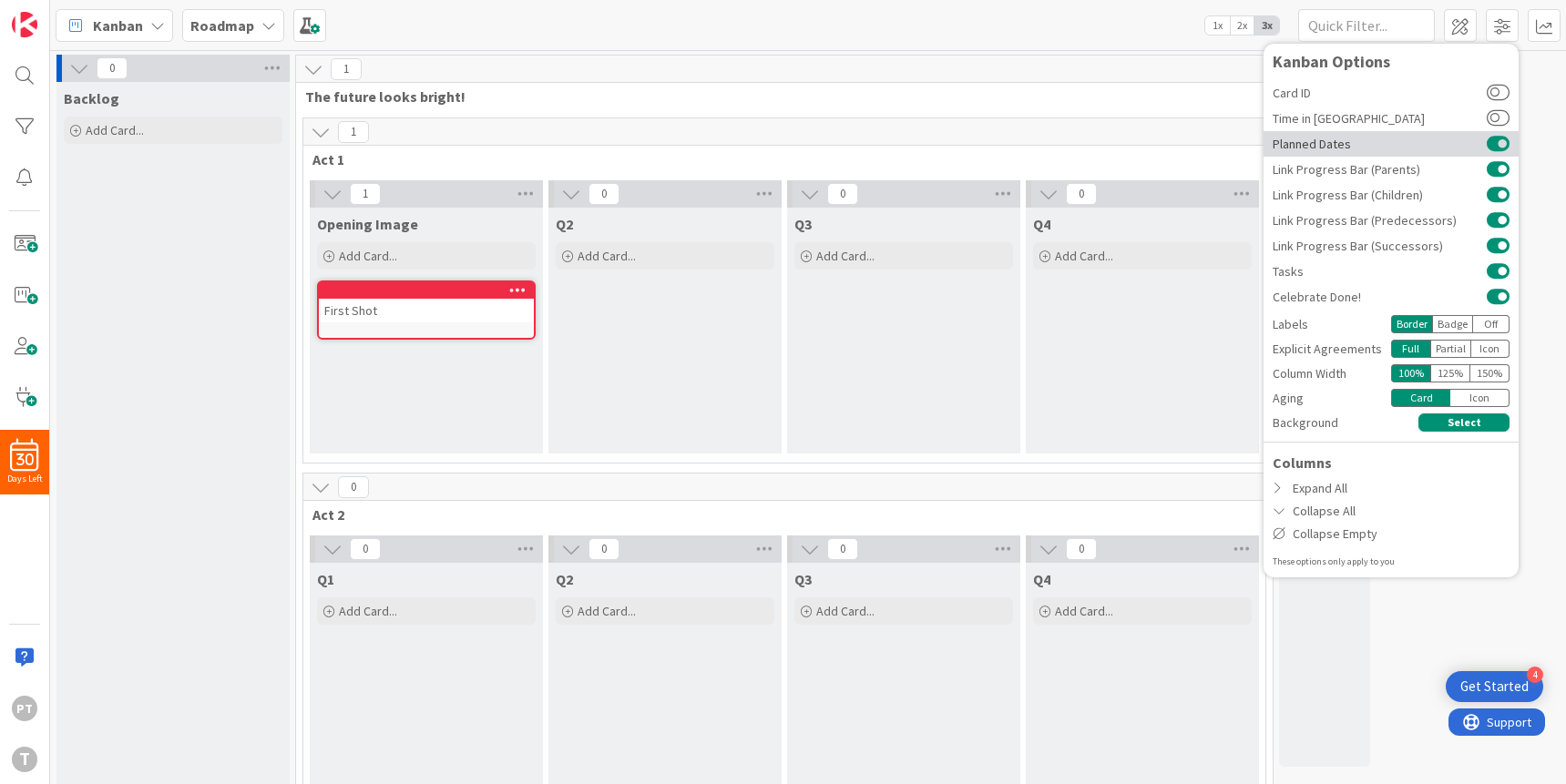 click at bounding box center (1498, 144) 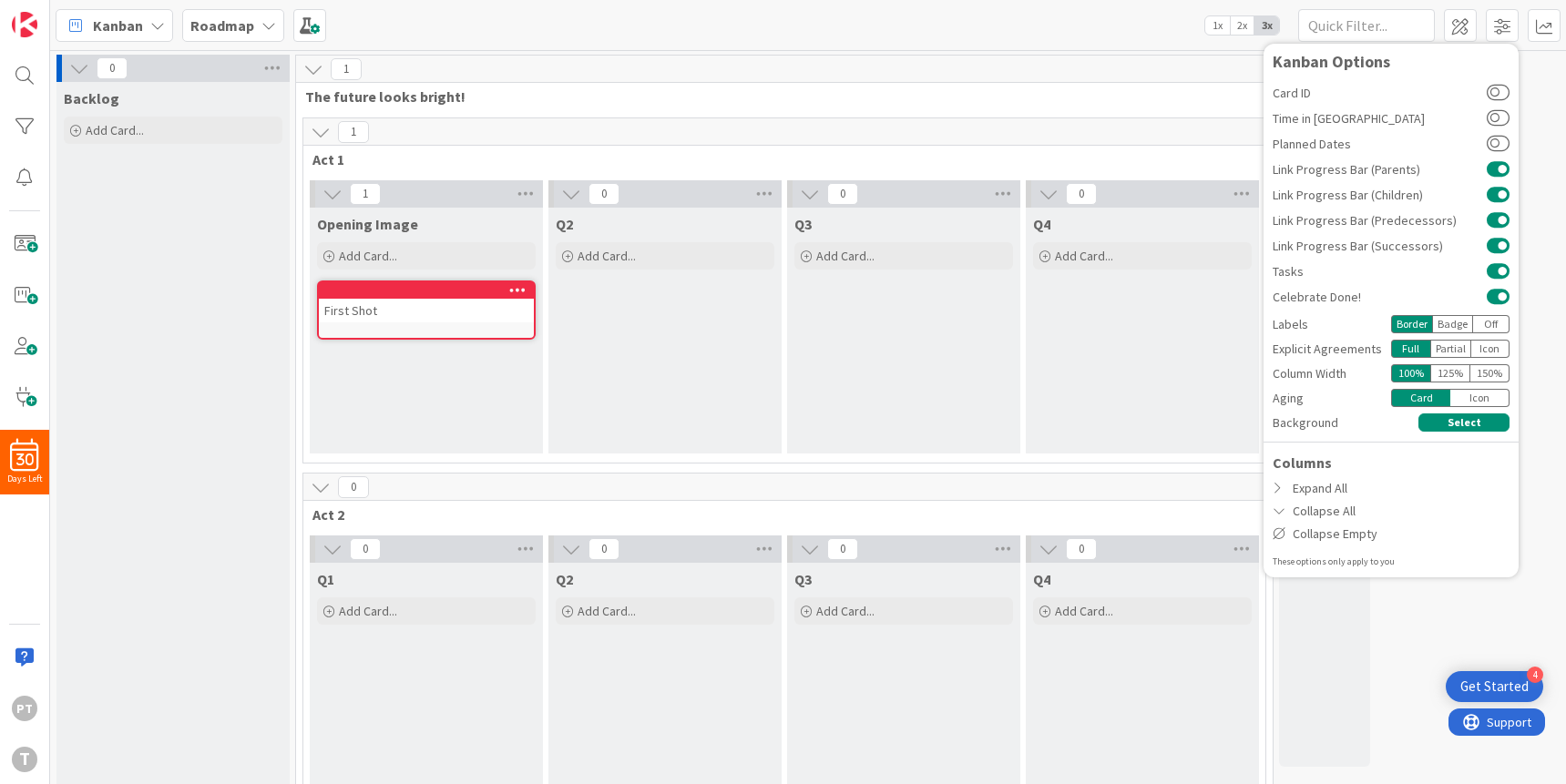 click on "Badge" at bounding box center [1452, 324] 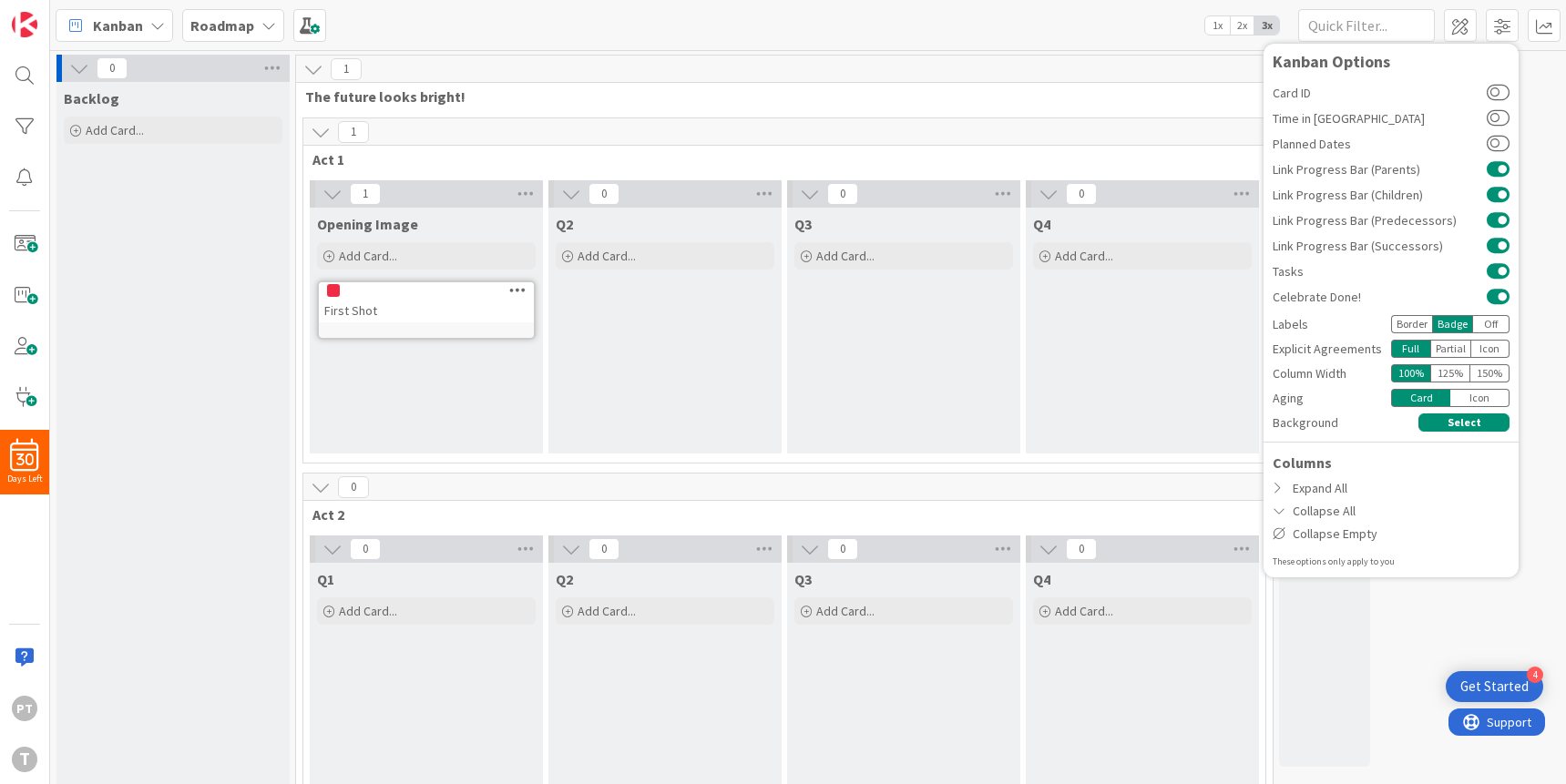 click on "Badge" at bounding box center (1452, 324) 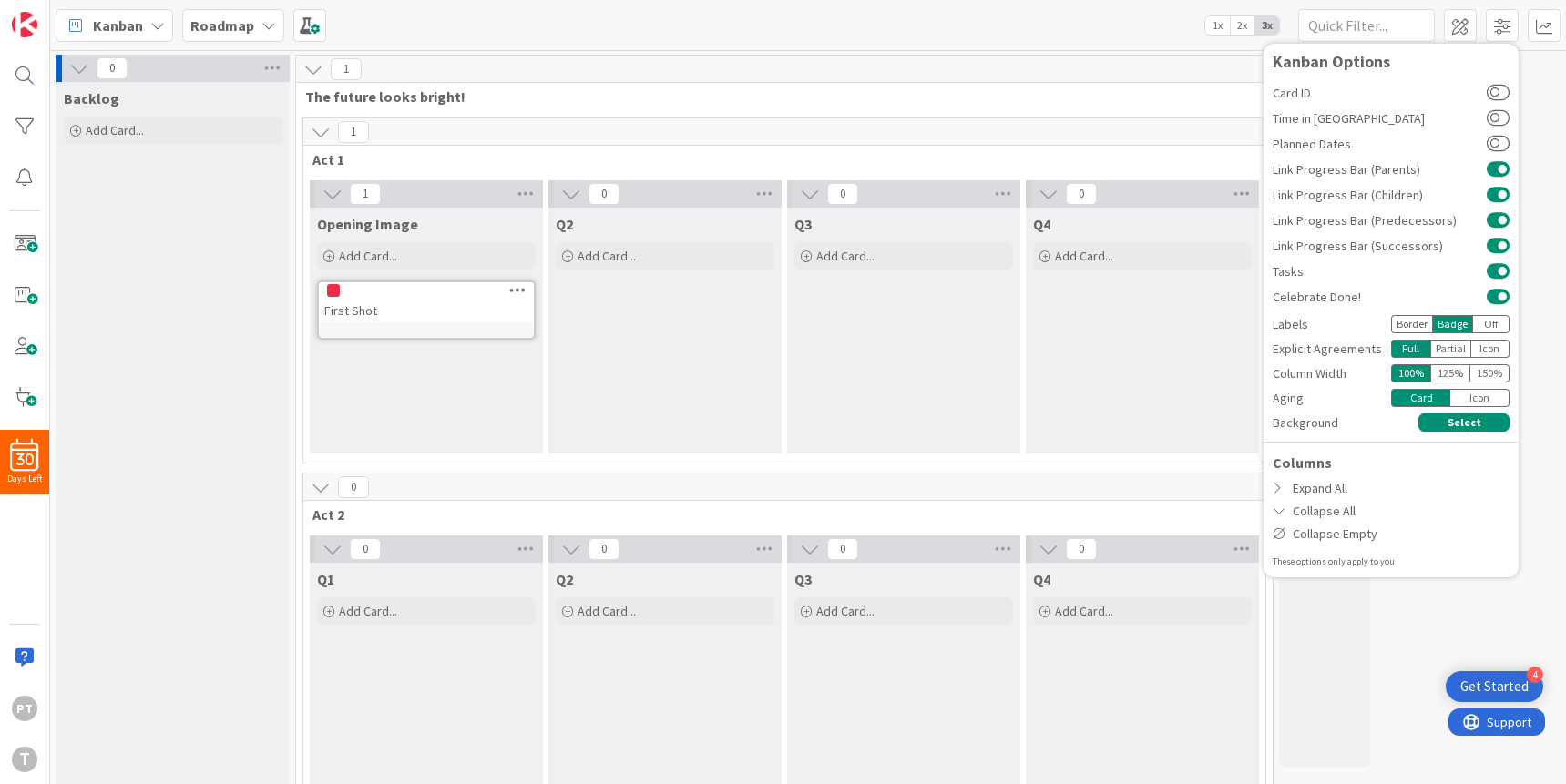 click on "Border" at bounding box center [1411, 324] 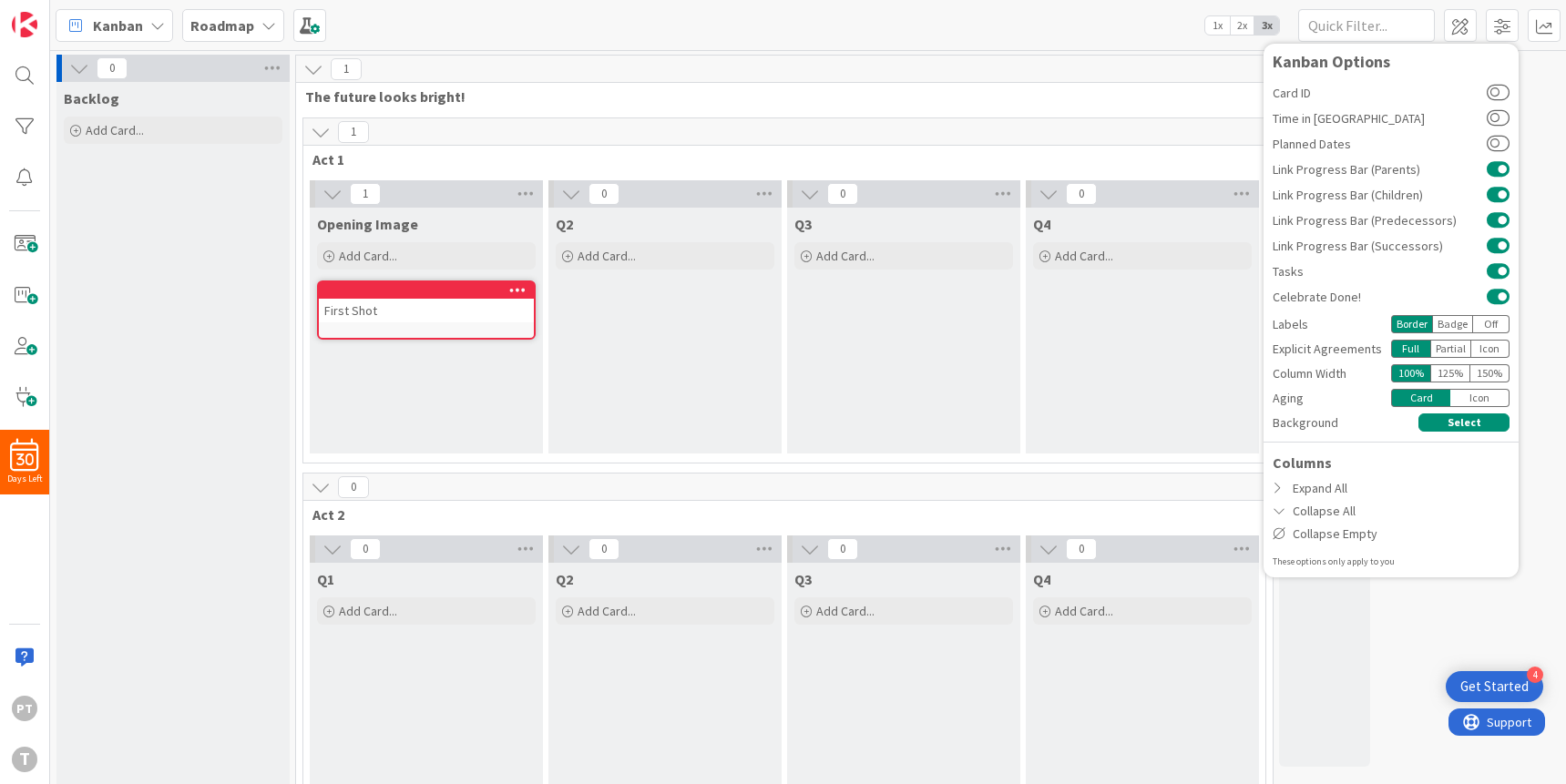 click on "Partial" at bounding box center [1450, 349] 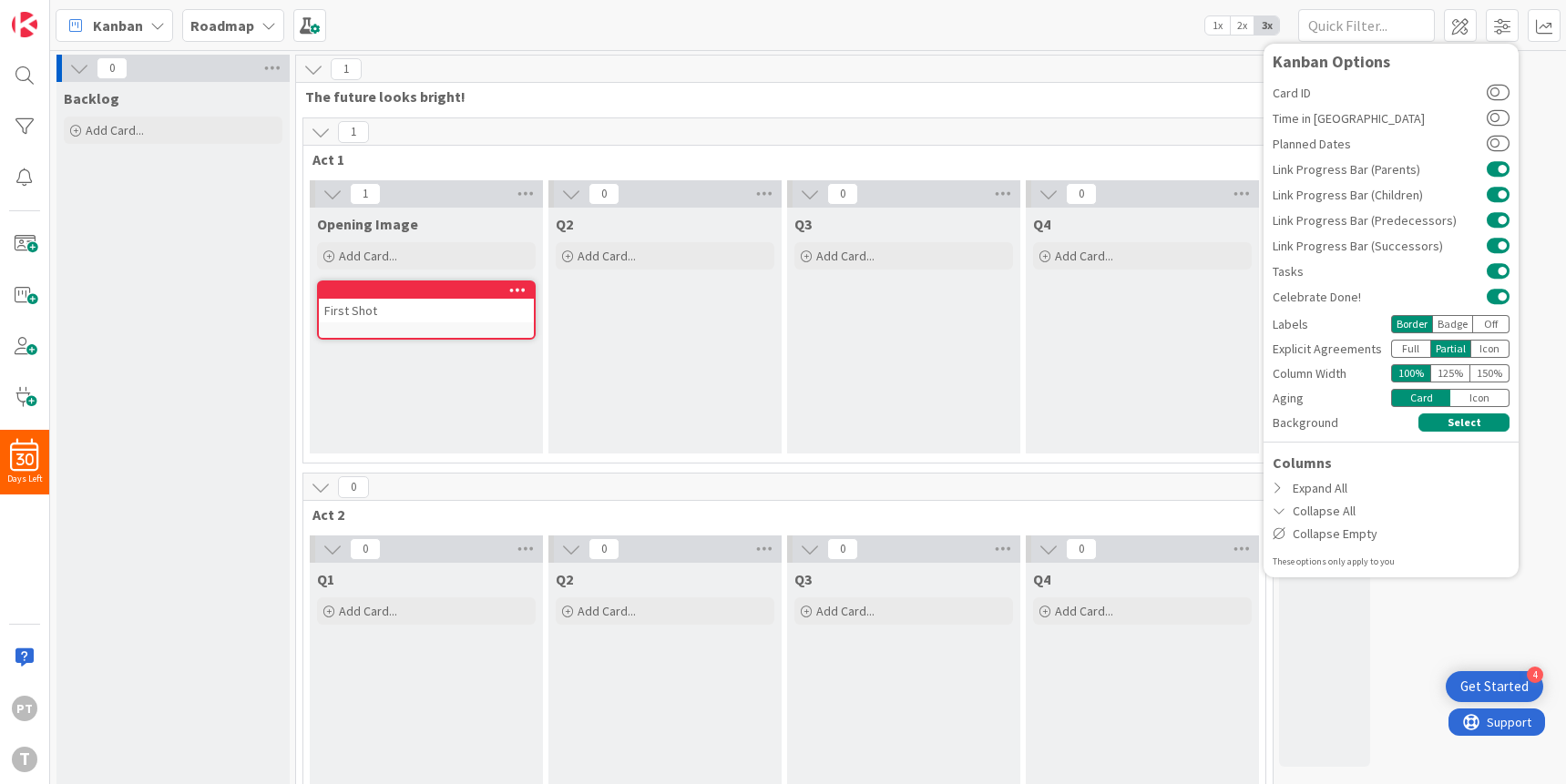 click on "Icon" at bounding box center (1490, 349) 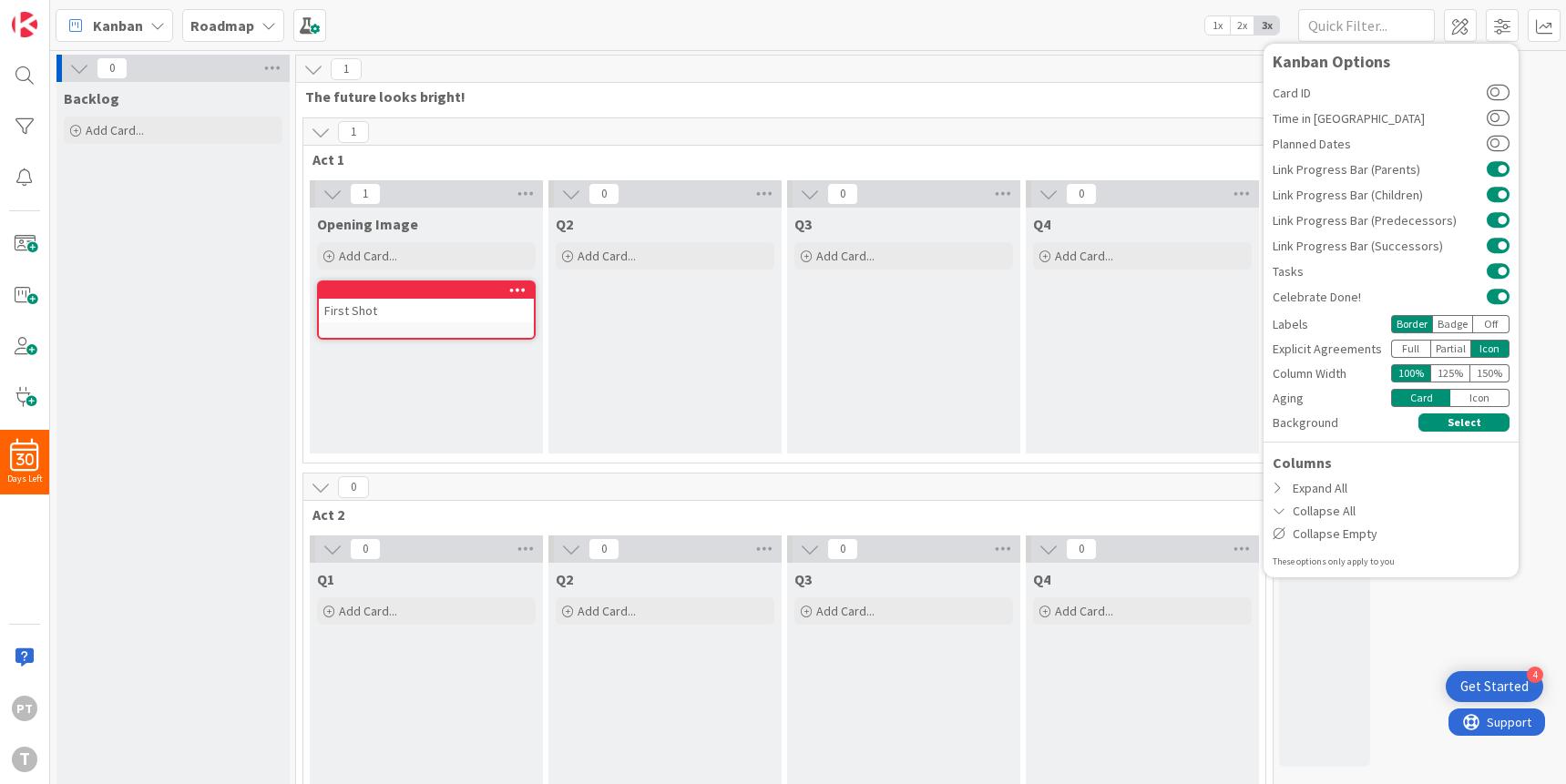 click on "Icon" at bounding box center (1479, 398) 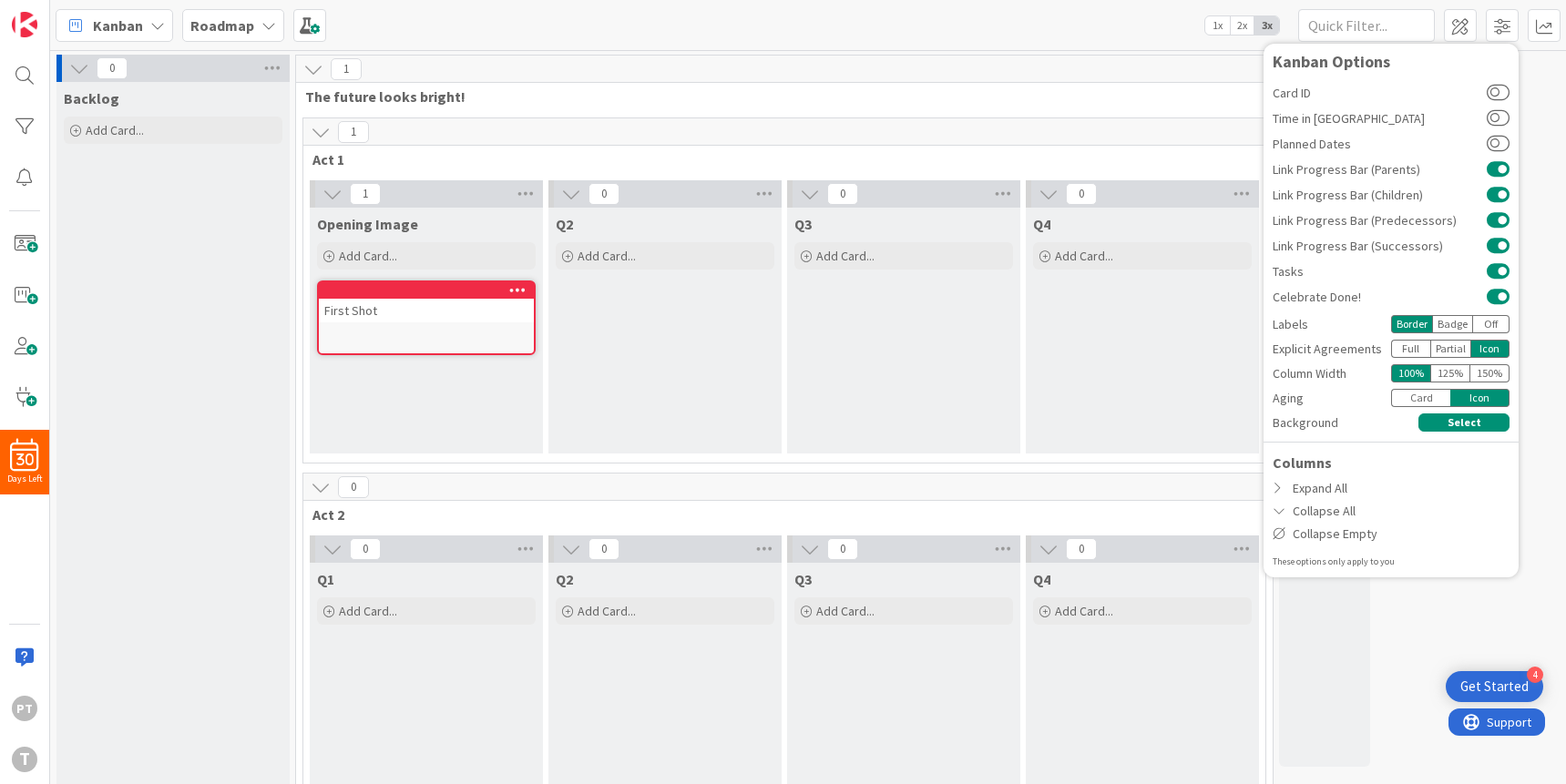 click on "Card" at bounding box center (1420, 398) 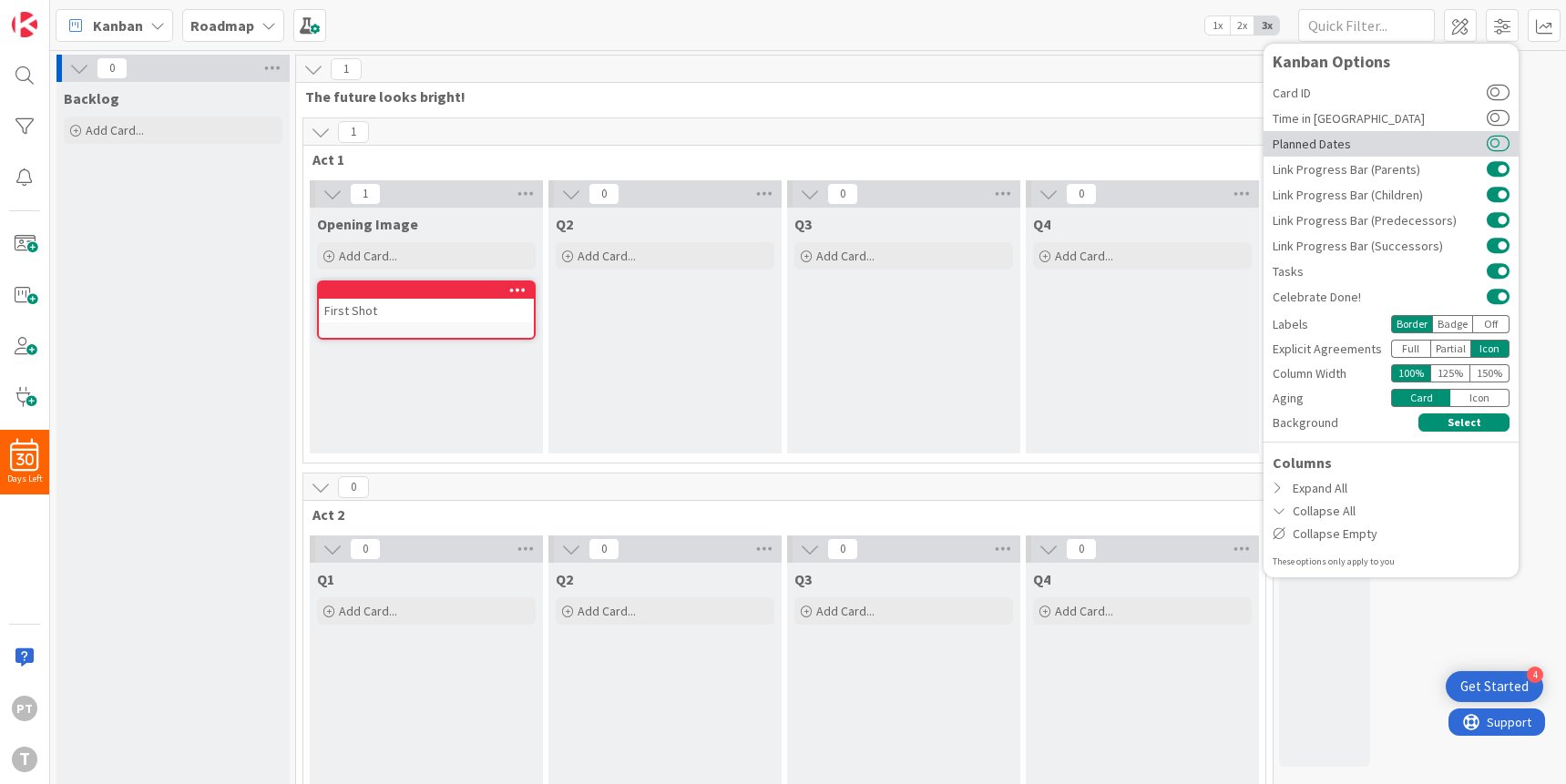click at bounding box center [1498, 144] 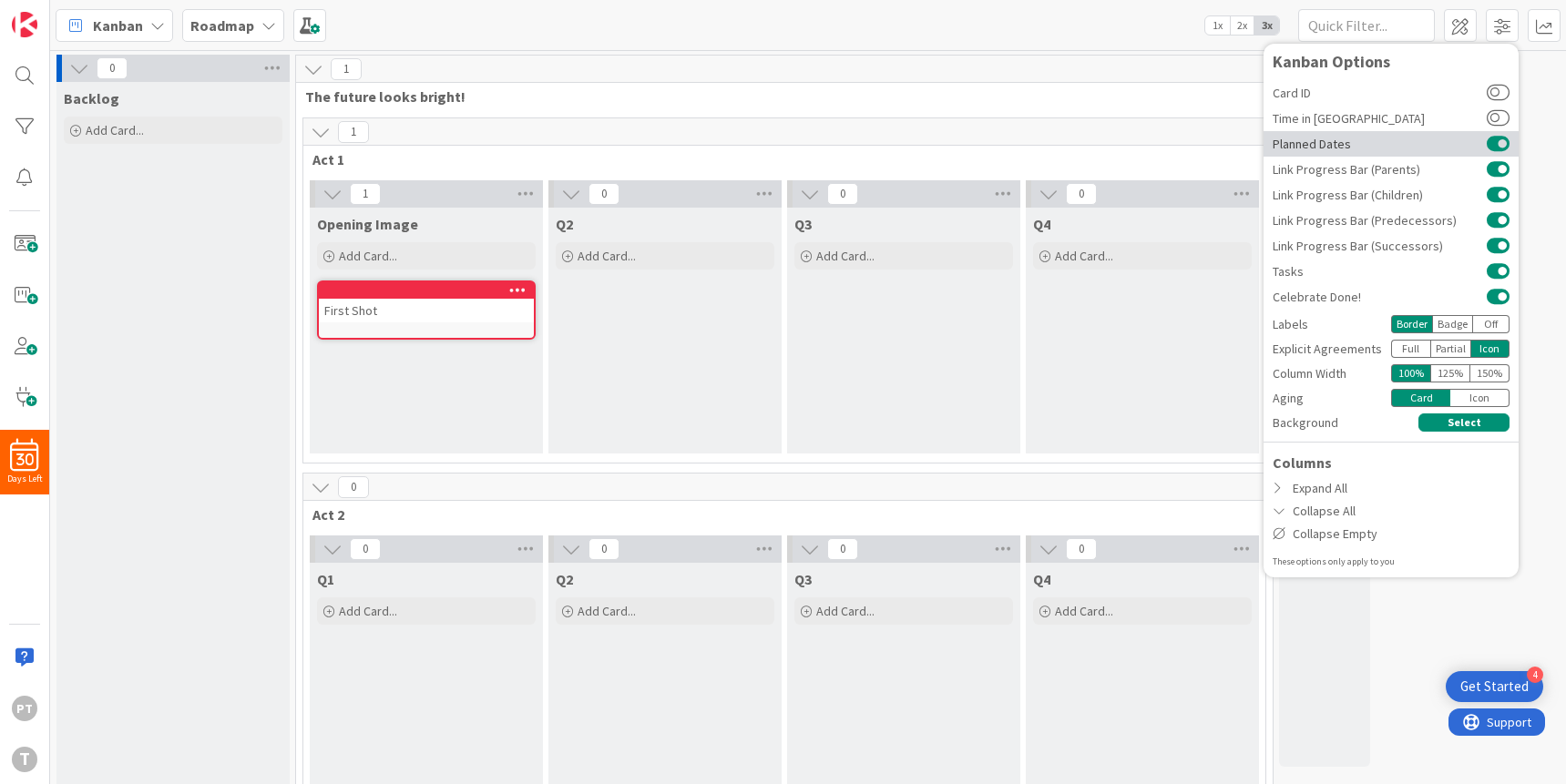 click at bounding box center [1498, 144] 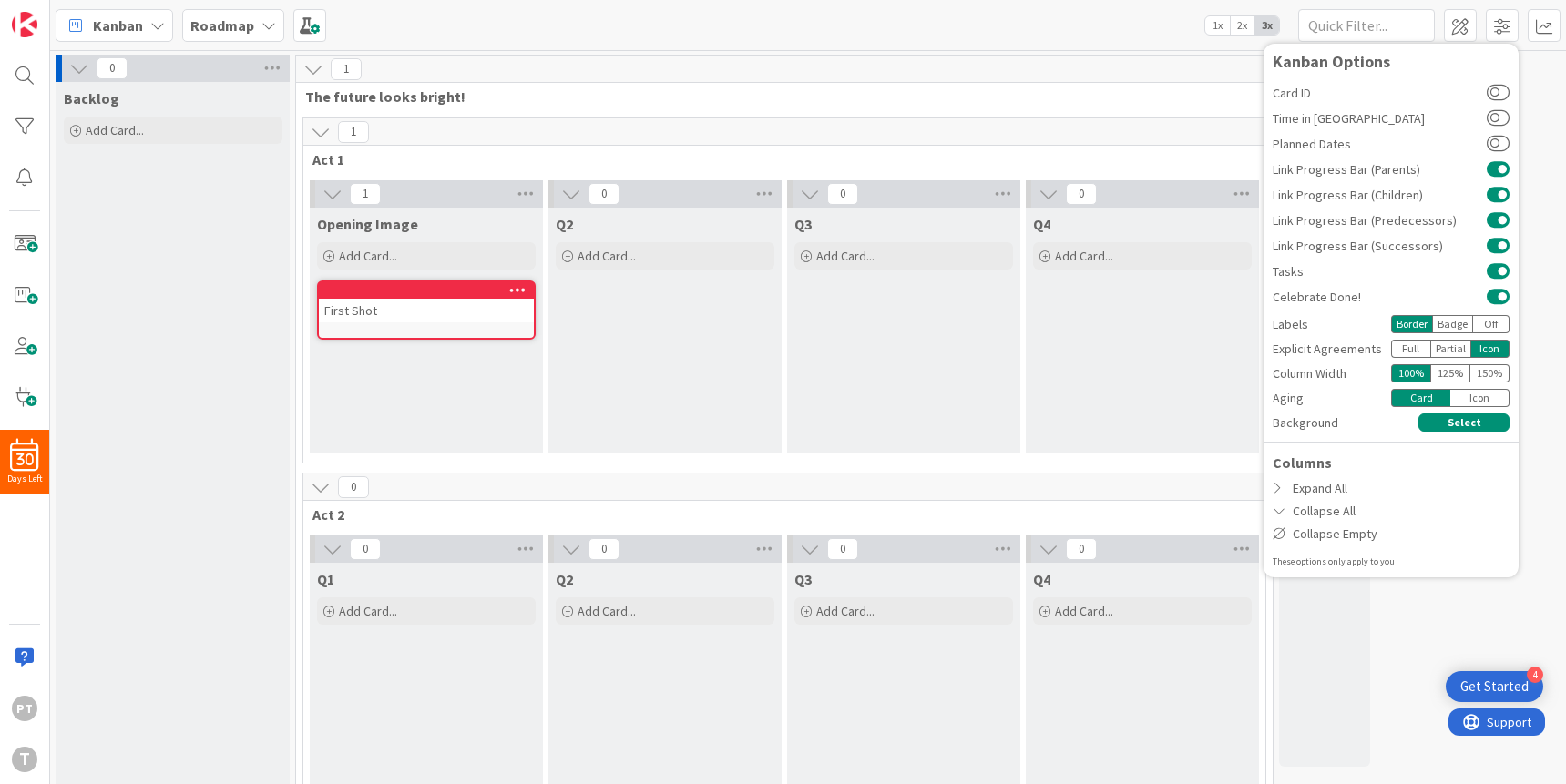 click on "Kanban Roadmap 1x 2x 3x Kanban Options Card ID Time in Column Planned Dates Link Progress Bar (Parents) Link Progress Bar (Children) Link Progress Bar (Predecessors) Link Progress Bar (Successors) Tasks Celebrate Done! Labels Border Badge Off Explicit Agreements Full Partial Icon Column Width 100 % 125 % 150 % Aging Card Icon Background Select Columns Expand All Collapse All Collapse Empty These options only apply to you" at bounding box center [808, 25] 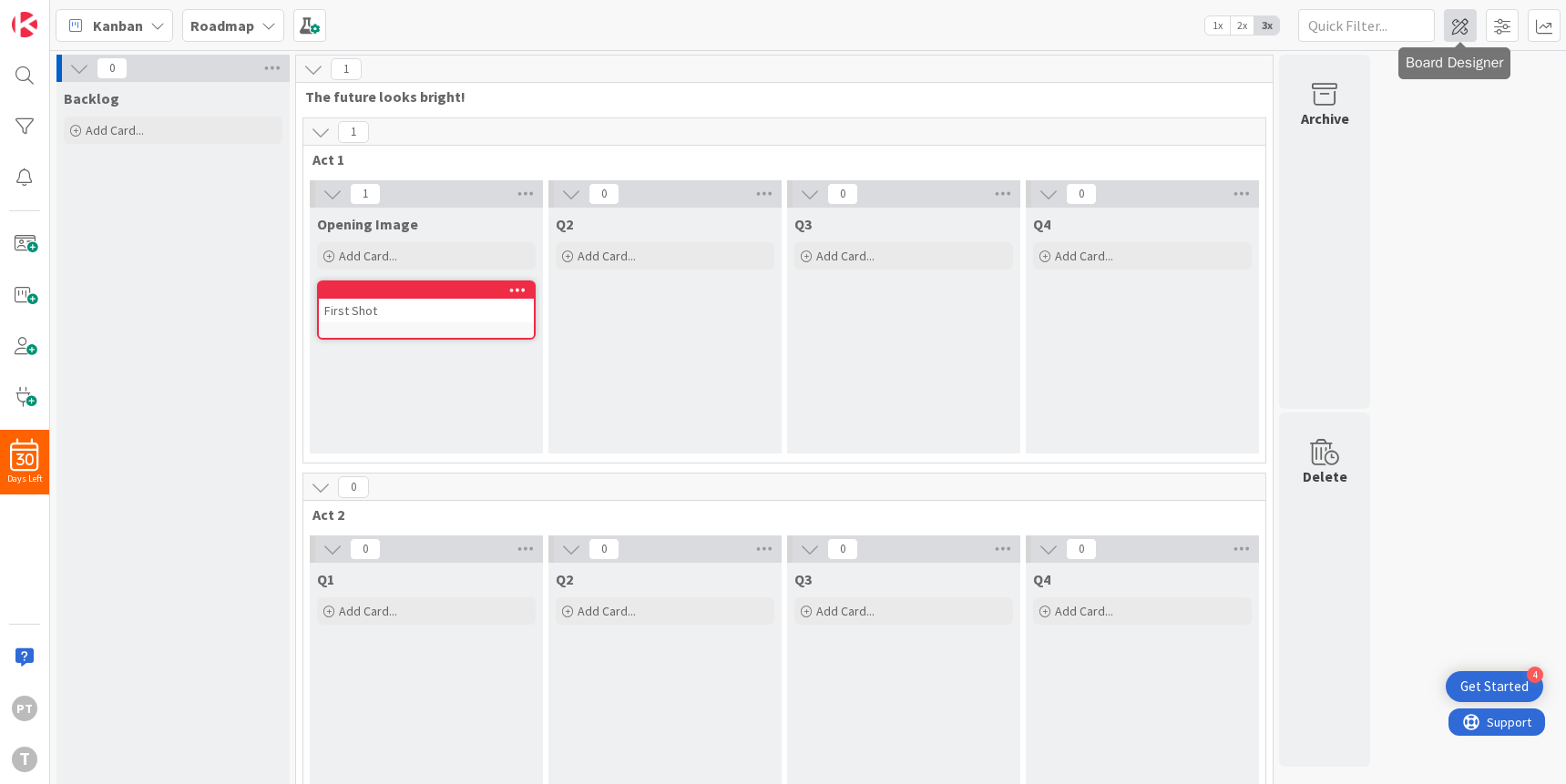click at bounding box center [1460, 25] 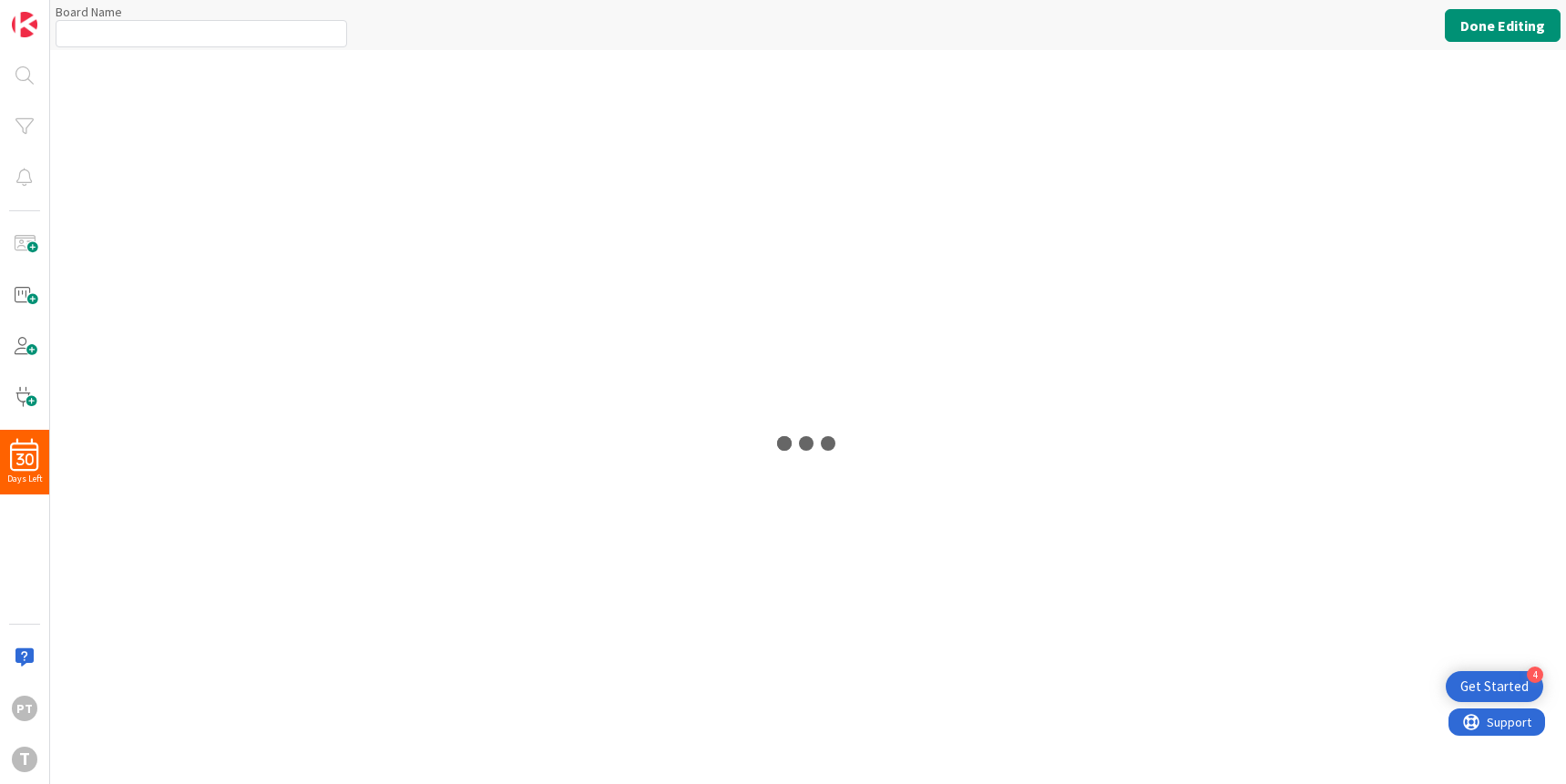 type on "Roadmap" 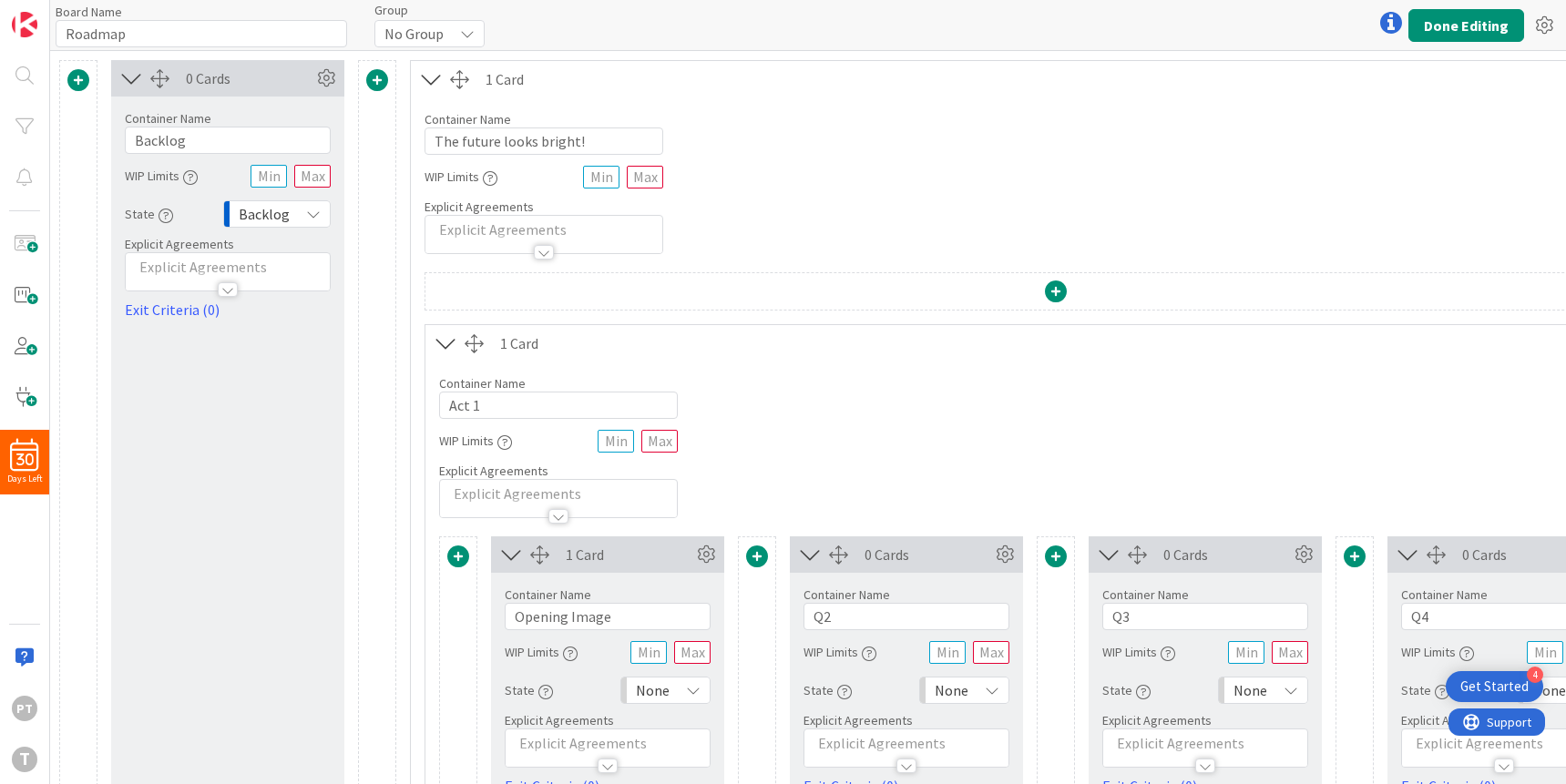 scroll, scrollTop: 0, scrollLeft: 0, axis: both 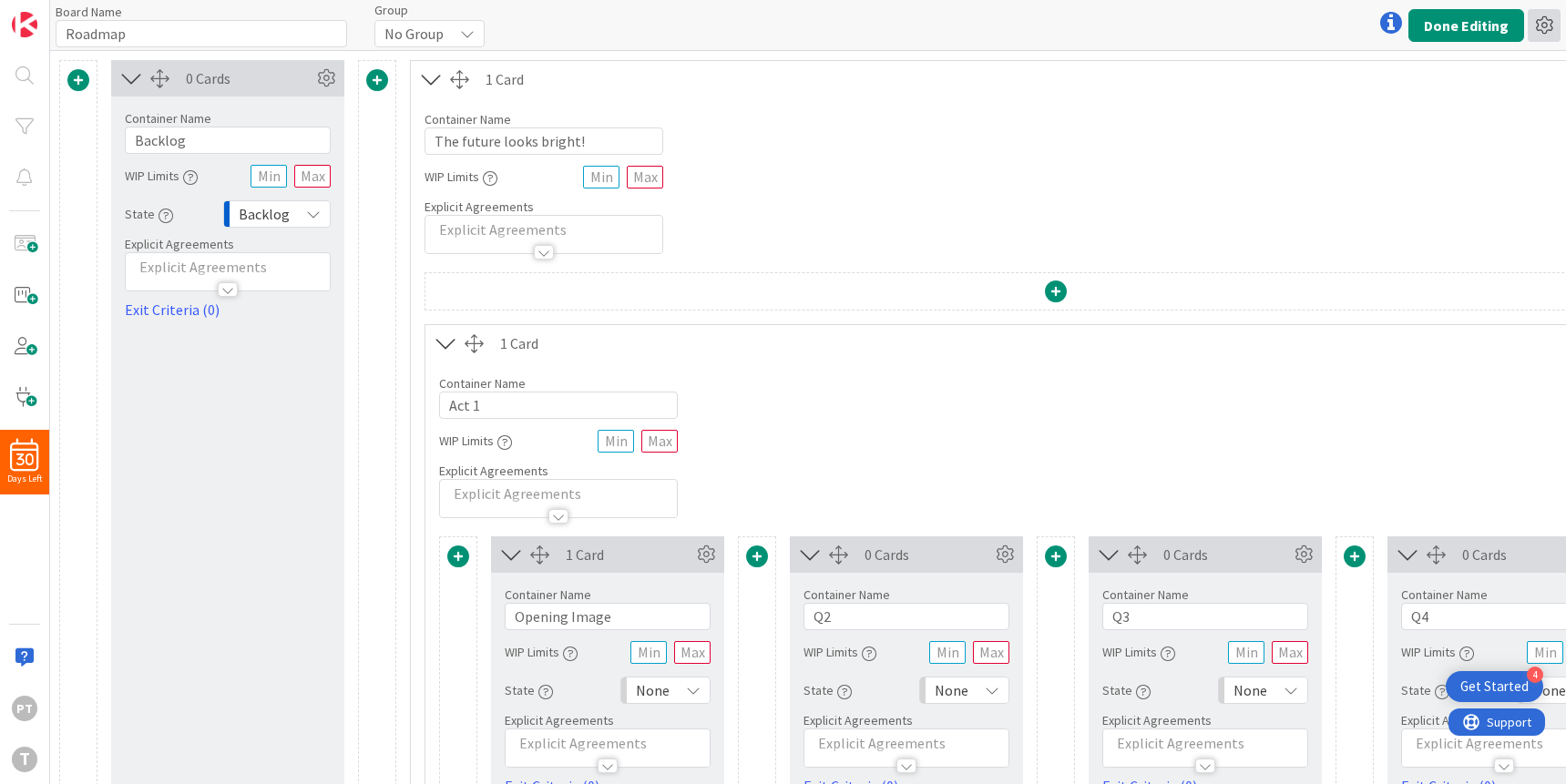 click at bounding box center (1544, 25) 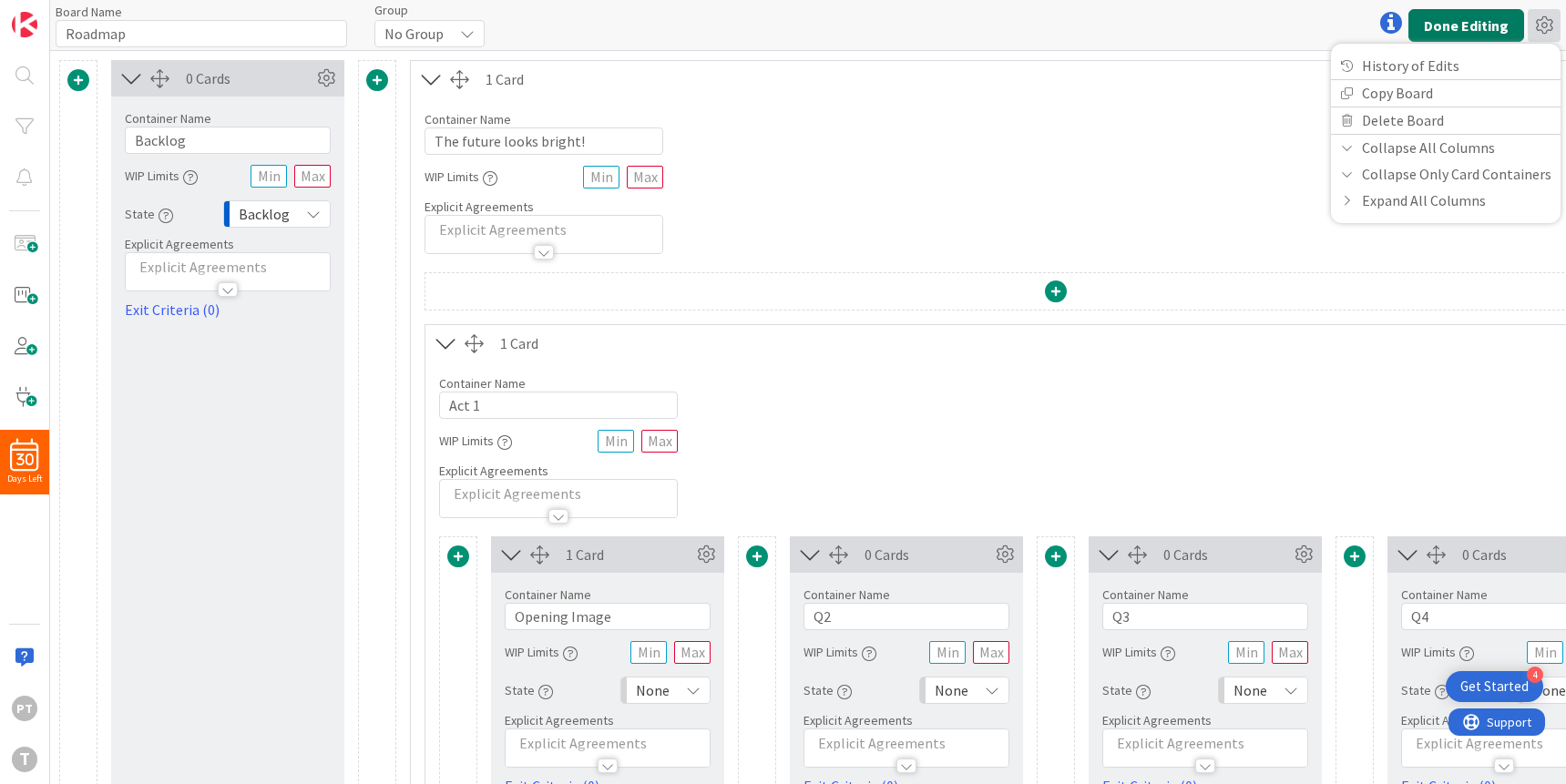 click on "Done Editing" at bounding box center (1466, 25) 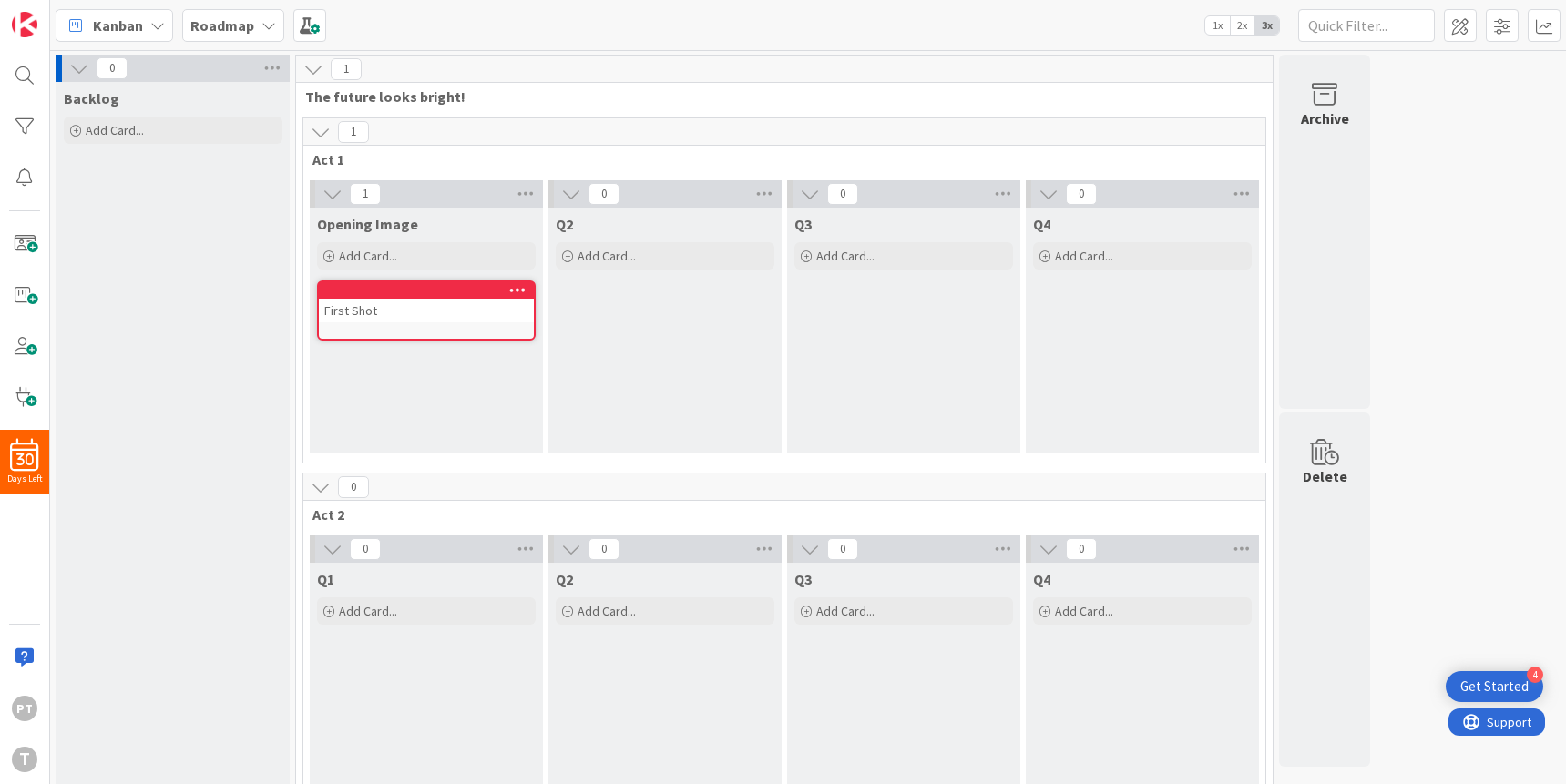 scroll, scrollTop: 0, scrollLeft: 0, axis: both 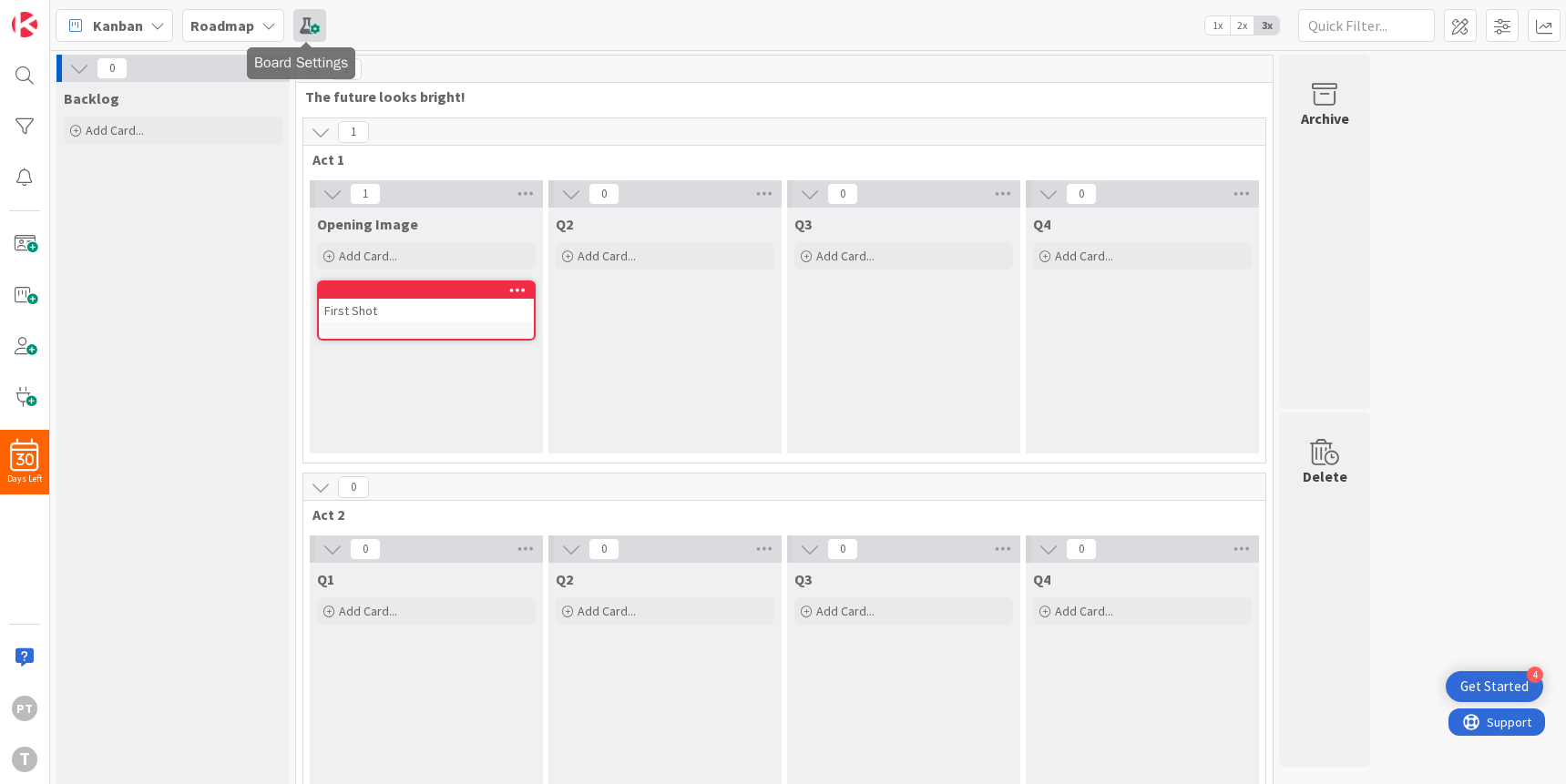click at bounding box center [310, 25] 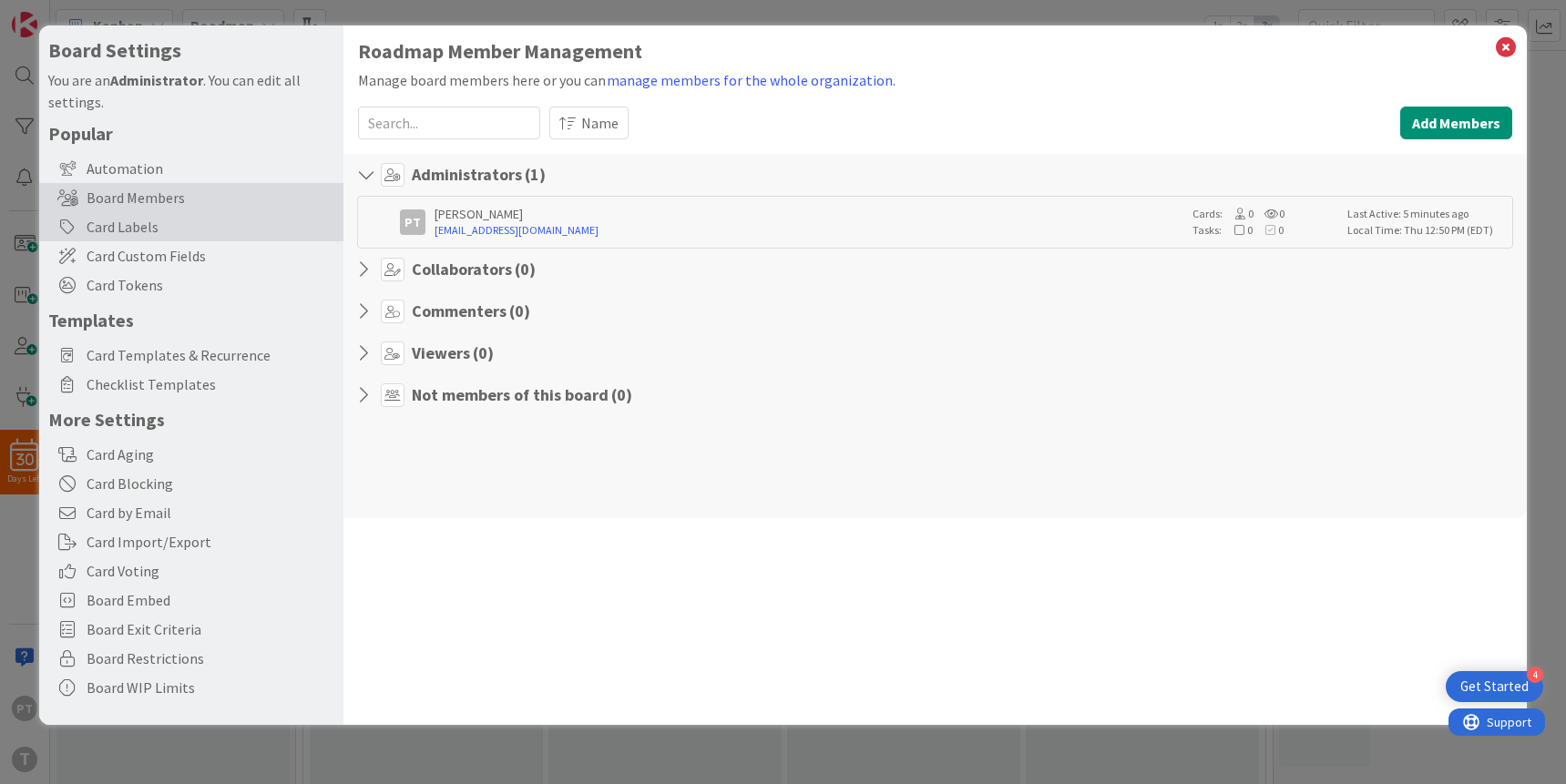 click on "Card Labels" at bounding box center [191, 227] 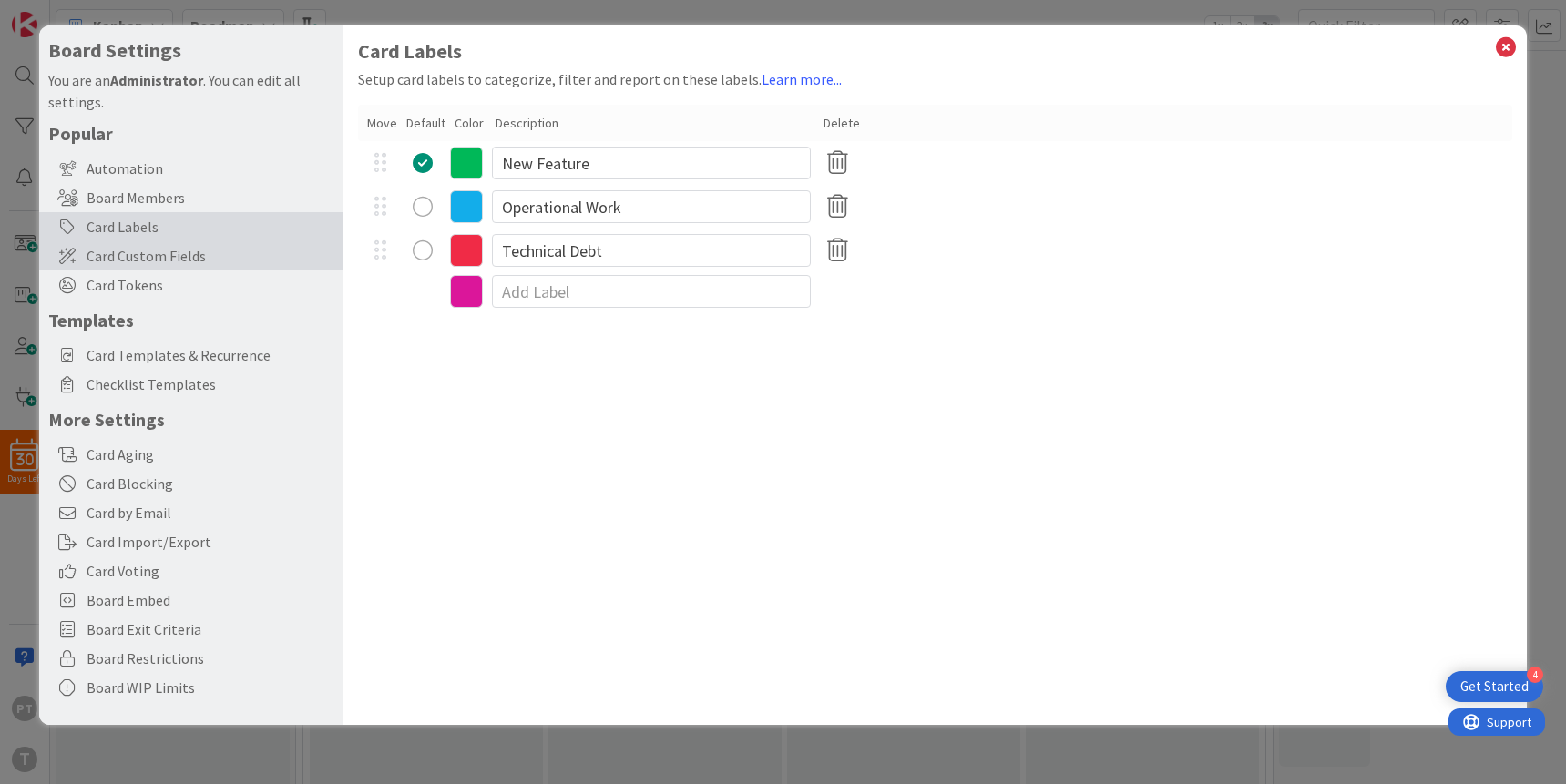 click on "Card Custom Fields" at bounding box center [210, 256] 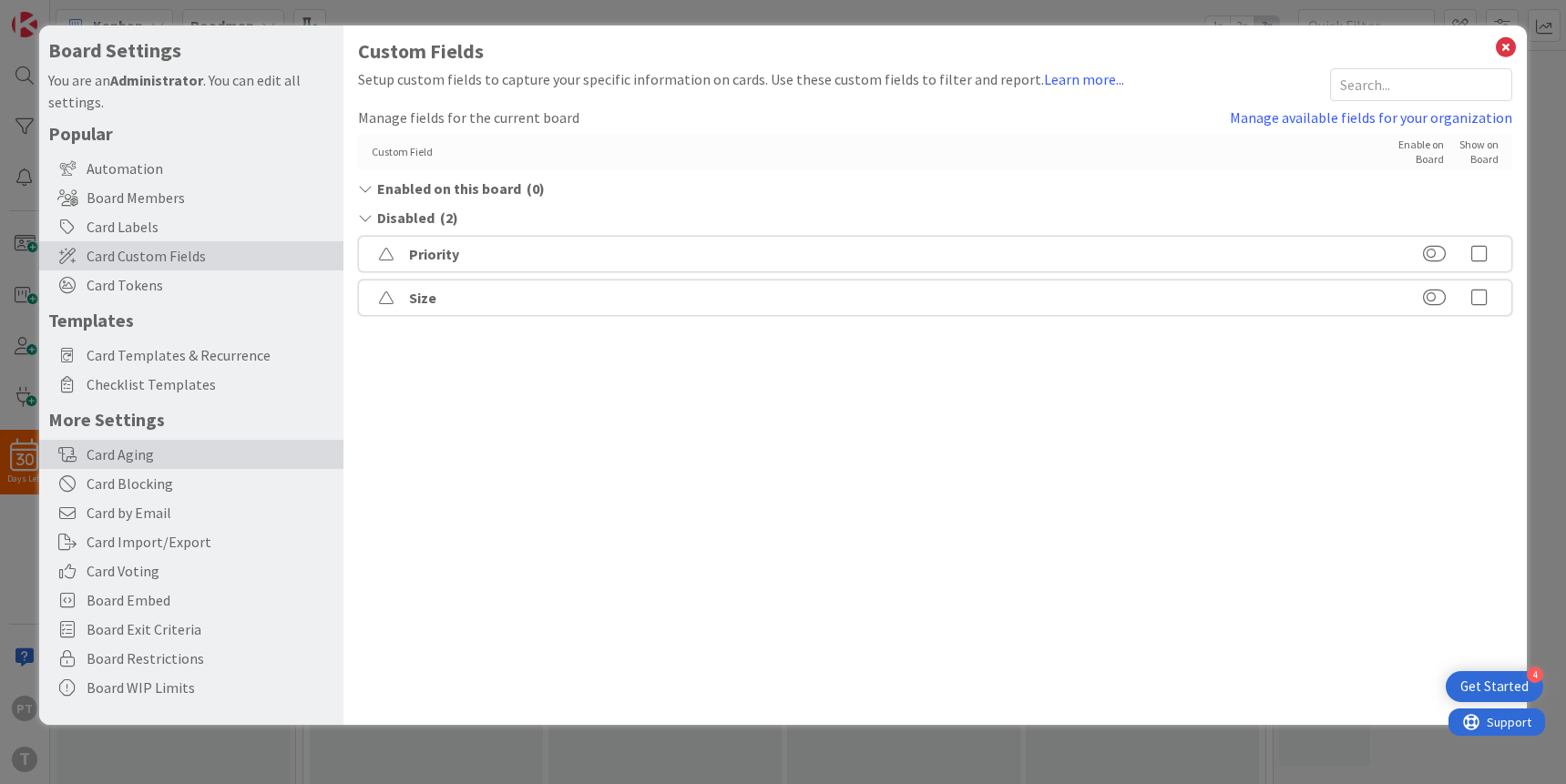 click on "Card Aging" at bounding box center [191, 454] 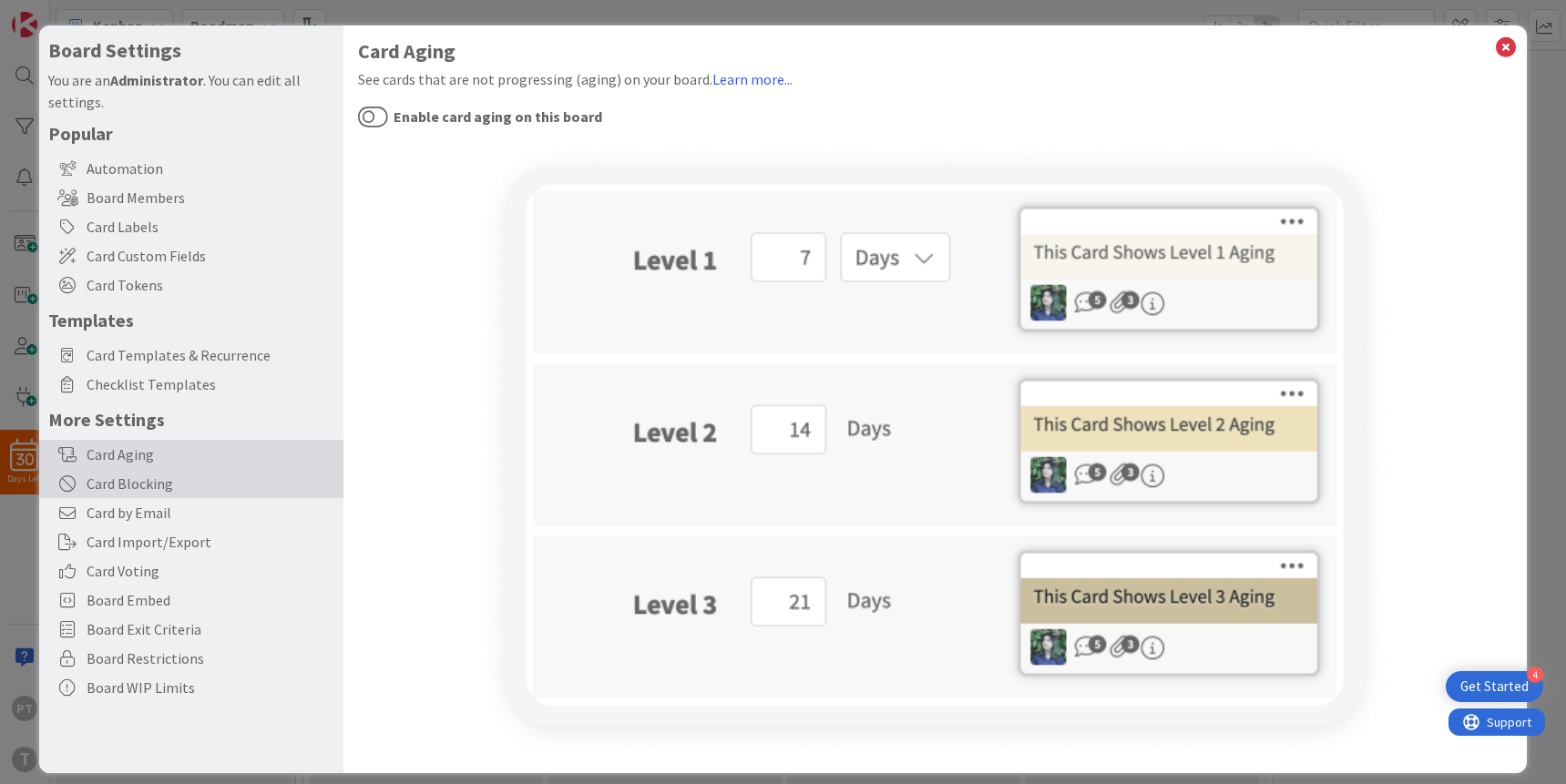 click on "Card Blocking" at bounding box center (191, 484) 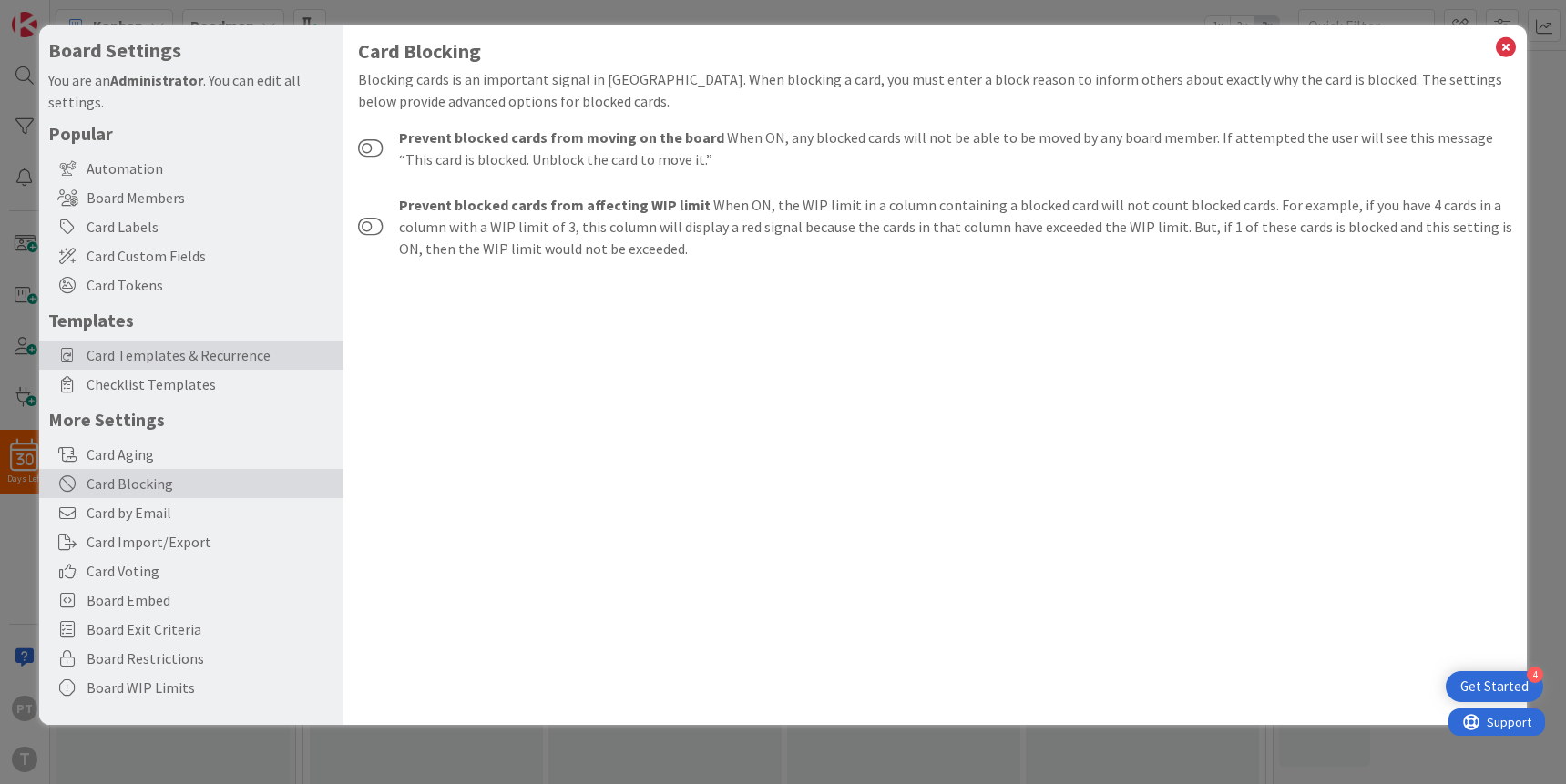 click on "Card Templates & Recurrence" at bounding box center (210, 355) 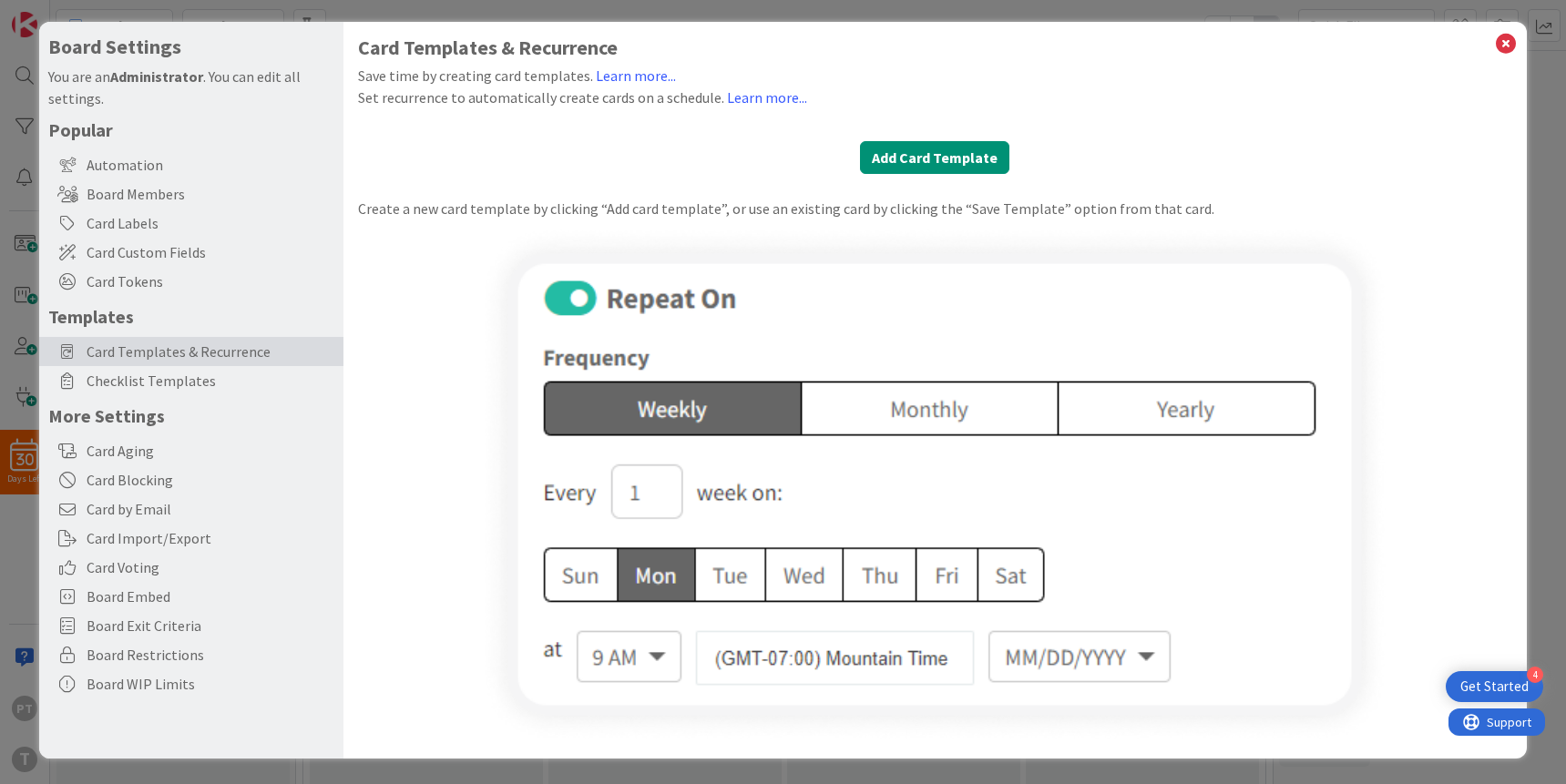 scroll, scrollTop: 0, scrollLeft: 0, axis: both 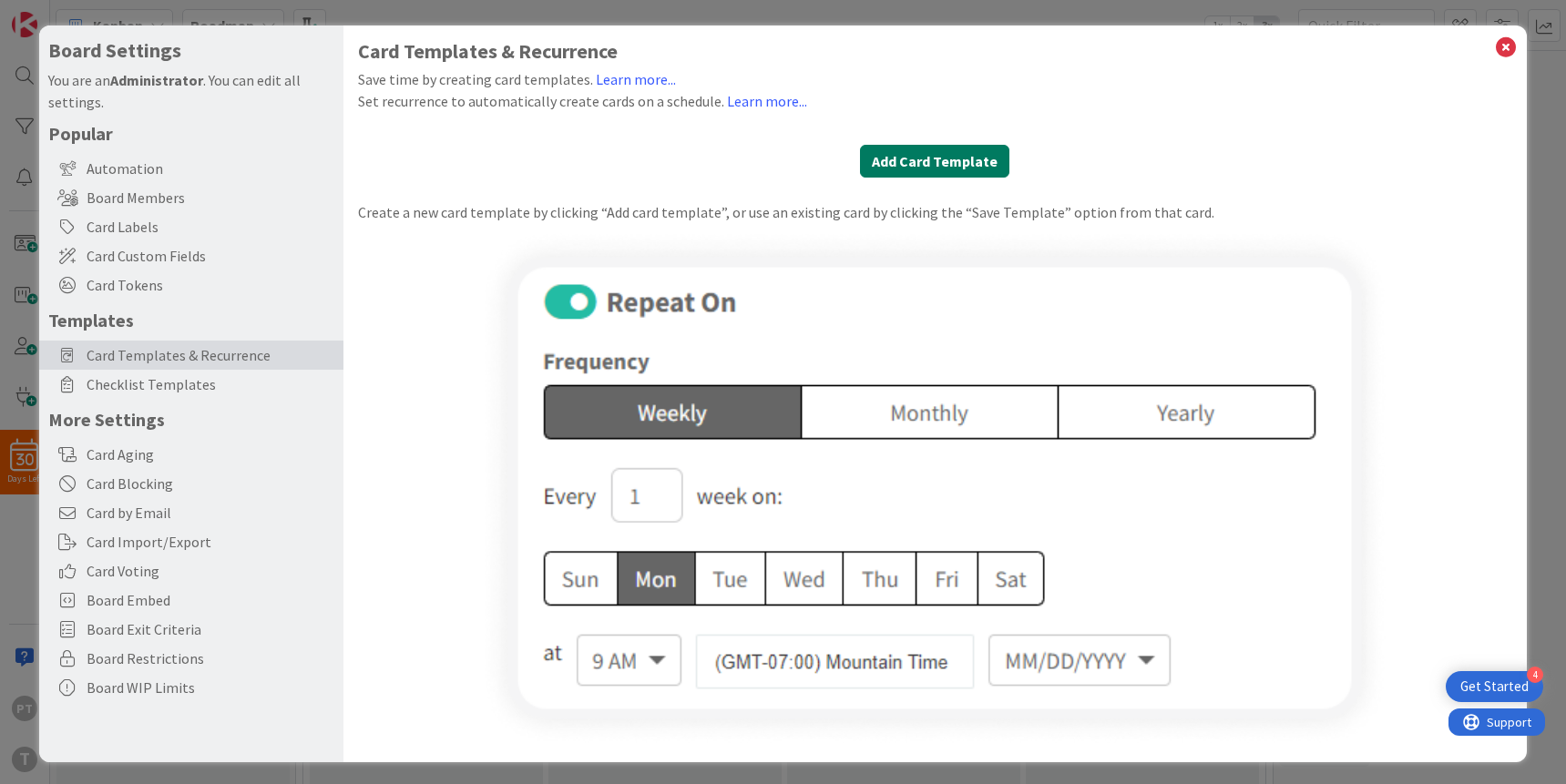 click on "Add Card Template" at bounding box center (935, 161) 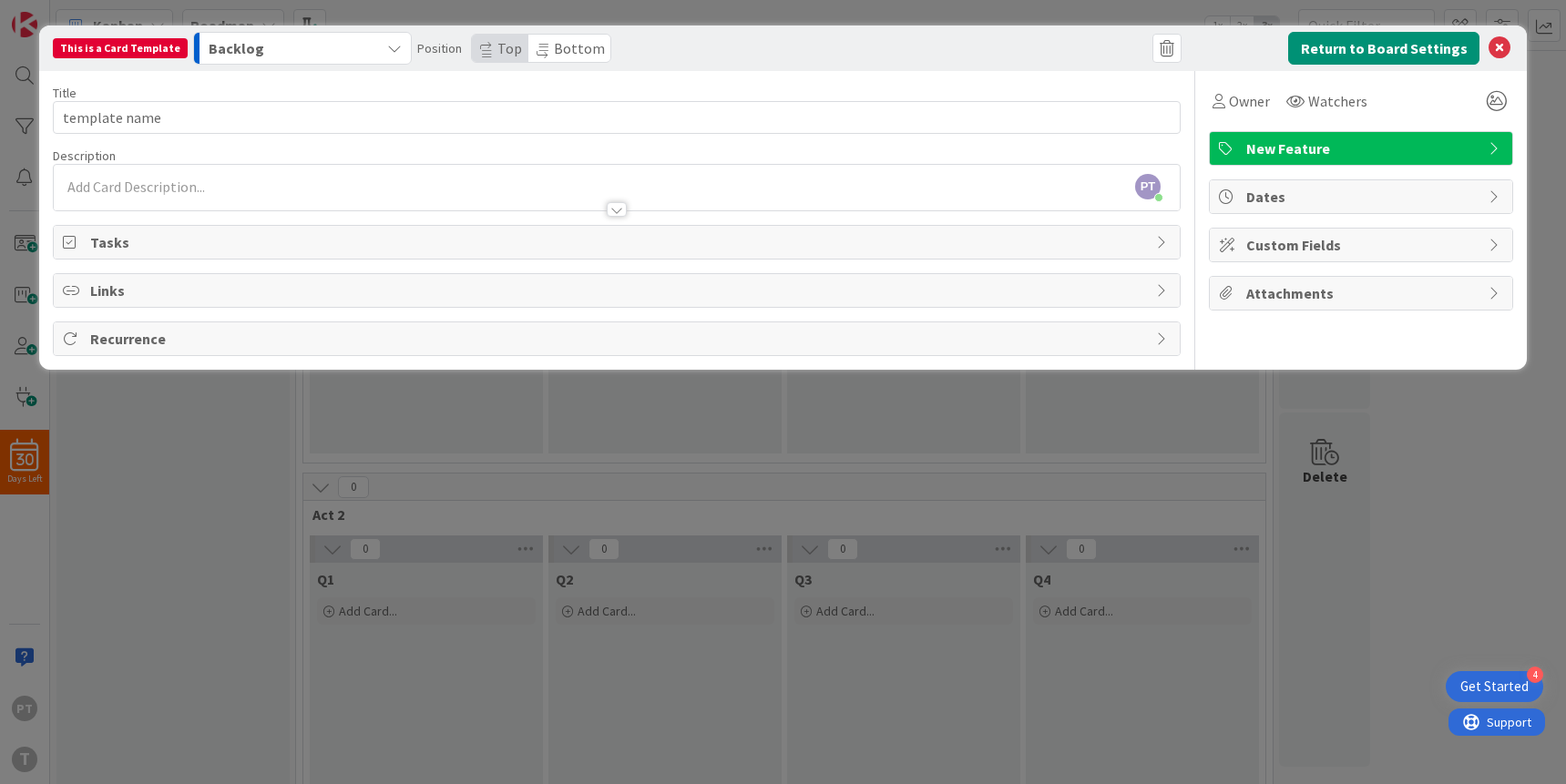 click at bounding box center [394, 48] 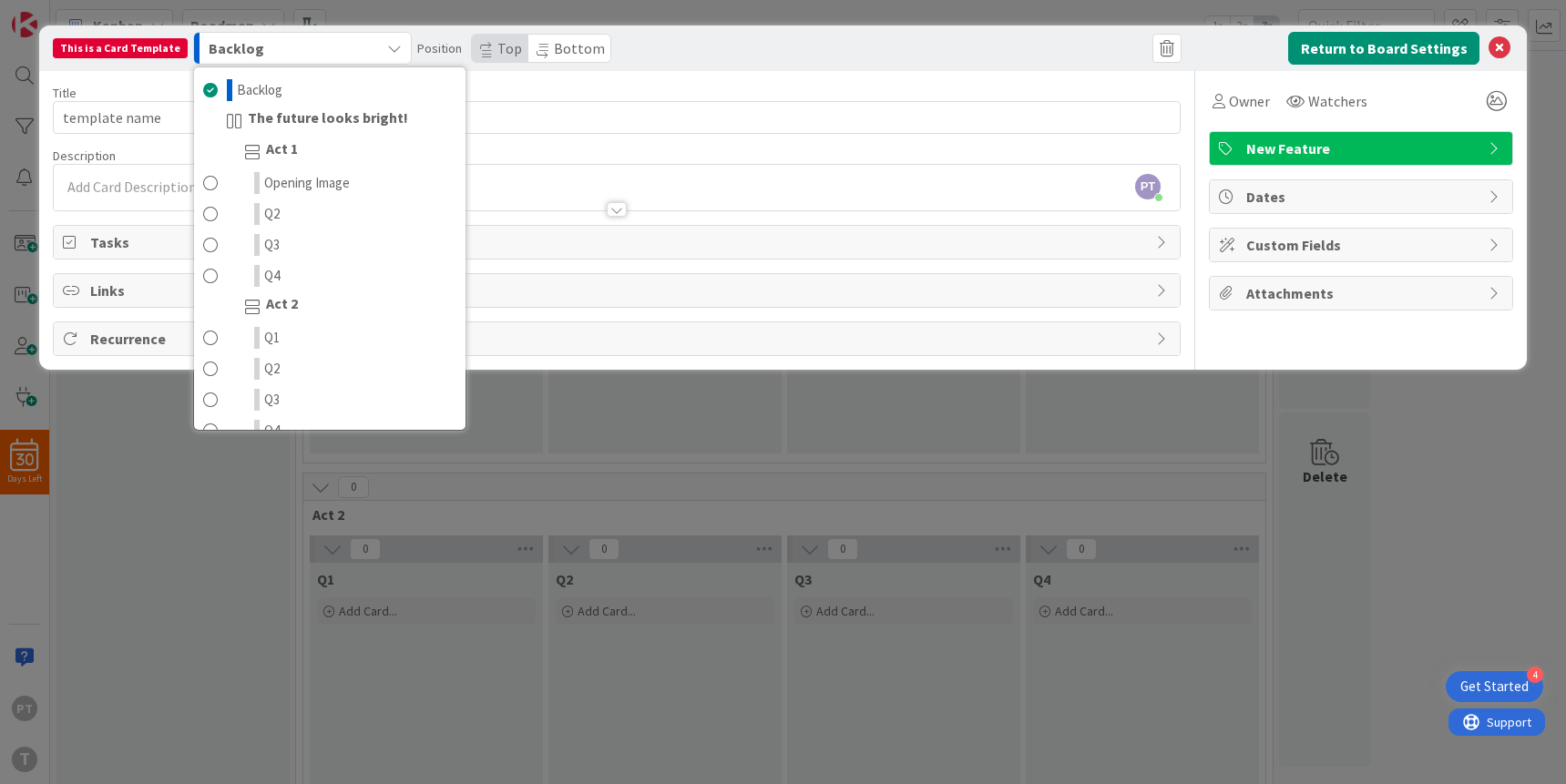 click on "Title 13 / 128 template name Description PT   Pablo Toledo just joined Owner Watchers New Feature Tasks Links Recurrence" at bounding box center [617, 213] 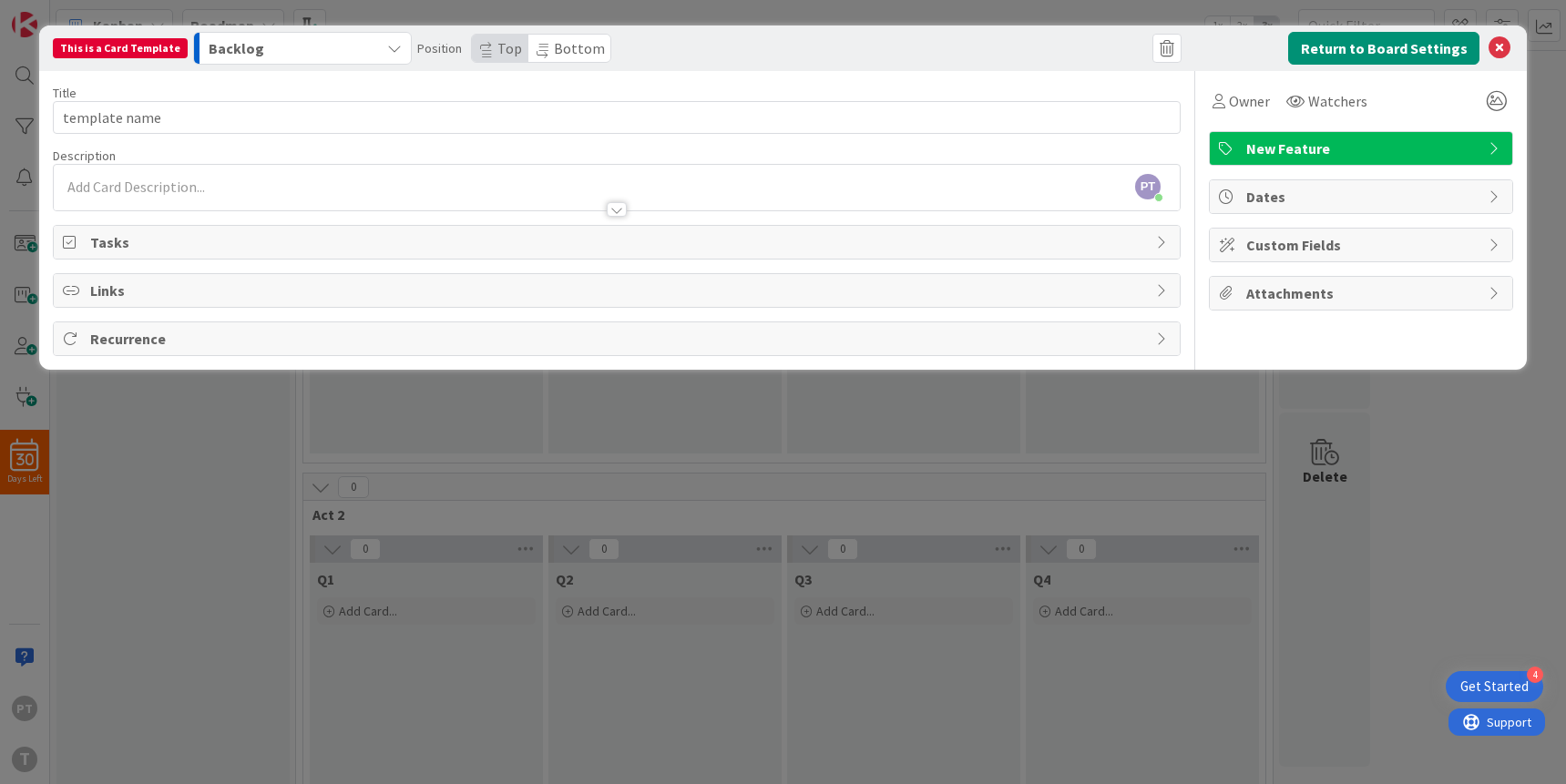 click on "Tasks" at bounding box center (619, 242) 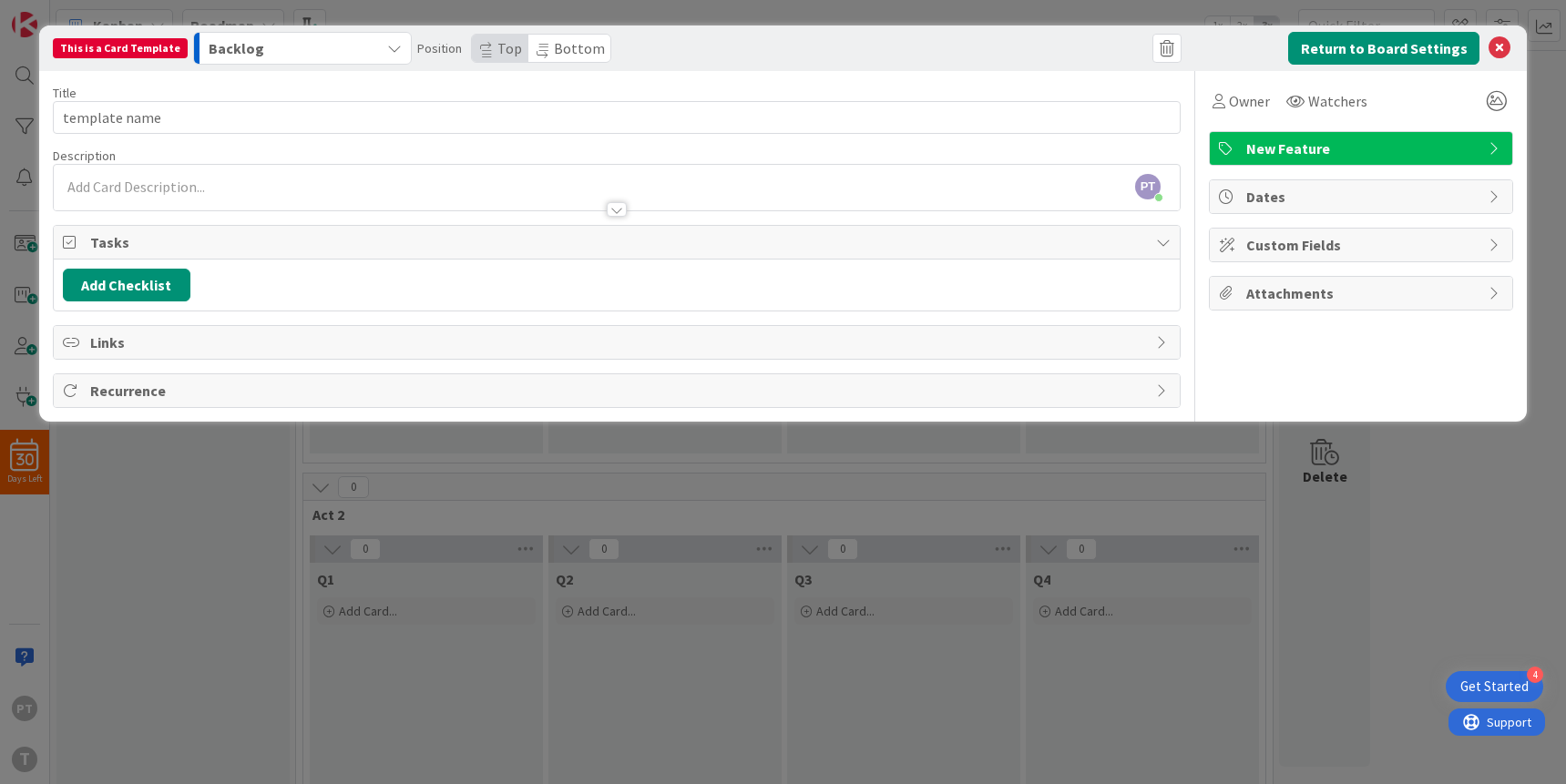 click on "Tasks" at bounding box center (619, 242) 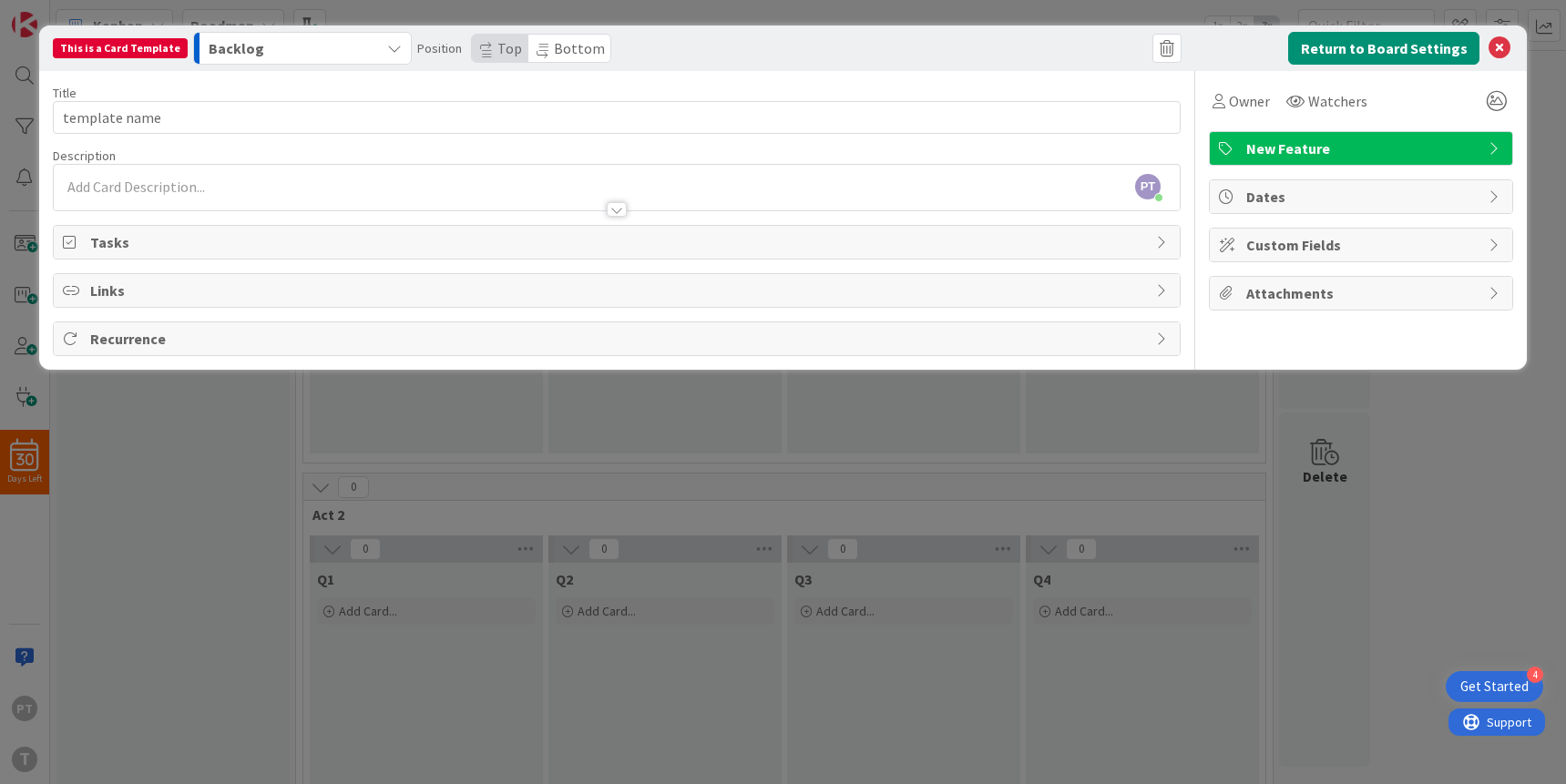 click at bounding box center [72, 242] 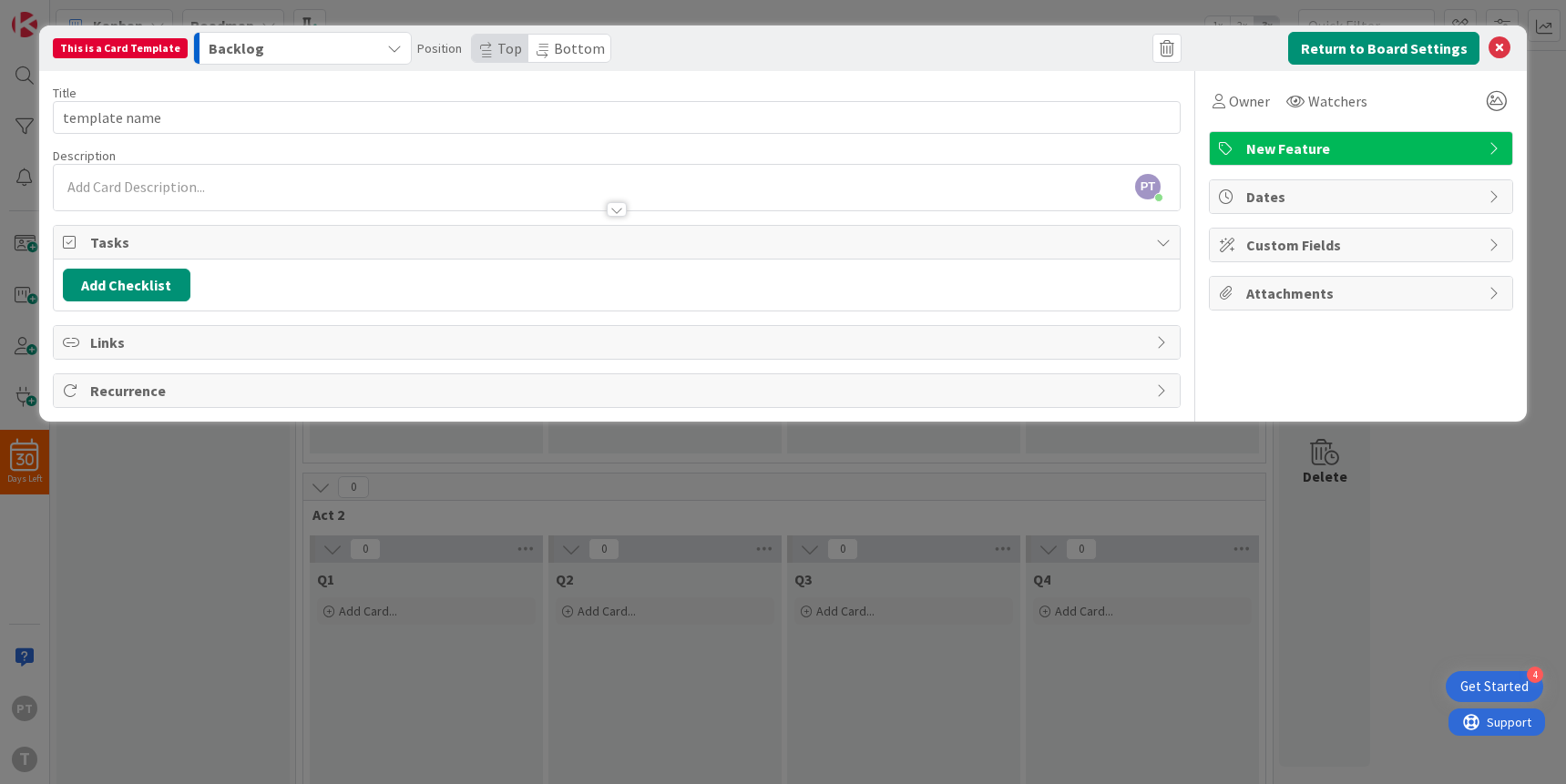 click on "Tasks" at bounding box center [619, 242] 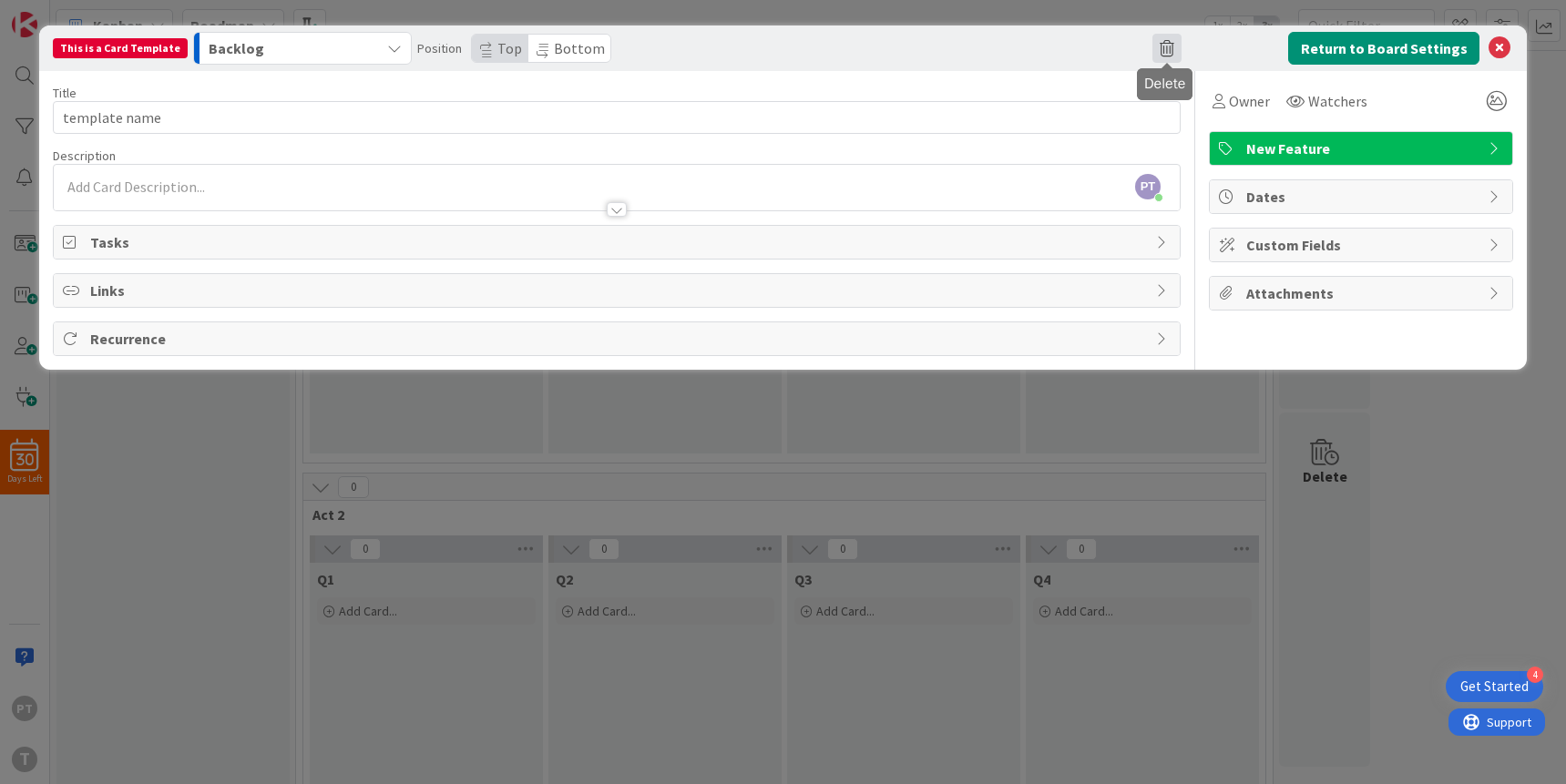 click at bounding box center (1167, 48) 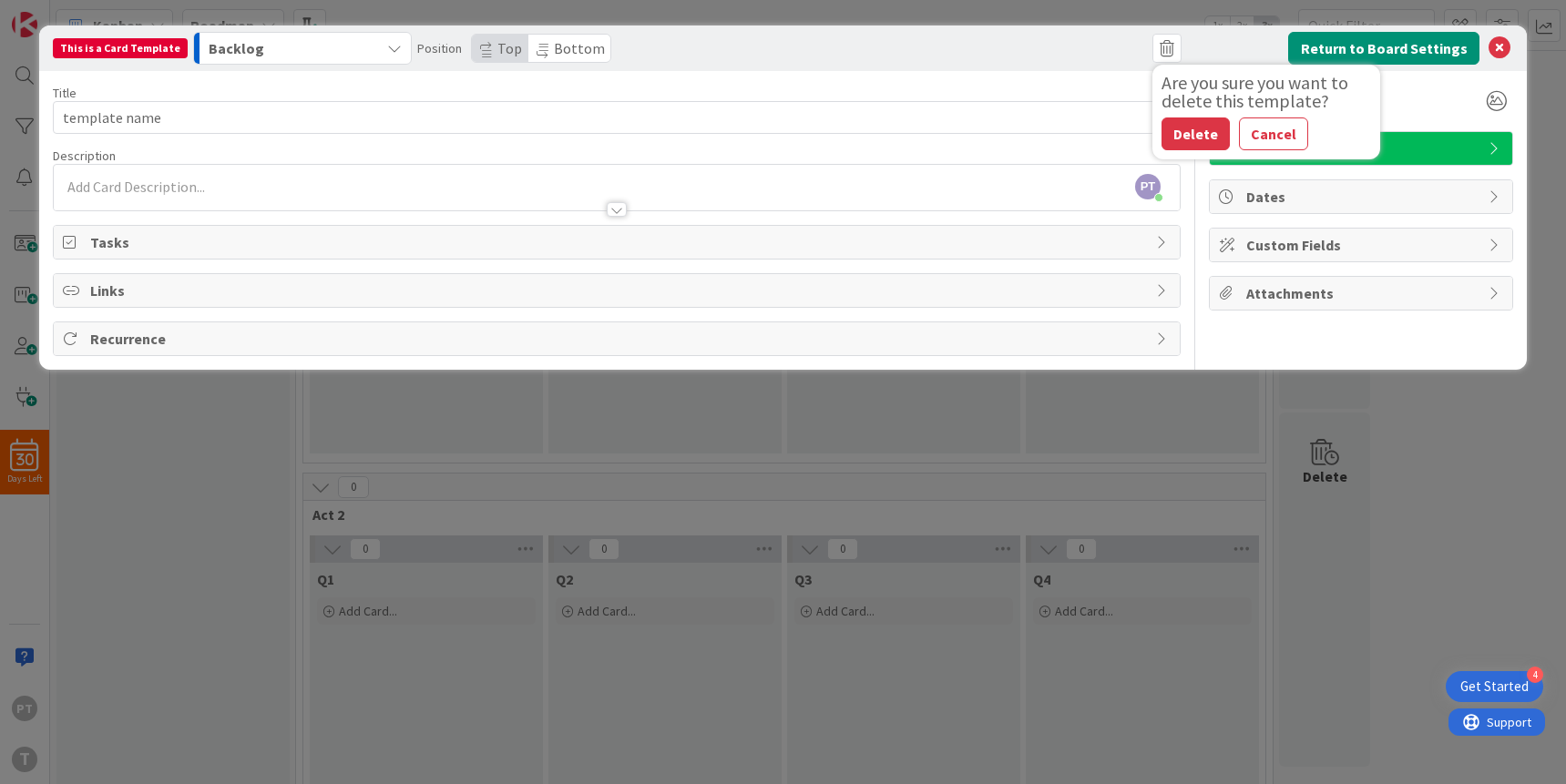 click on "This is a Card Template Backlog Backlog The future looks bright! Act 1 Opening Image Q2 Q3 Q4 Act 2 Q1 Q2 Q3 Q4 Position Top Bottom Are you sure you want to delete this template? Delete Cancel Return to Board Settings" at bounding box center [783, 48] 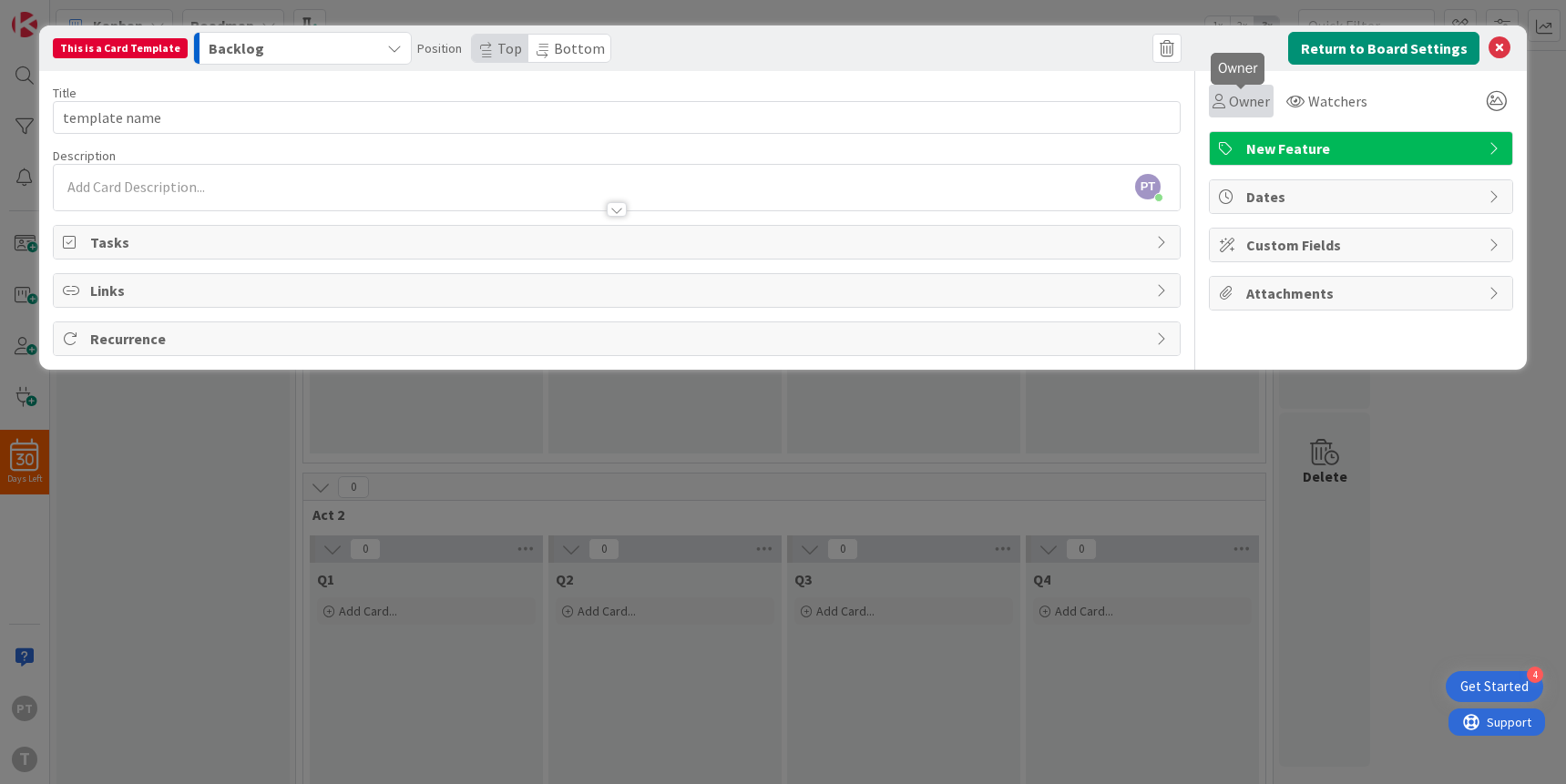 click on "Owner" at bounding box center (1249, 101) 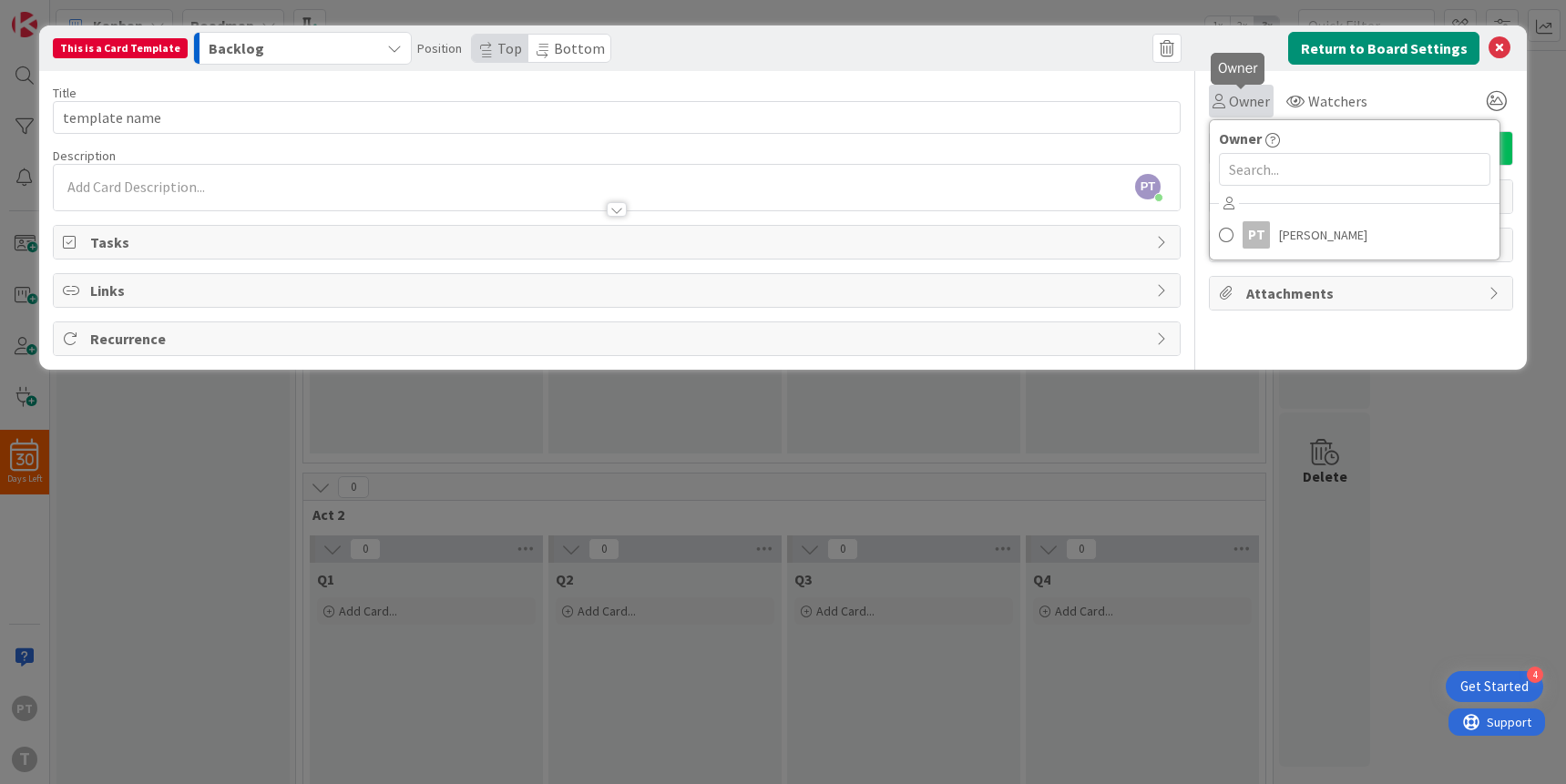 click on "Owner" at bounding box center [1249, 101] 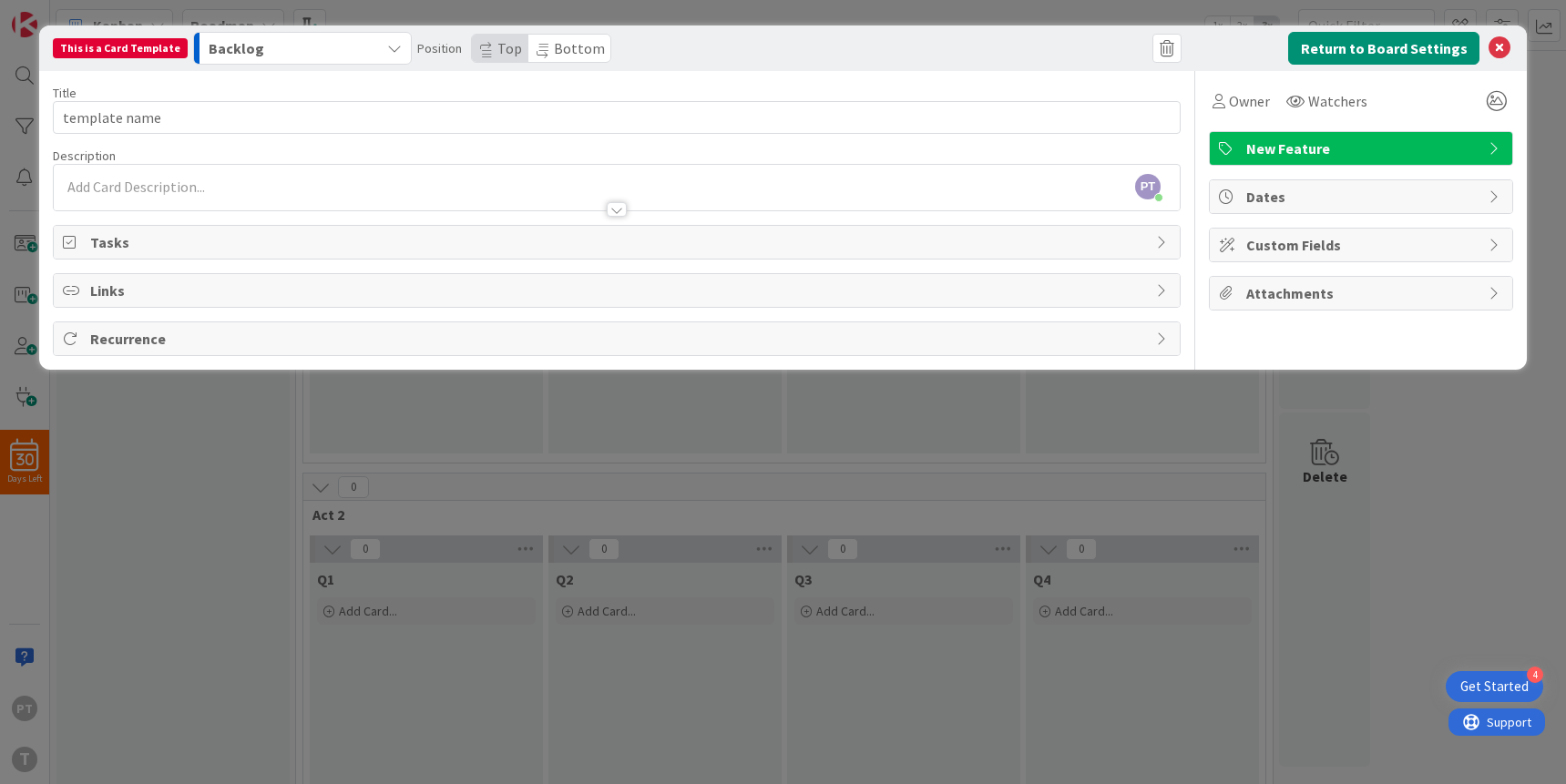 drag, startPoint x: 1290, startPoint y: 195, endPoint x: 1268, endPoint y: 199, distance: 22.3607 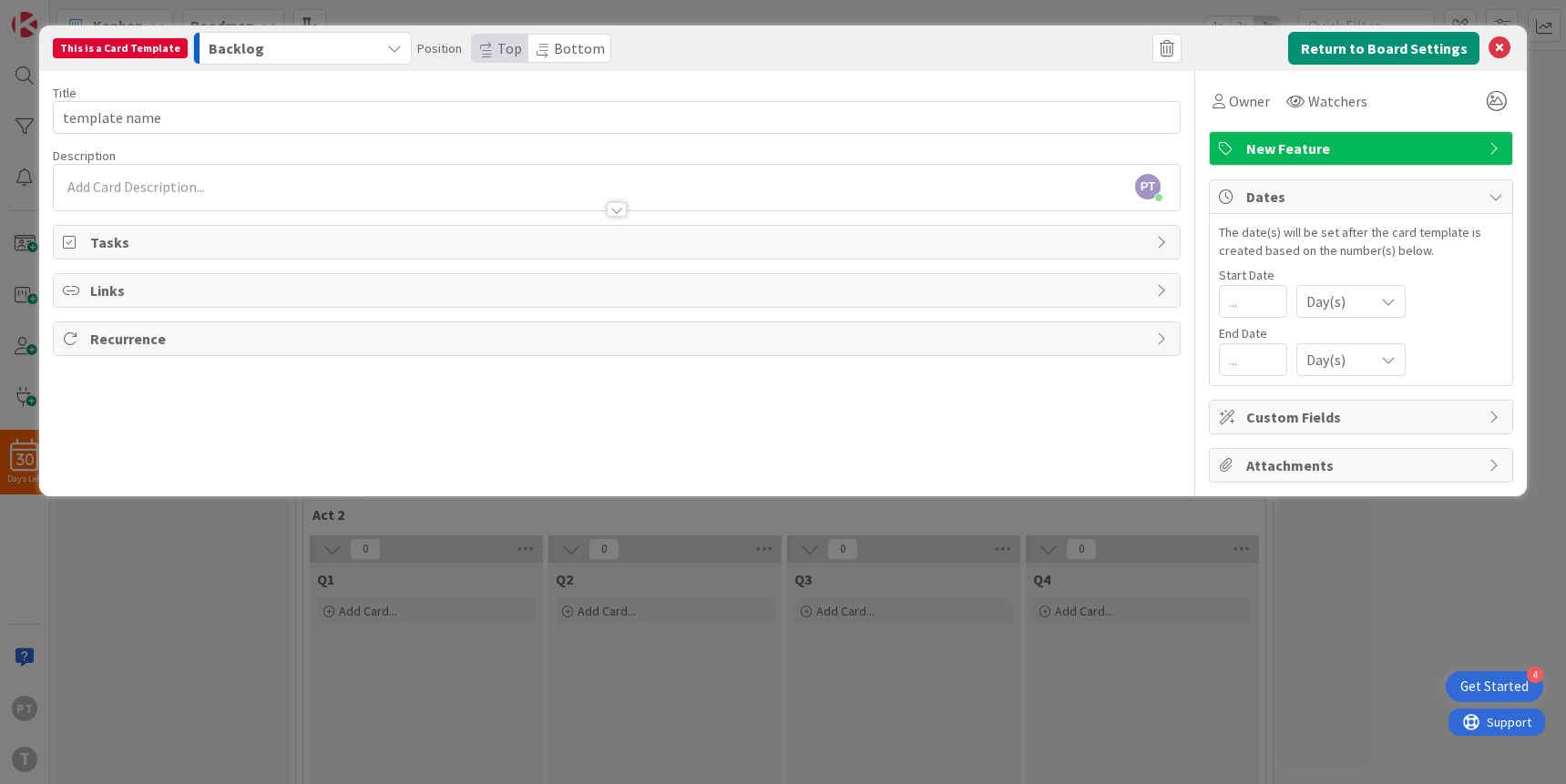 click on "Dates" at bounding box center [1363, 197] 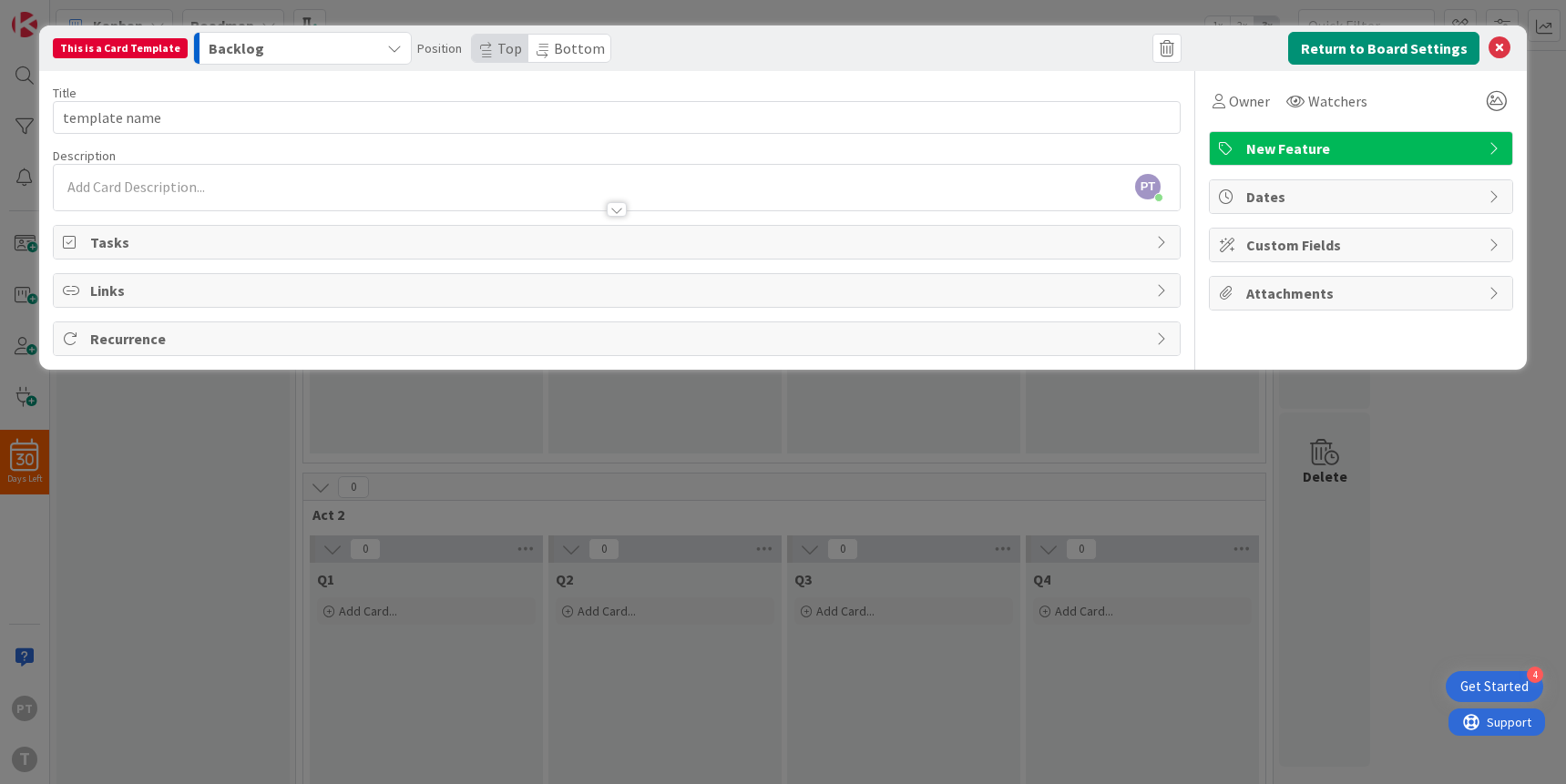 click on "Dates" at bounding box center [1363, 197] 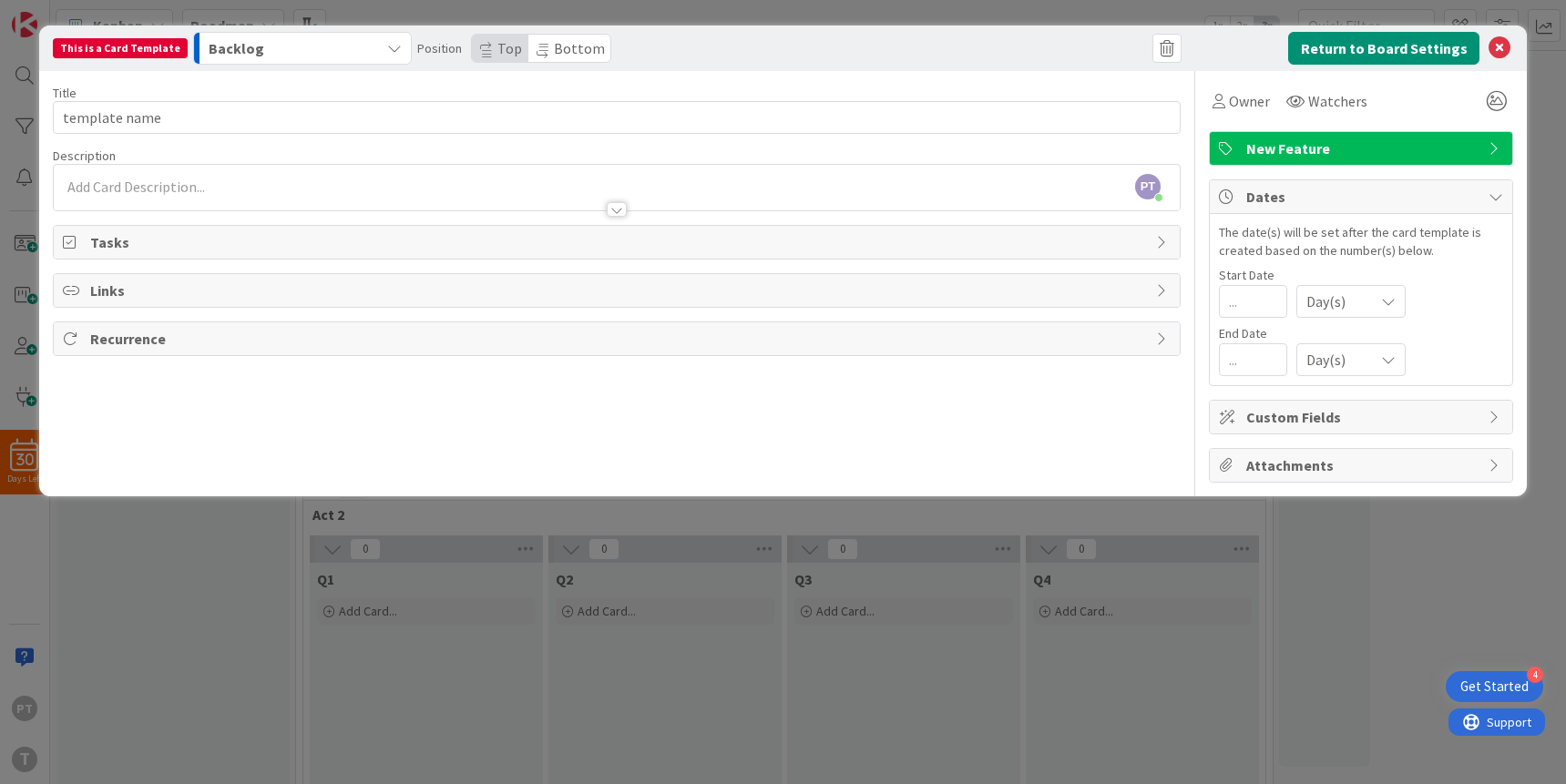 drag, startPoint x: 1269, startPoint y: 200, endPoint x: 1232, endPoint y: 211, distance: 38.60052 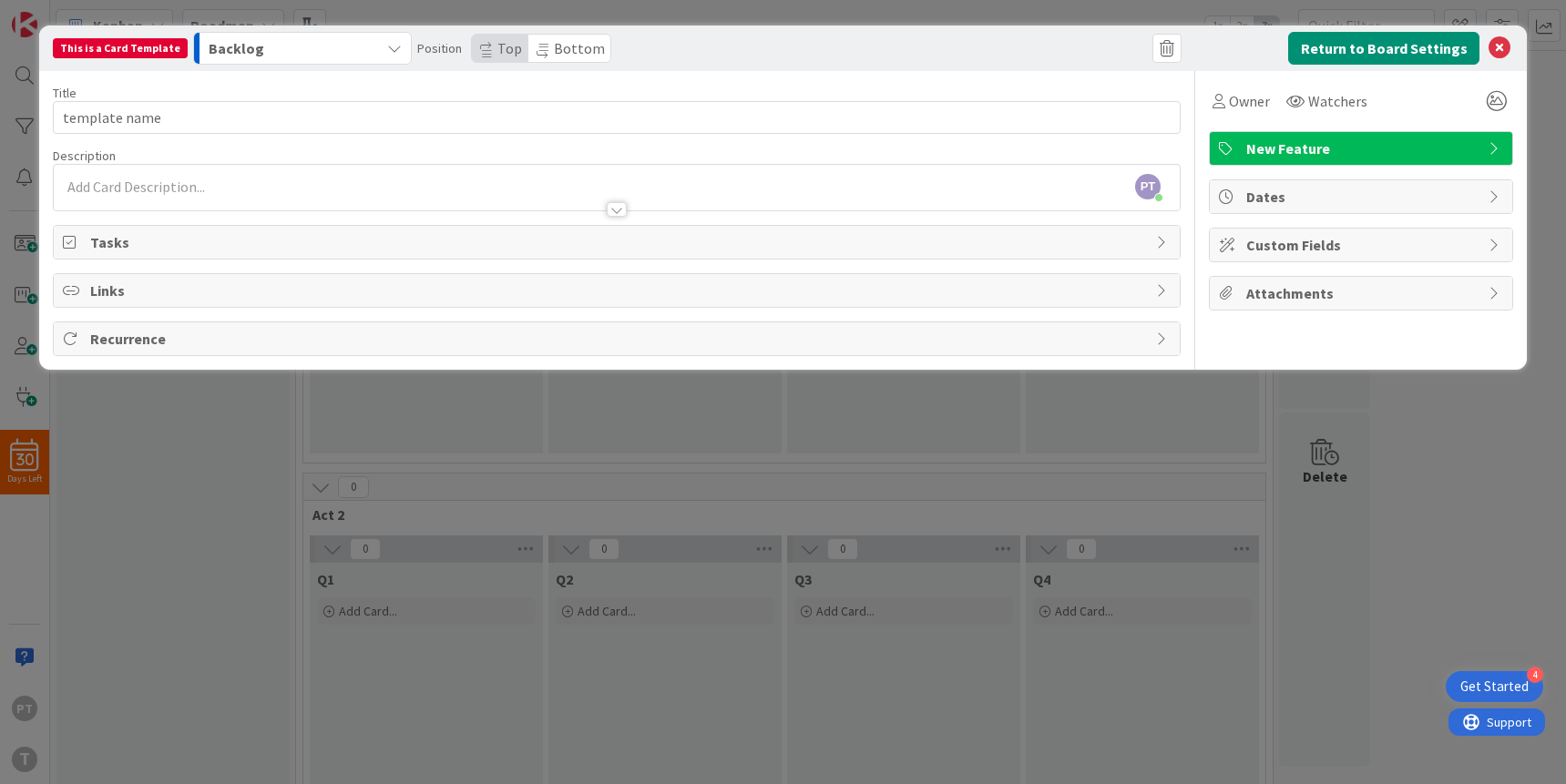 click on "Recurrence" at bounding box center (617, 339) 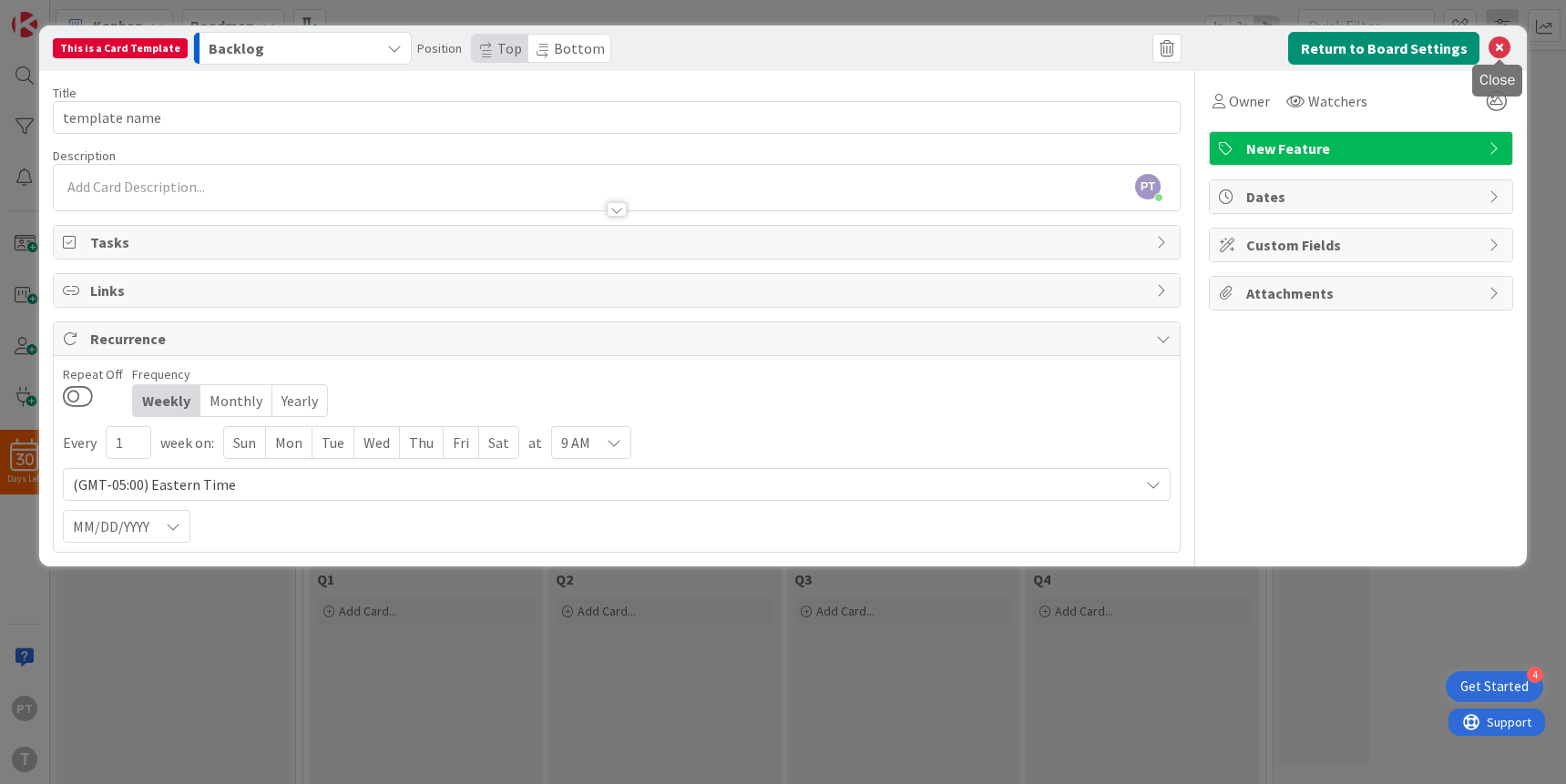 click at bounding box center (1499, 48) 